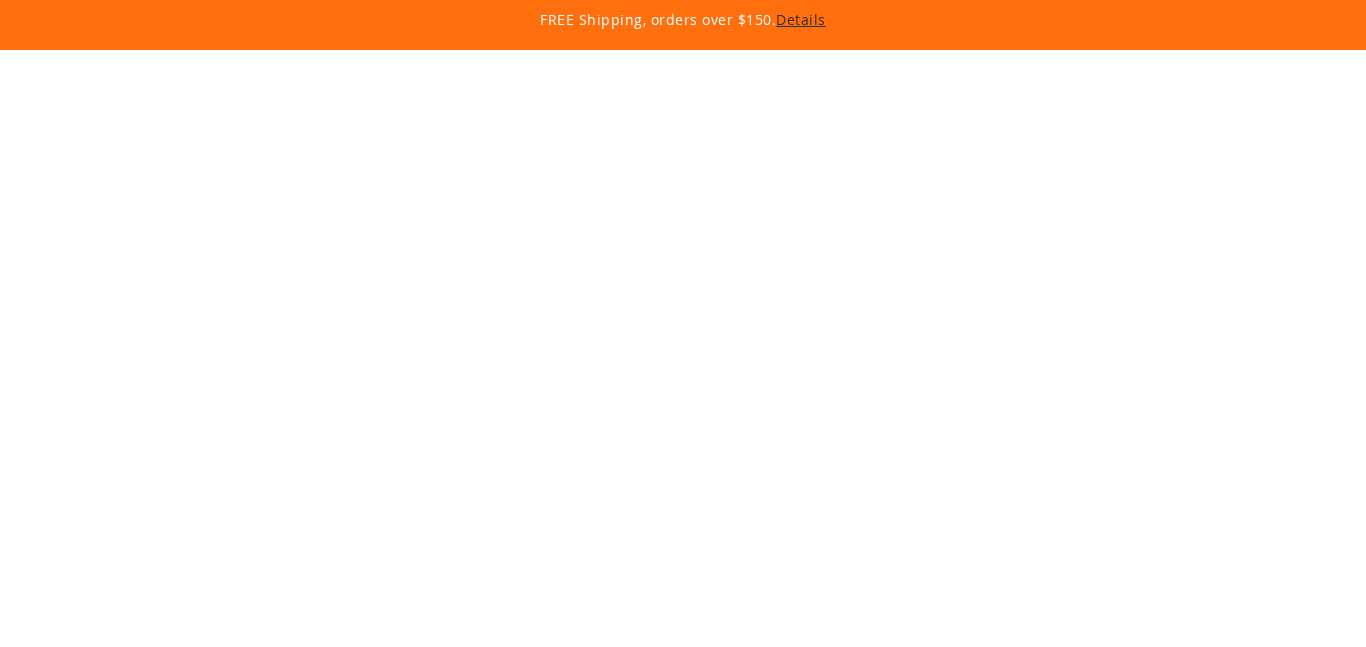 scroll, scrollTop: 0, scrollLeft: 0, axis: both 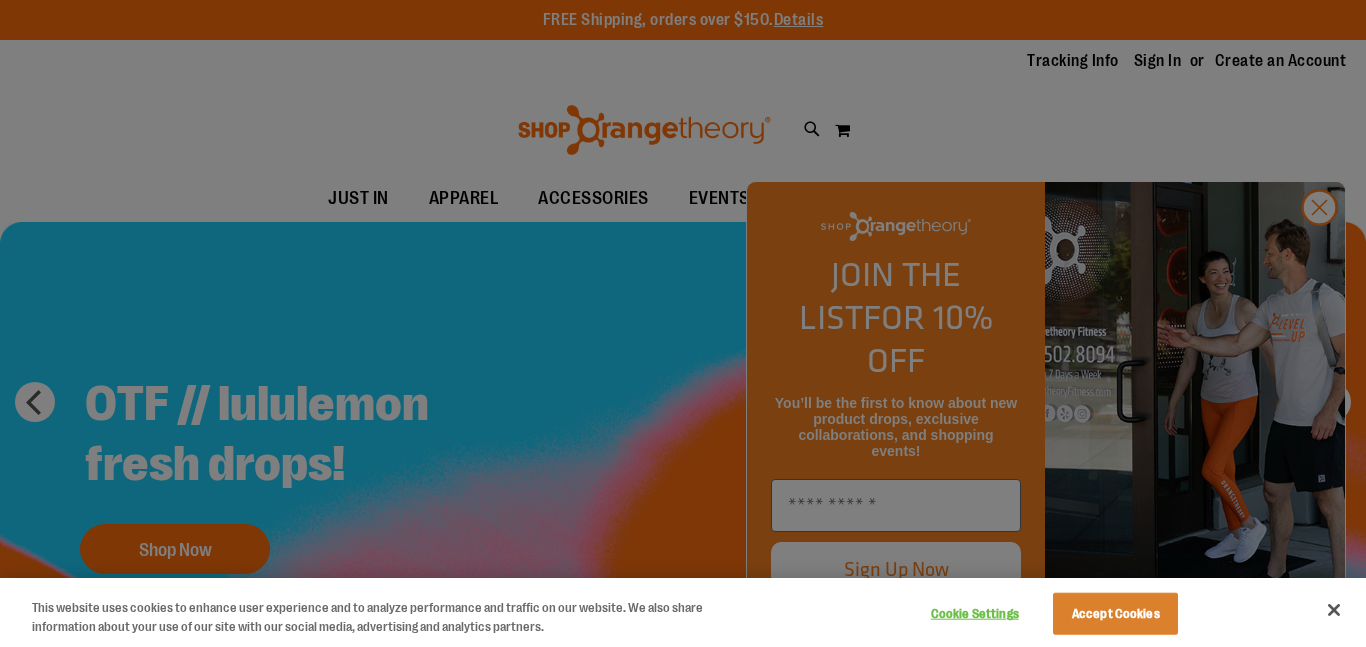 click at bounding box center [683, 323] 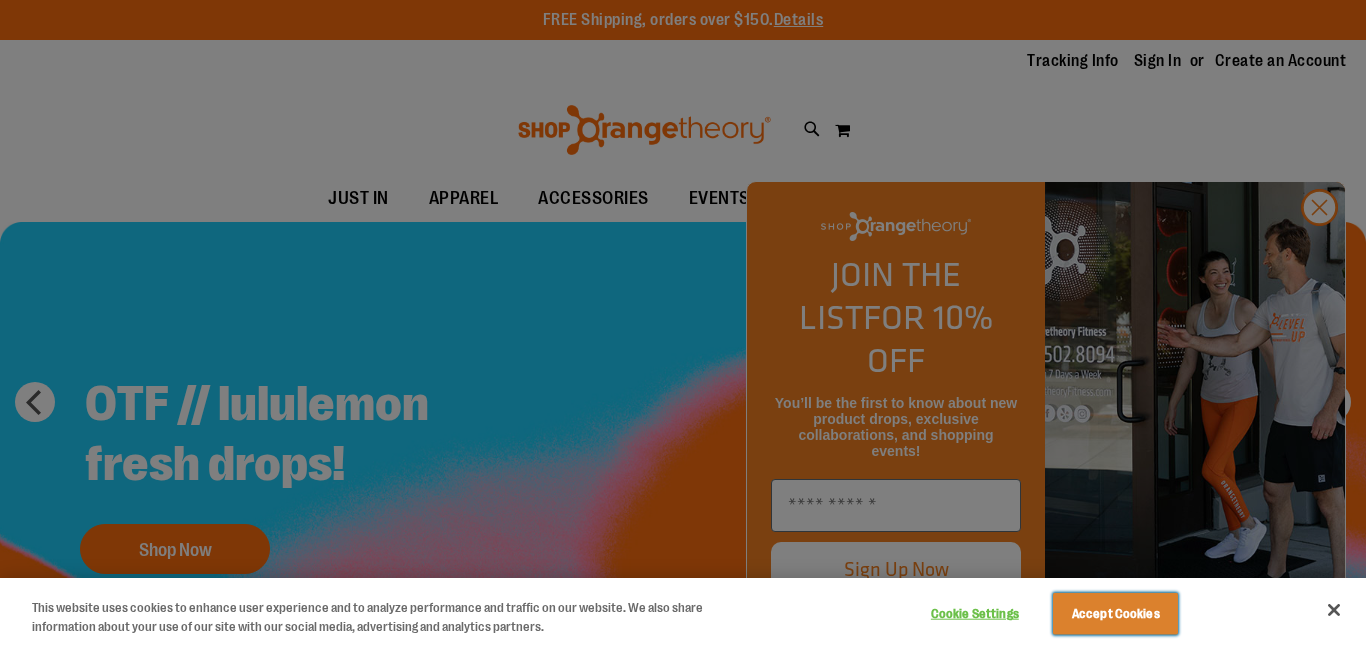 click on "Accept Cookies" at bounding box center [1115, 614] 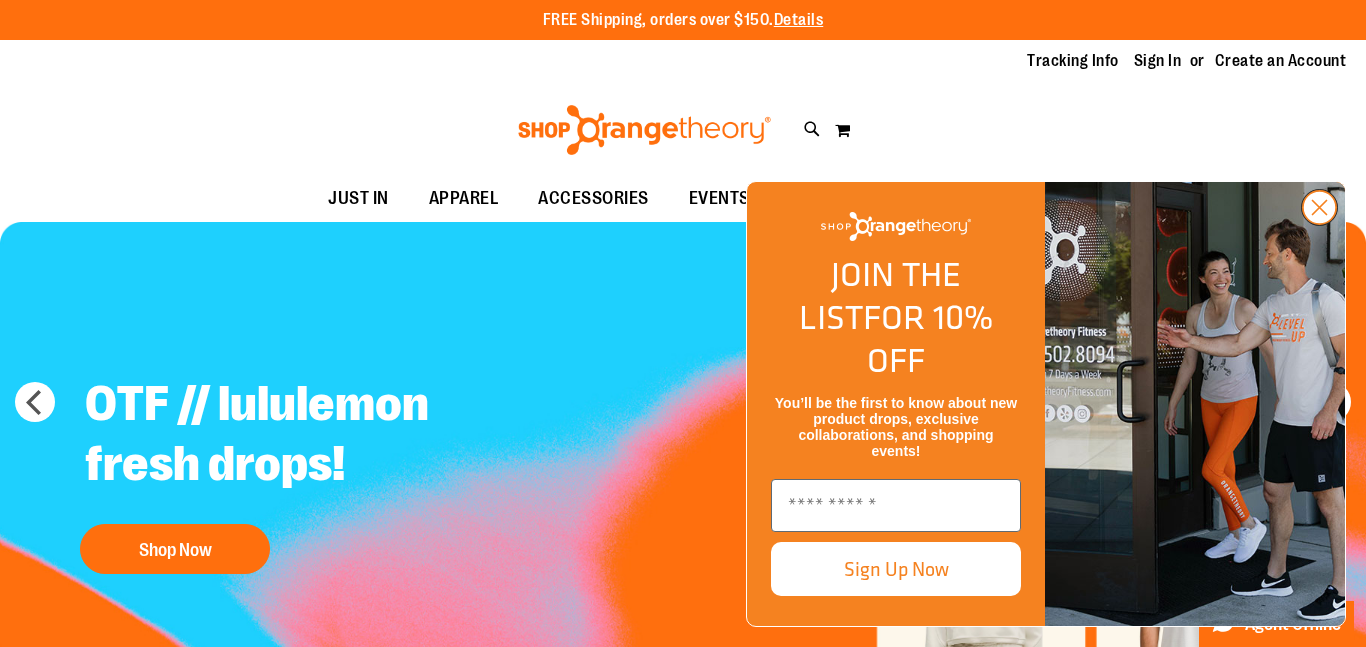 click 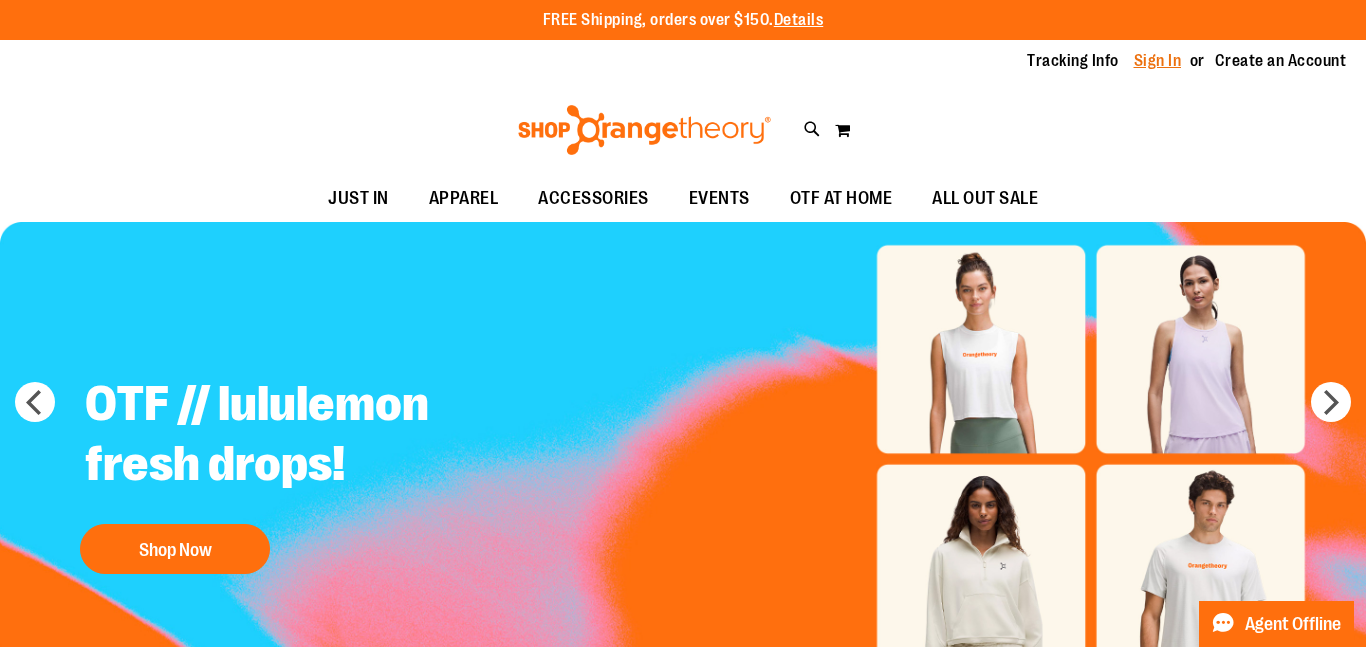 click on "Sign In" at bounding box center [1158, 61] 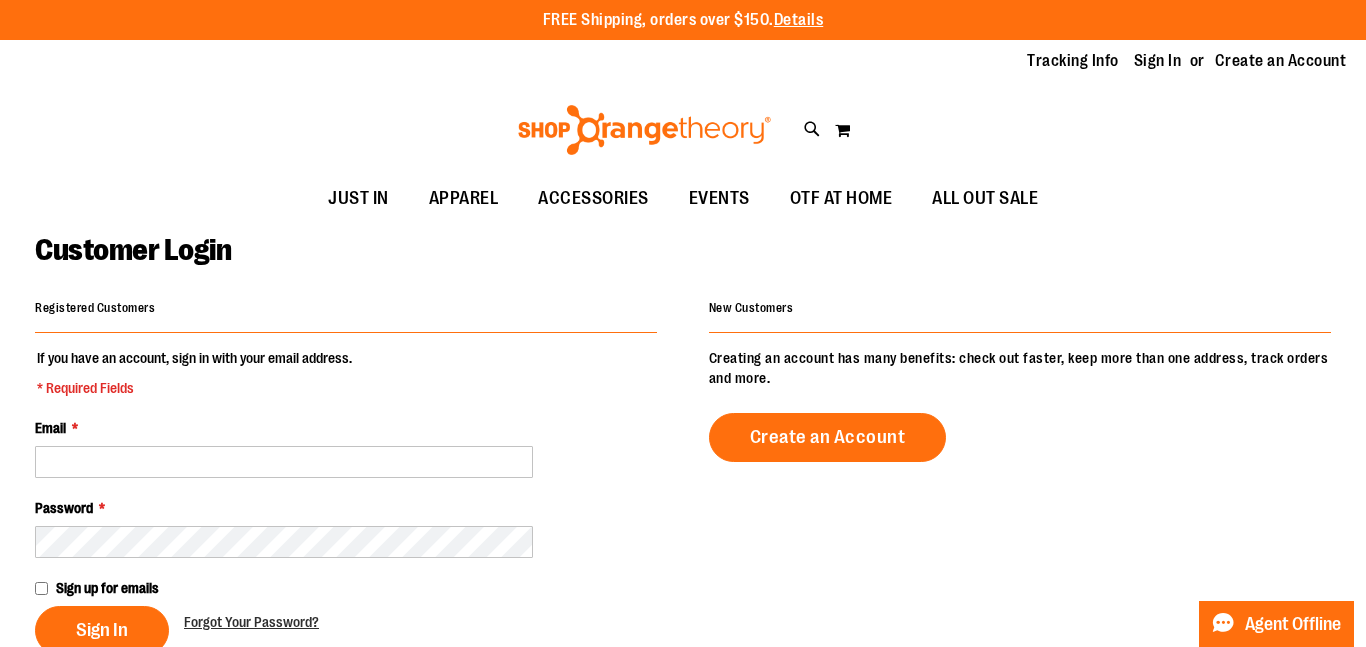 scroll, scrollTop: 0, scrollLeft: 0, axis: both 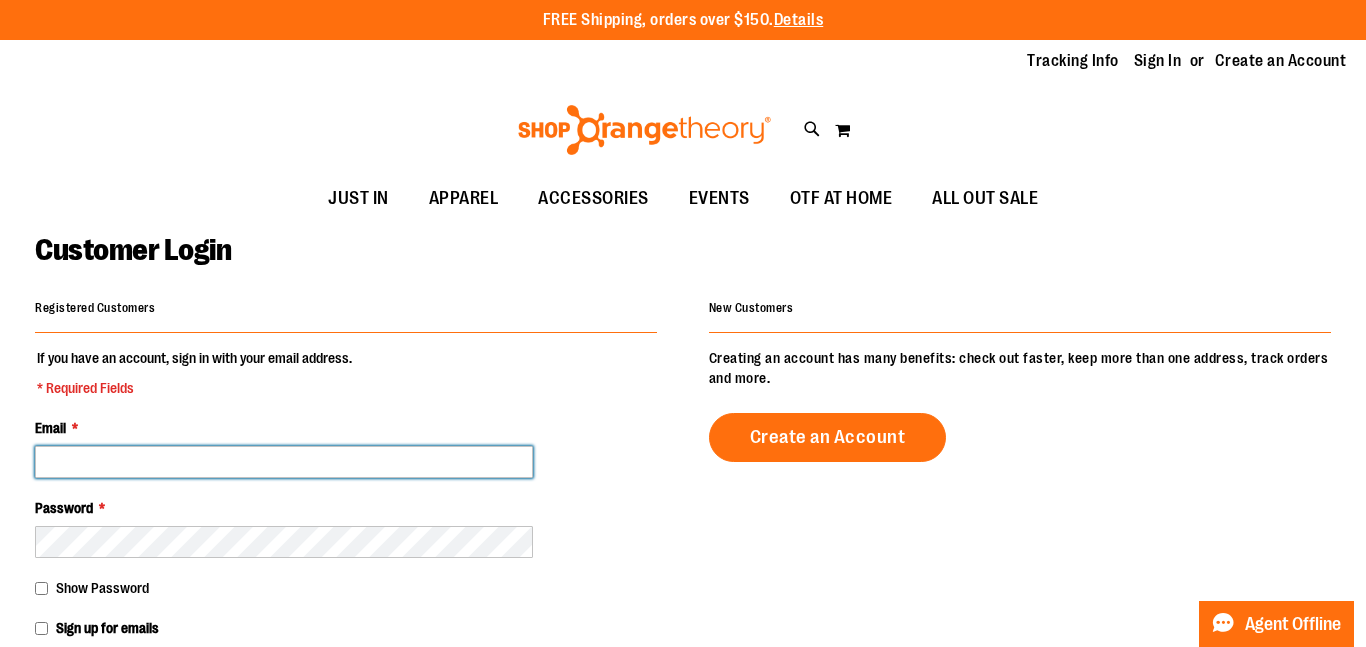 click on "Email *" at bounding box center (284, 462) 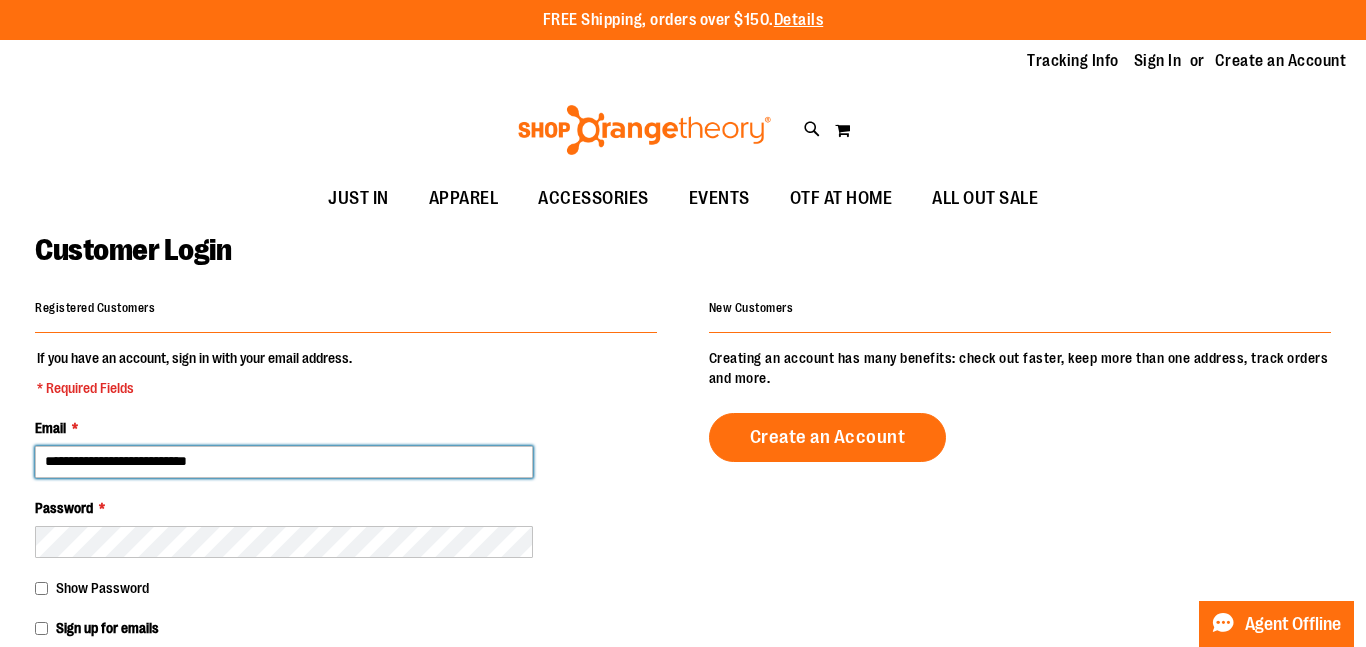 type on "**********" 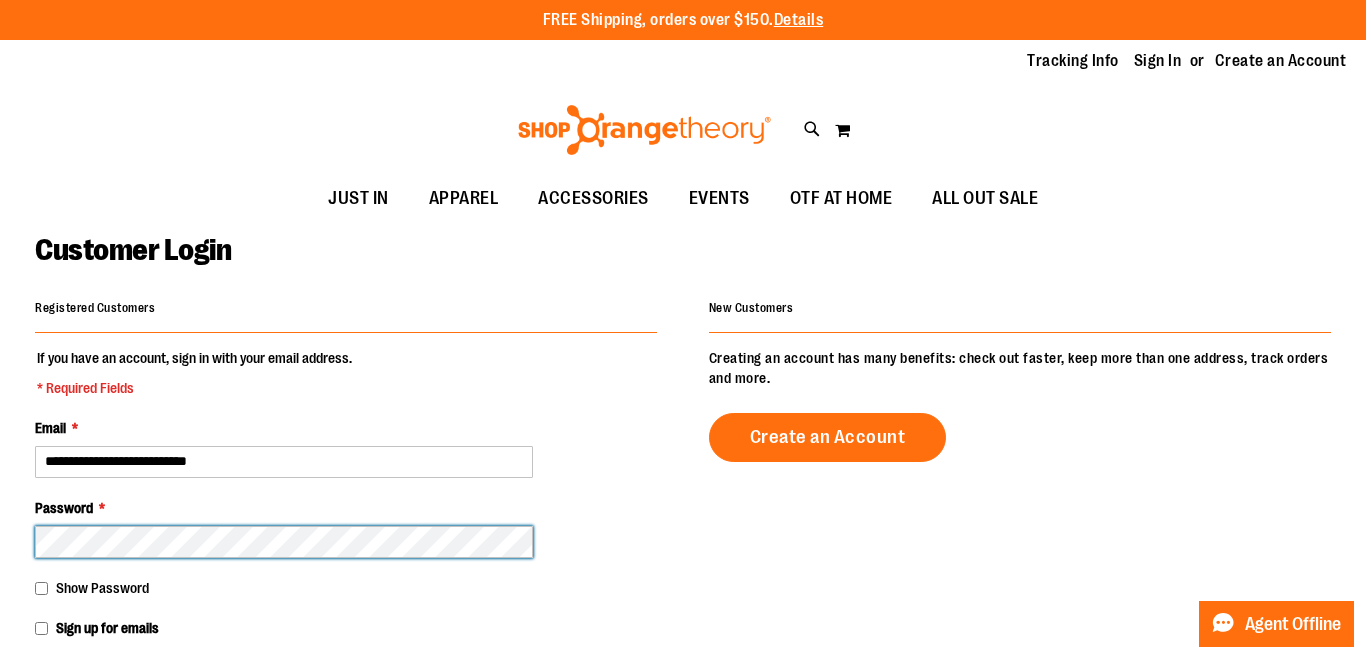 click on "Sign In" at bounding box center [102, 680] 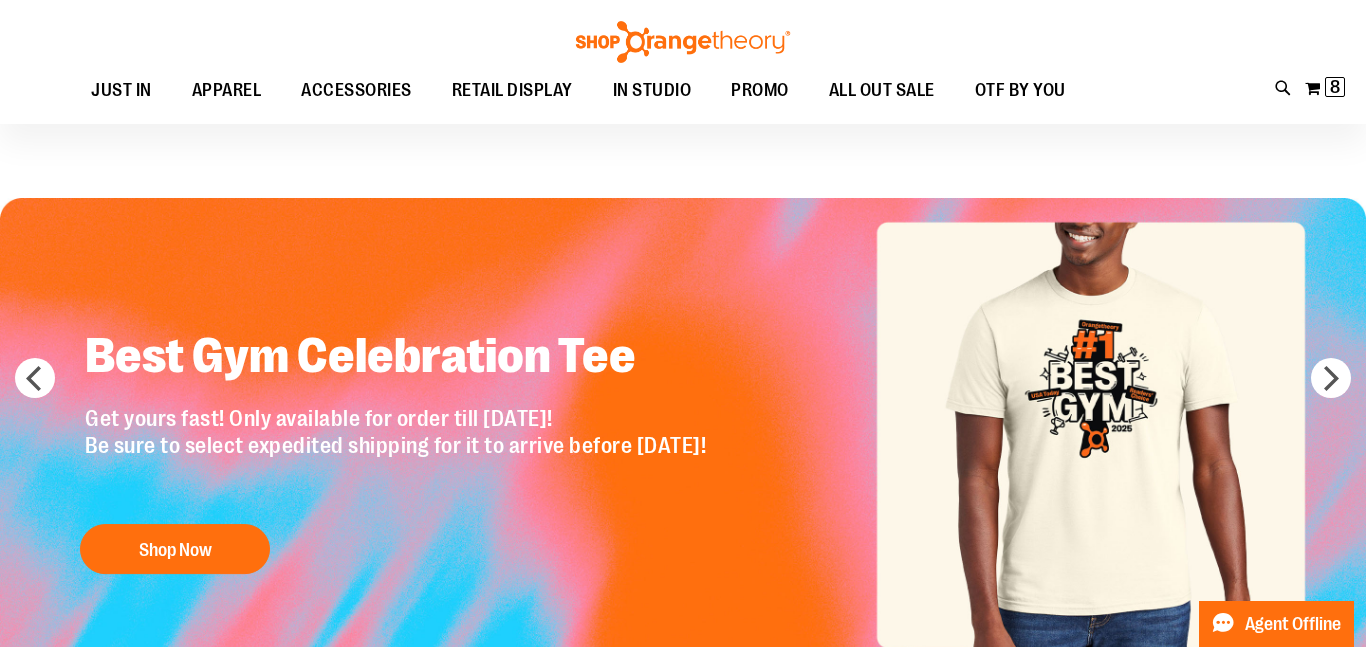 scroll, scrollTop: 30, scrollLeft: 0, axis: vertical 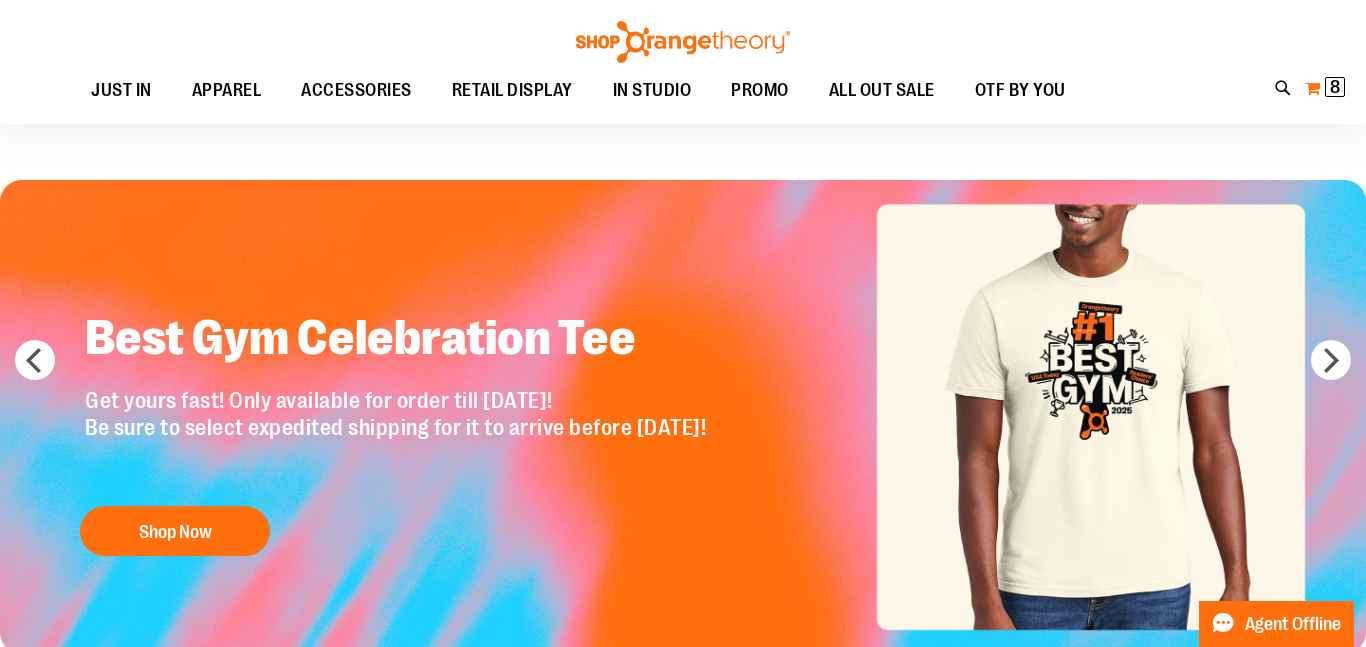 click on "My Cart
8
8
items" at bounding box center [1325, 88] 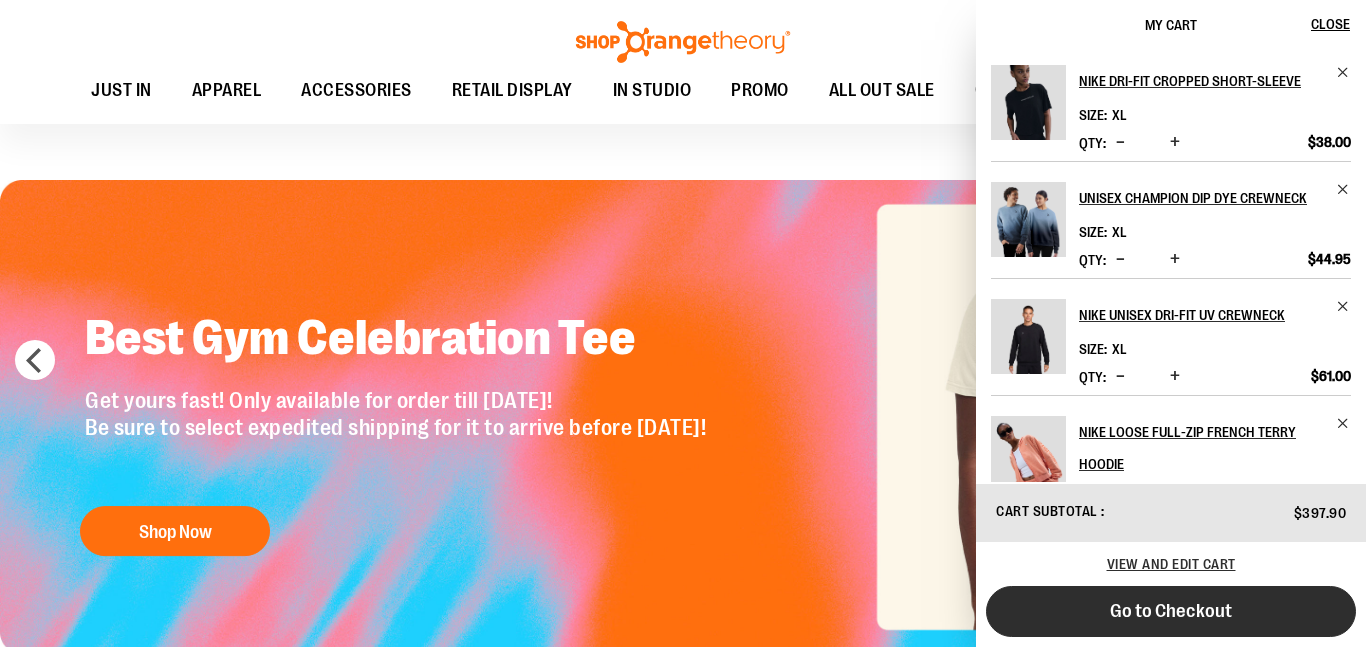 click on "Go to Checkout" at bounding box center [1171, 611] 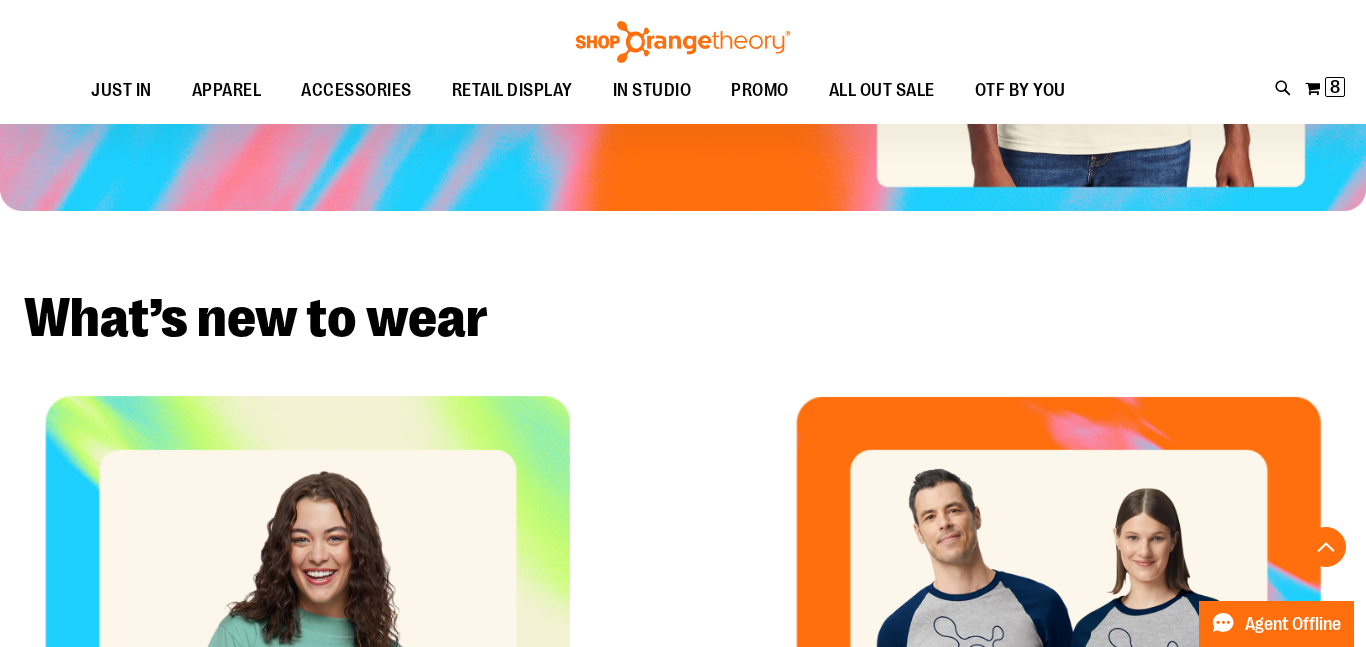 scroll, scrollTop: 476, scrollLeft: 0, axis: vertical 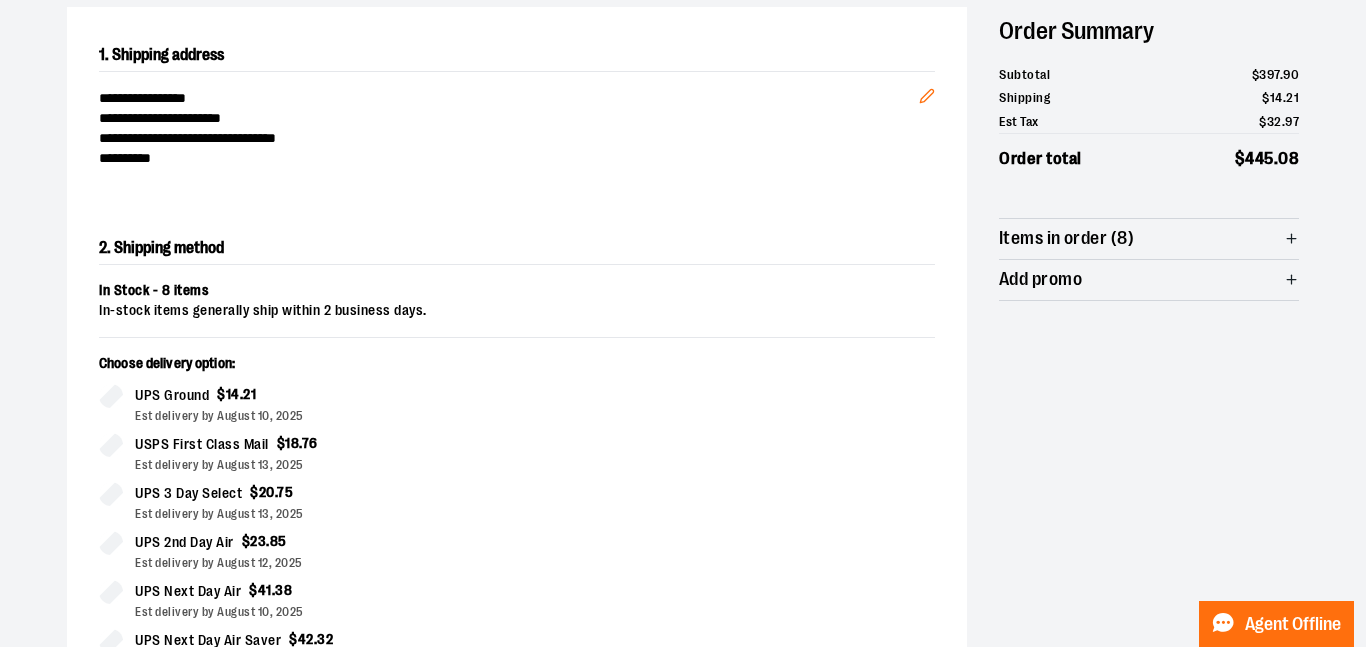 click 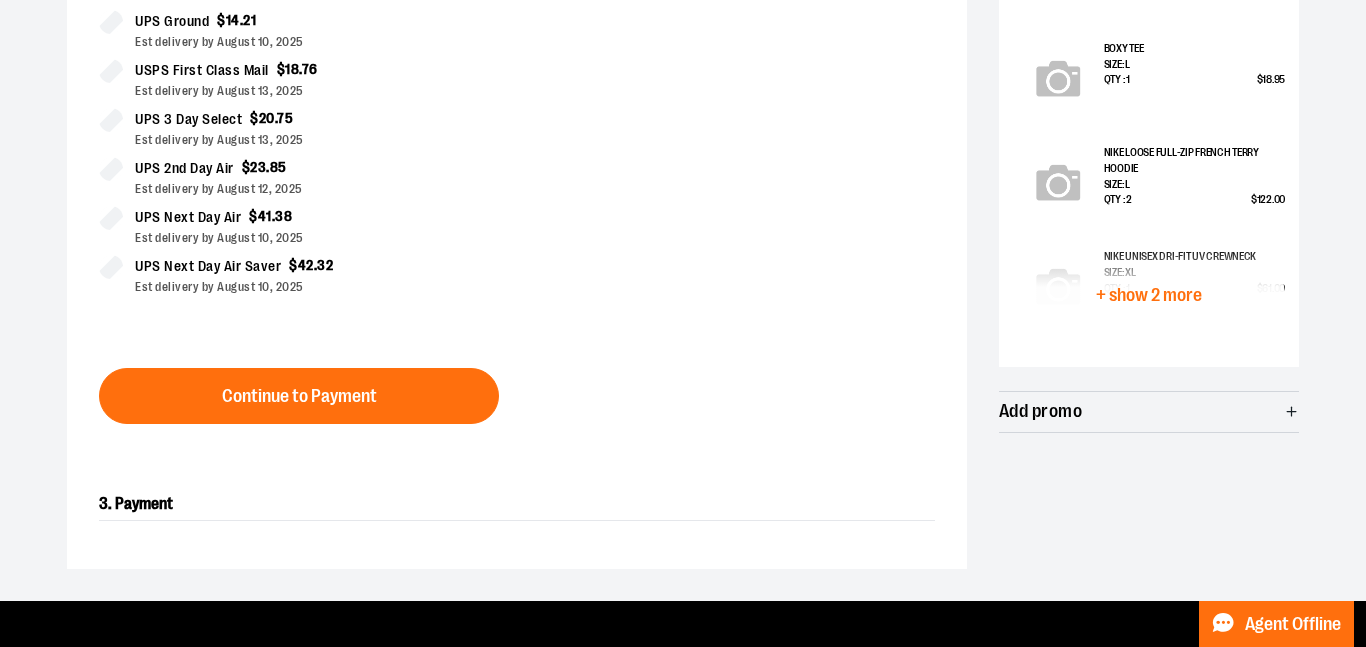 scroll, scrollTop: 607, scrollLeft: 0, axis: vertical 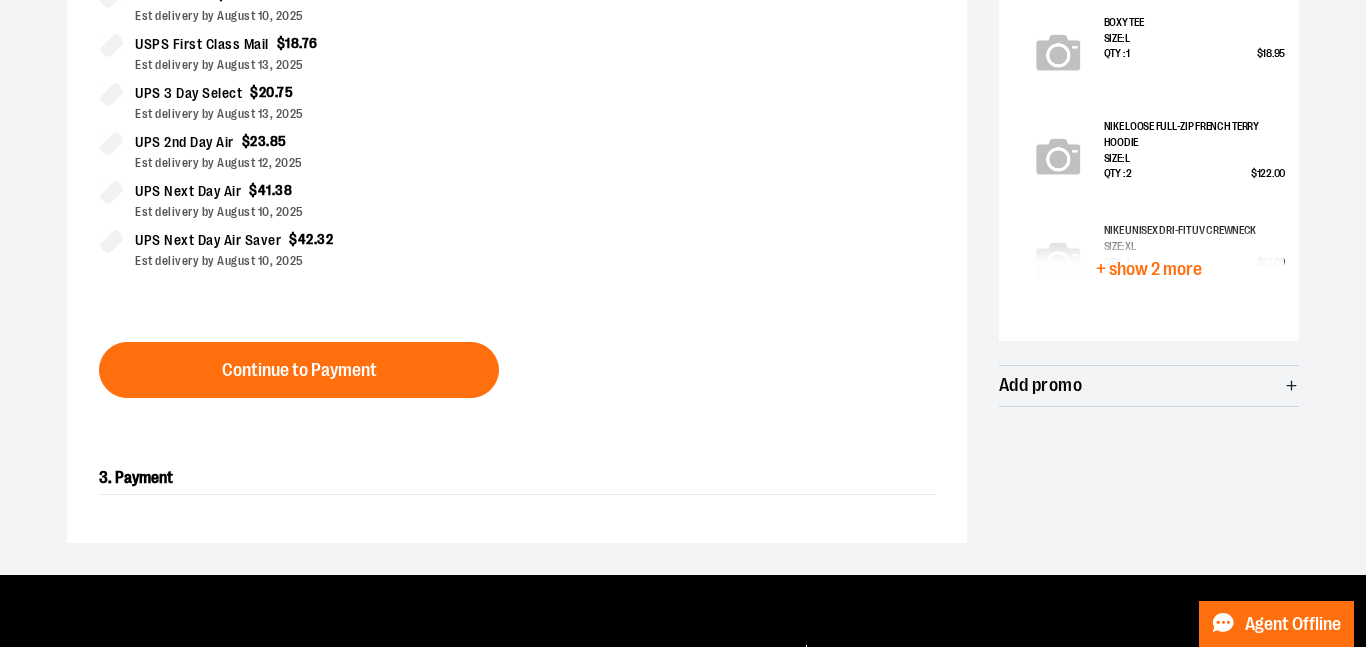 click on "+ show 2 more" at bounding box center [1149, 269] 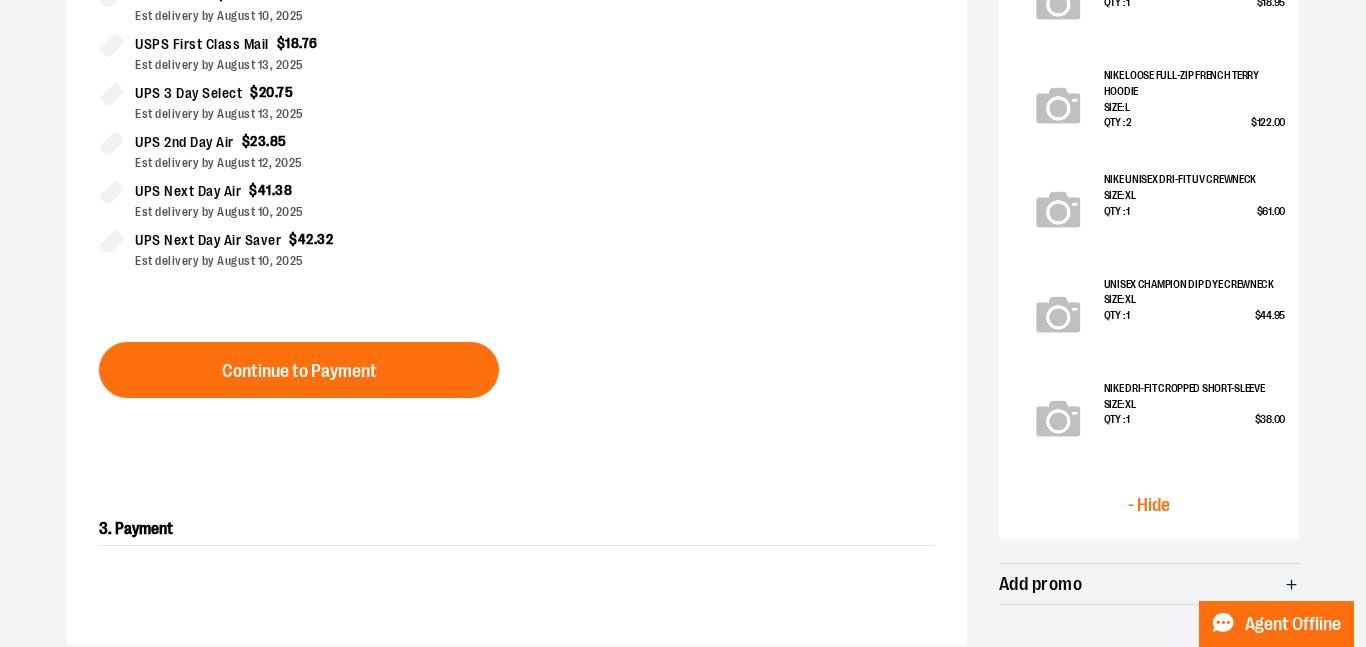 scroll, scrollTop: 641, scrollLeft: 0, axis: vertical 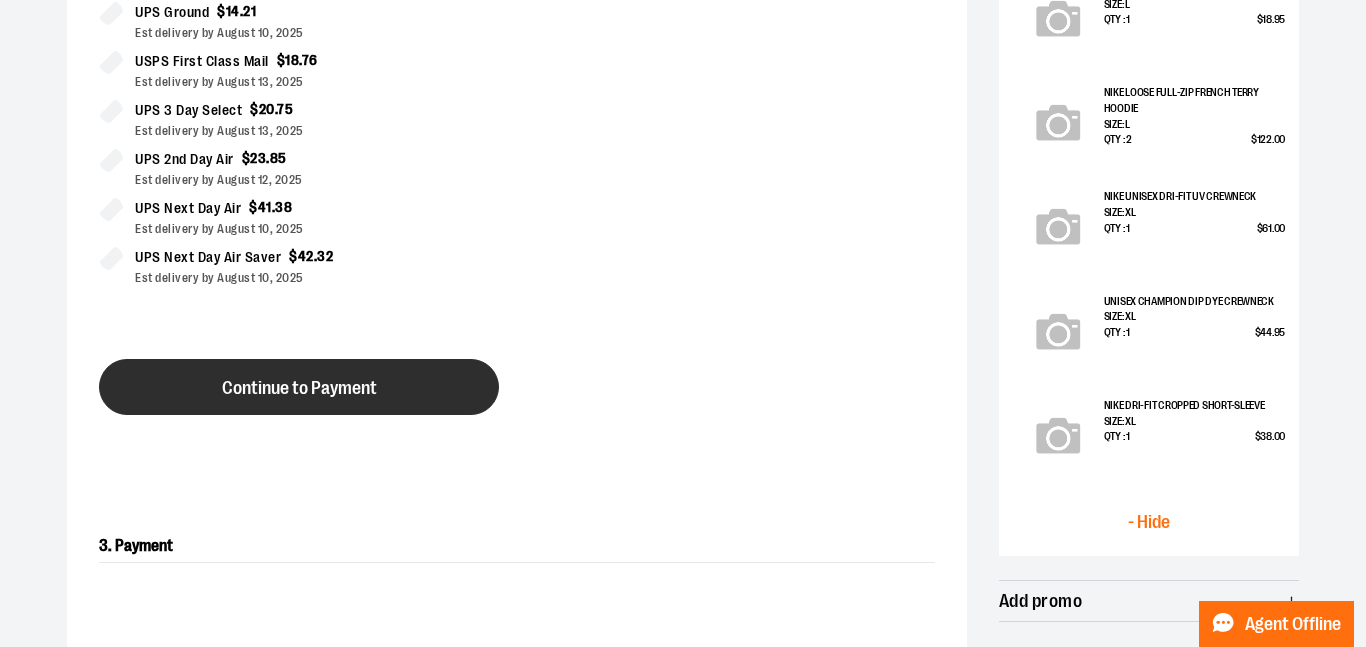 click on "Continue to Payment" at bounding box center [299, 387] 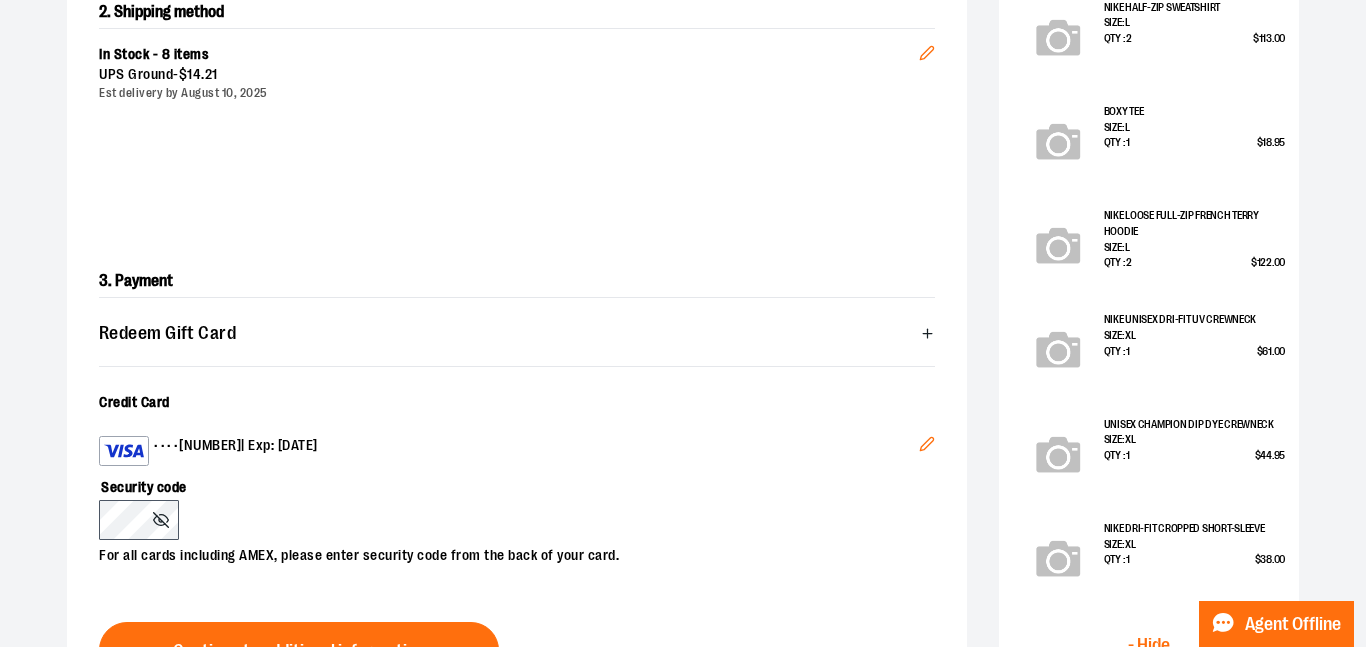 scroll, scrollTop: 555, scrollLeft: 0, axis: vertical 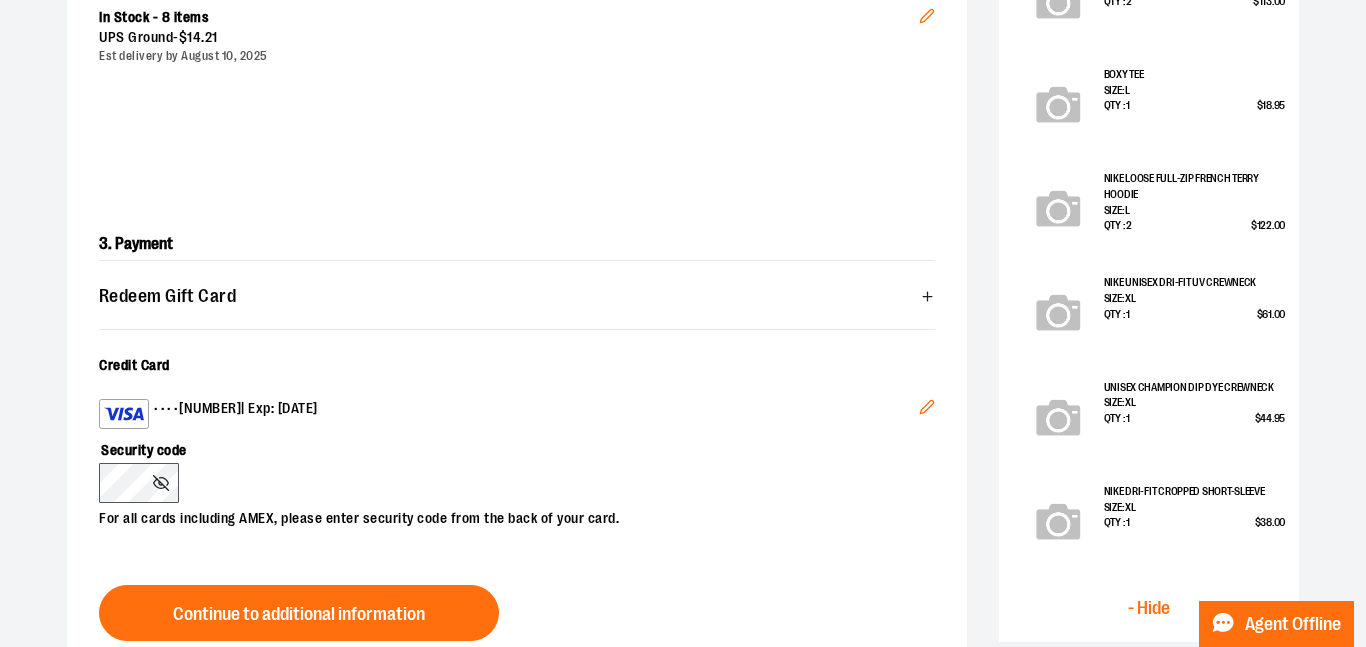 click 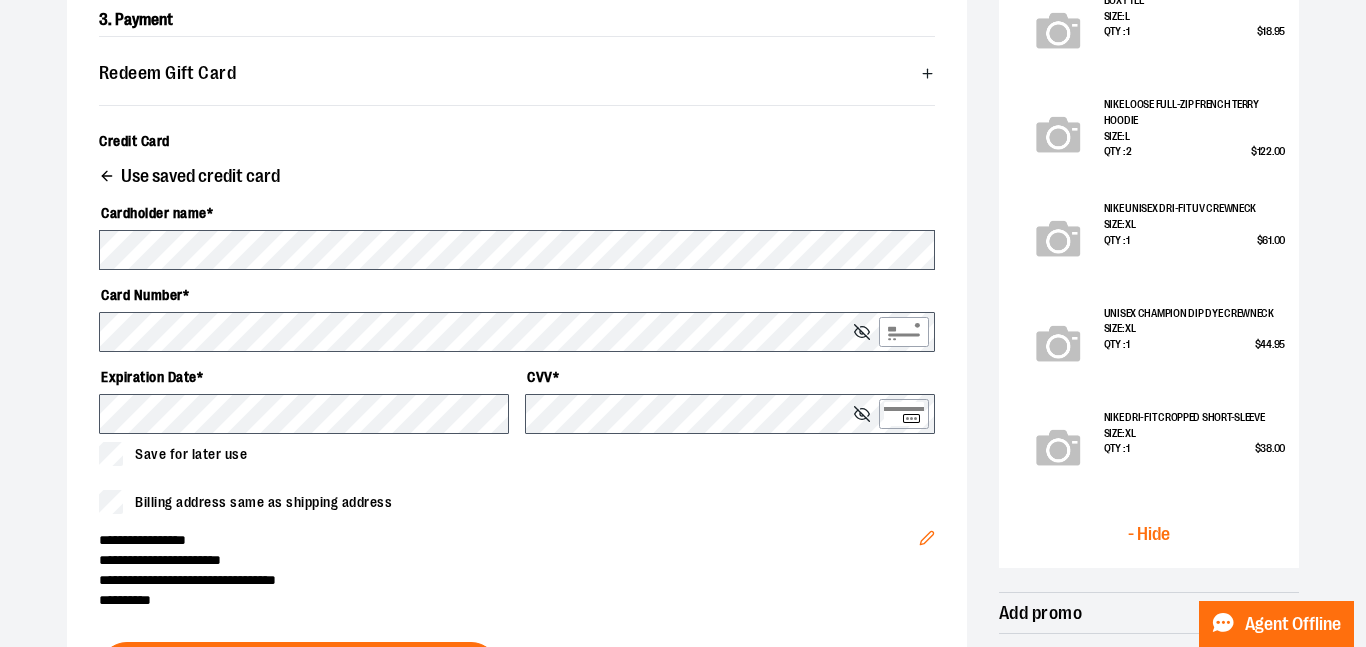scroll, scrollTop: 631, scrollLeft: 0, axis: vertical 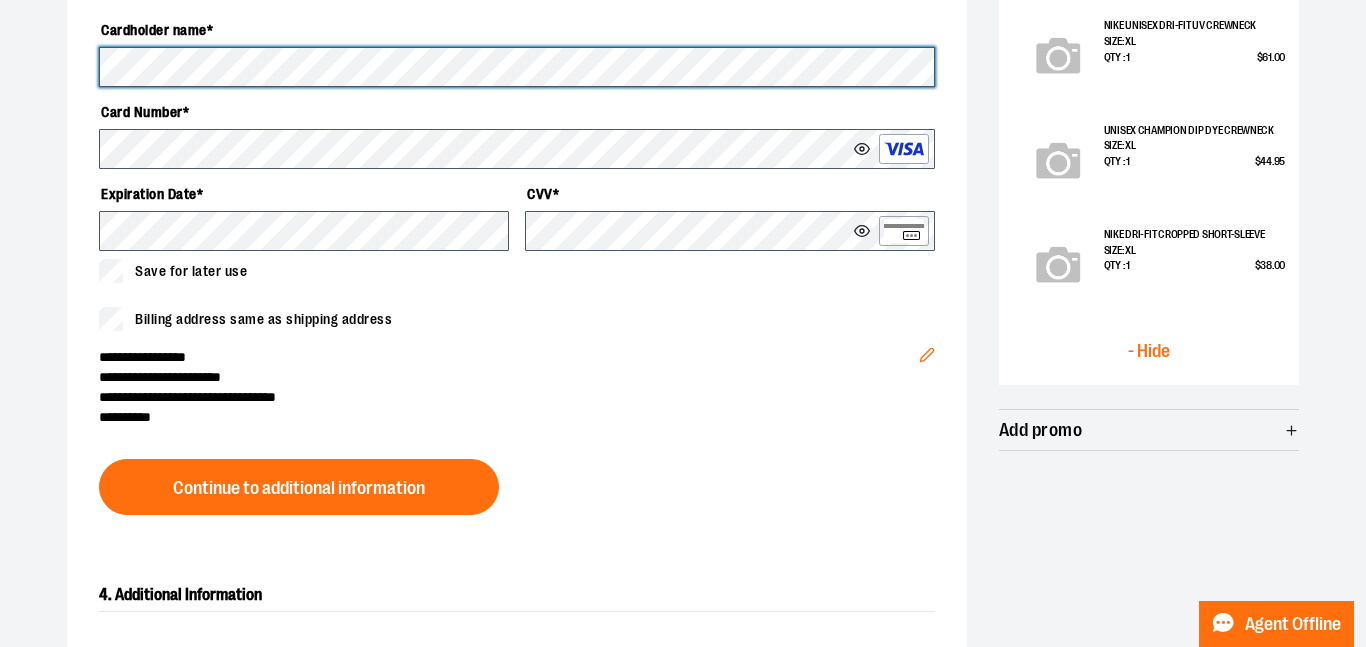 click at bounding box center [864, 149] 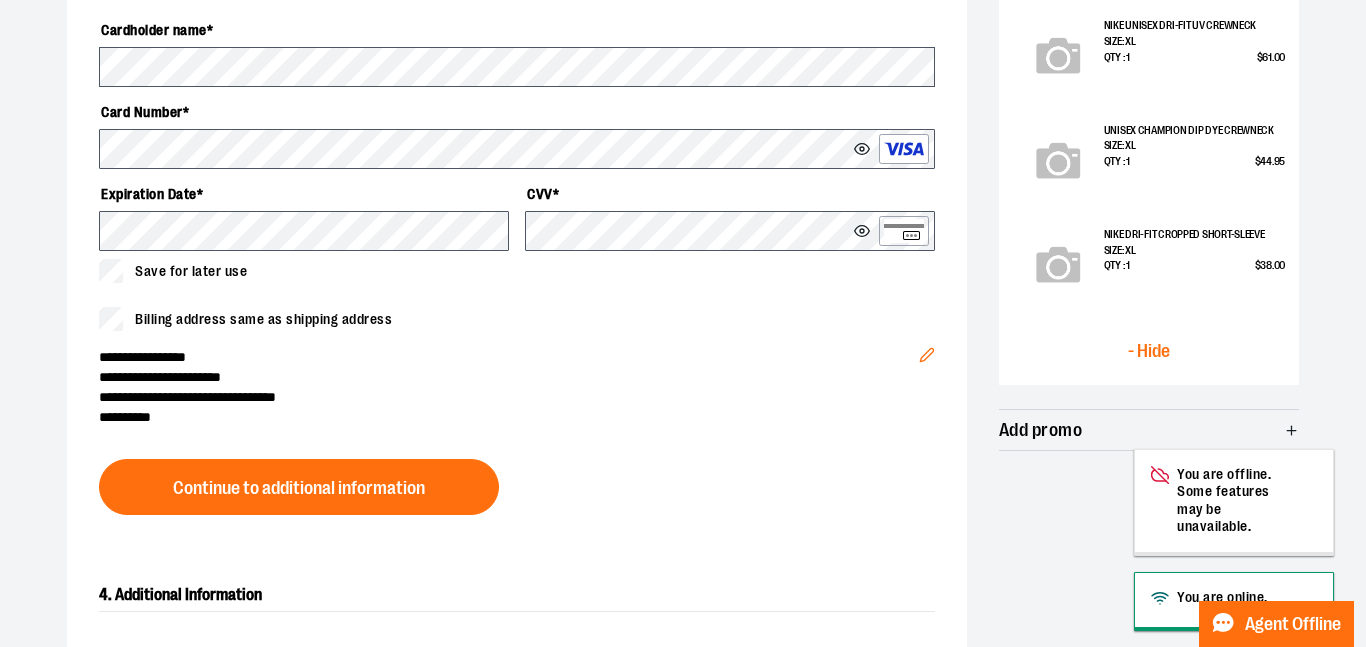 click on "**********" at bounding box center (509, 417) 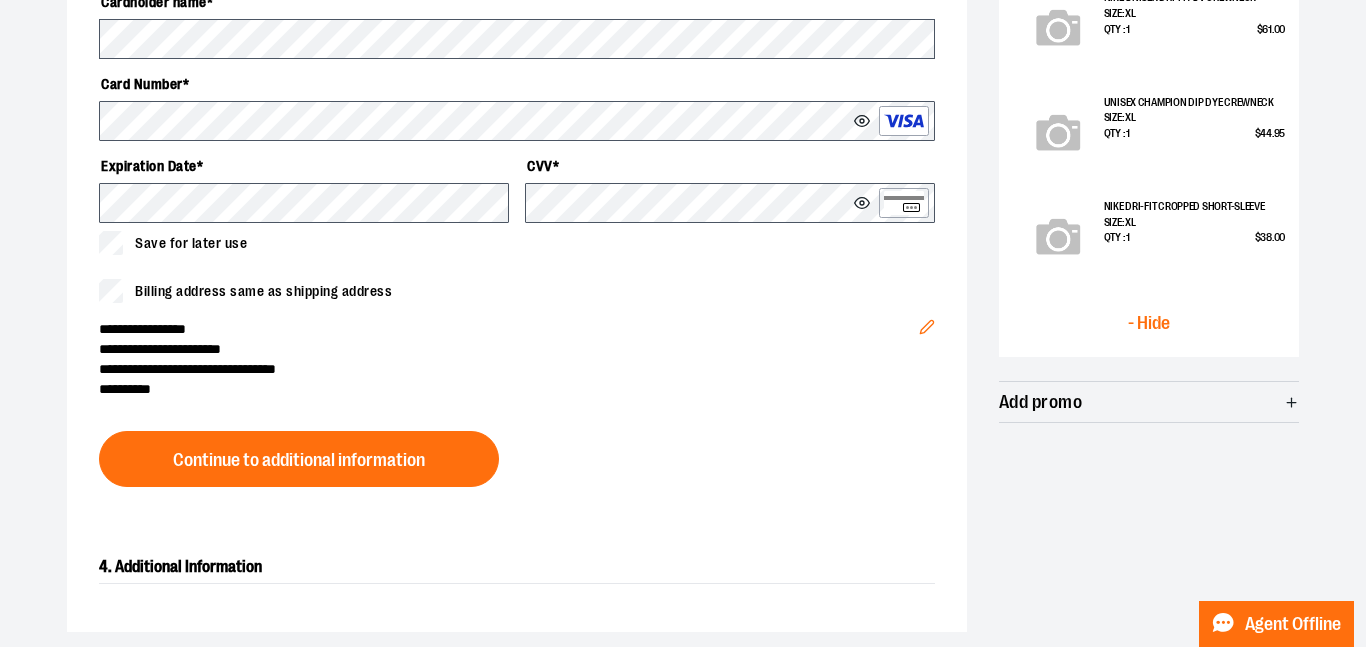 scroll, scrollTop: 846, scrollLeft: 0, axis: vertical 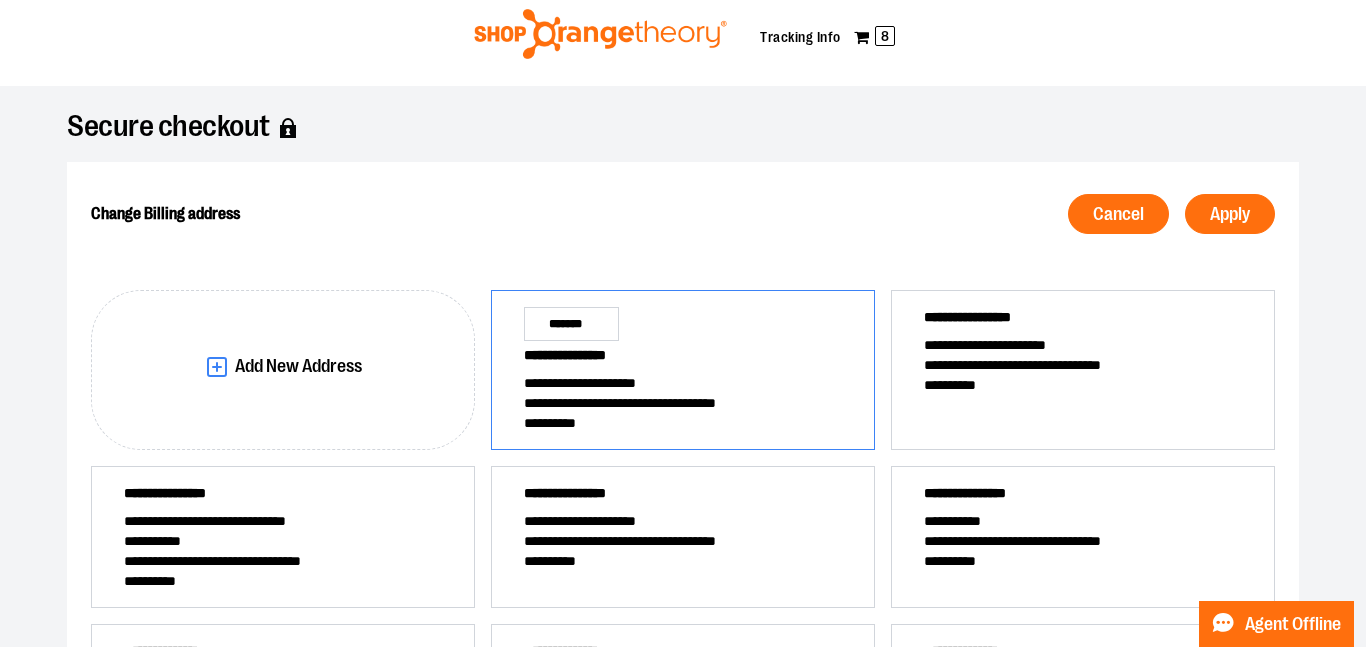 click on "**********" at bounding box center [683, 423] 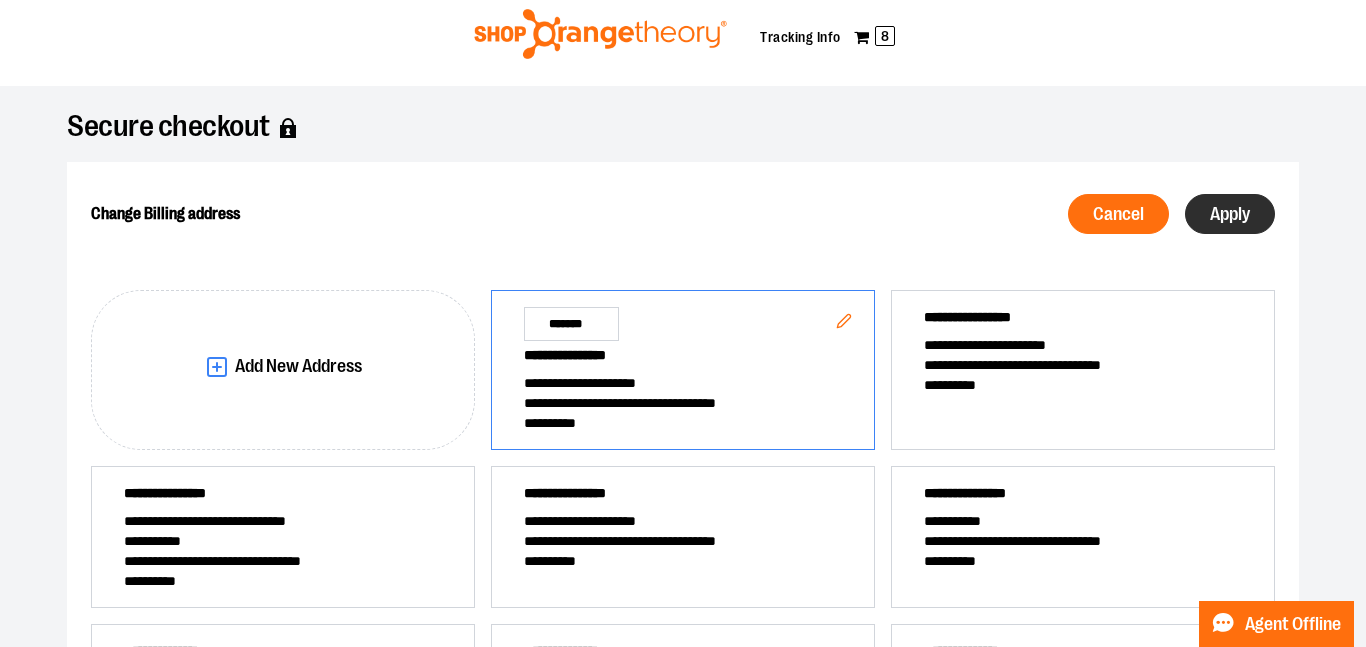 click on "Apply" at bounding box center [1230, 214] 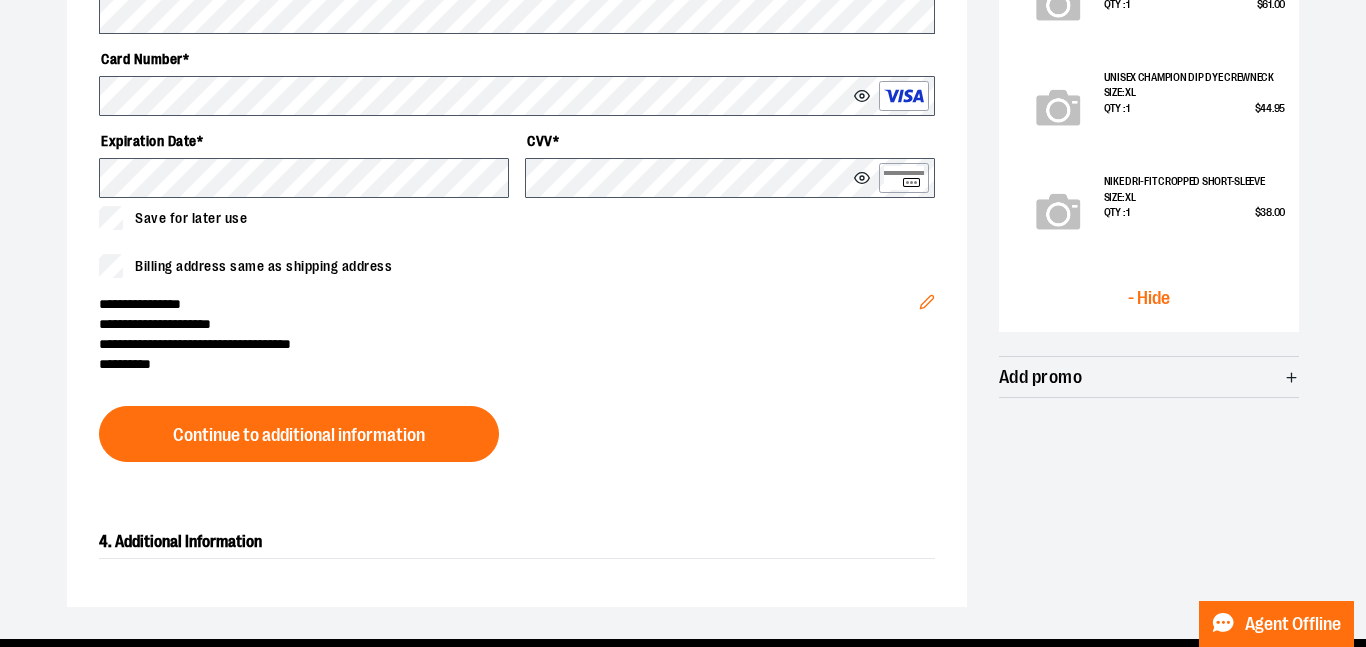 scroll, scrollTop: 864, scrollLeft: 0, axis: vertical 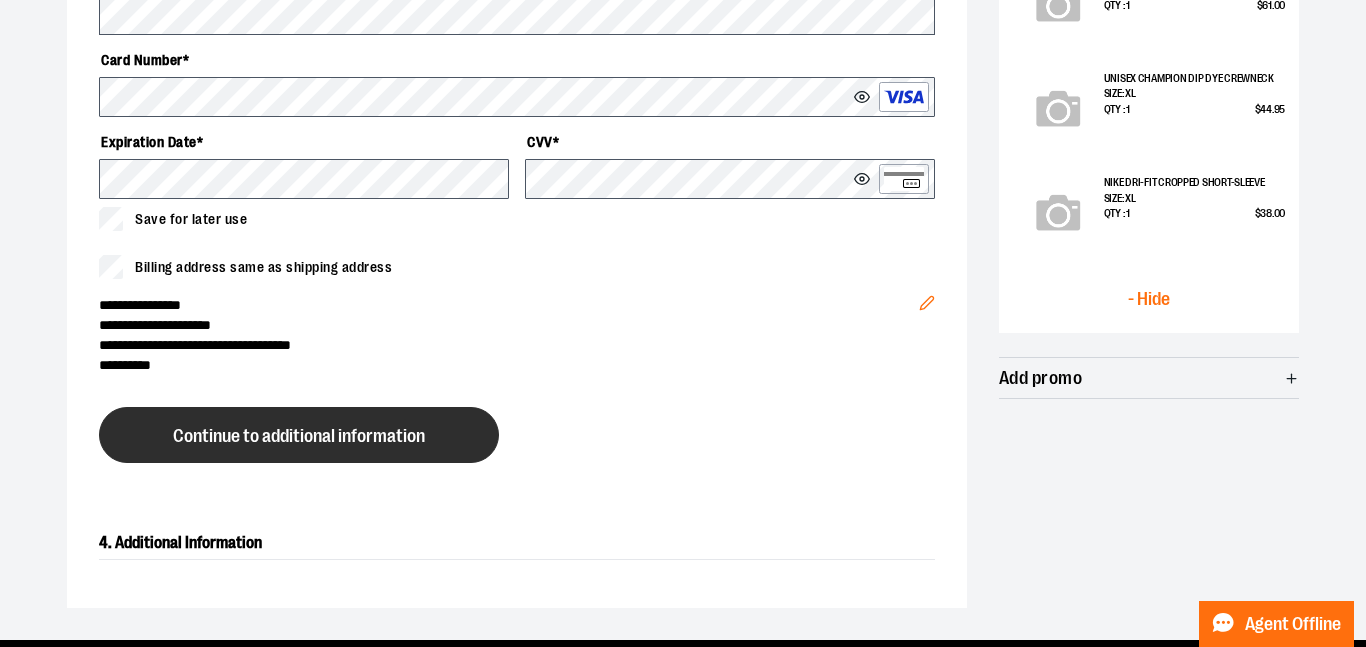 click on "Continue to additional information" at bounding box center [299, 436] 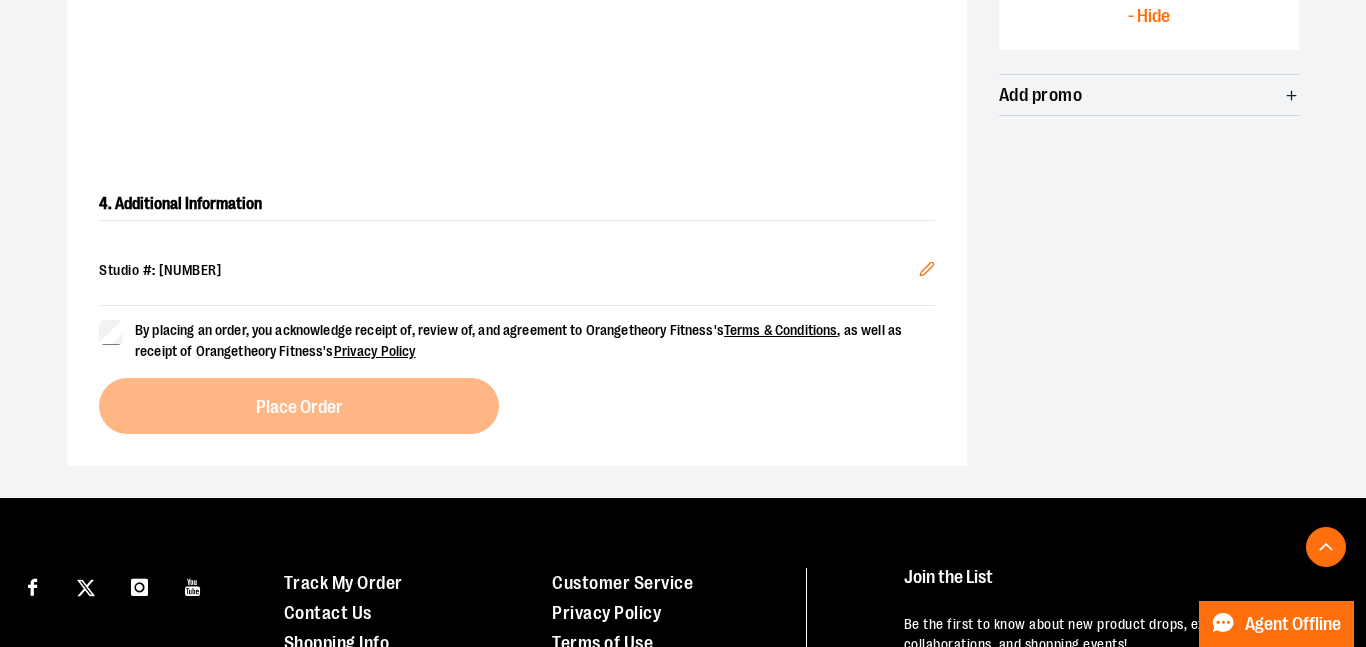 scroll, scrollTop: 1149, scrollLeft: 0, axis: vertical 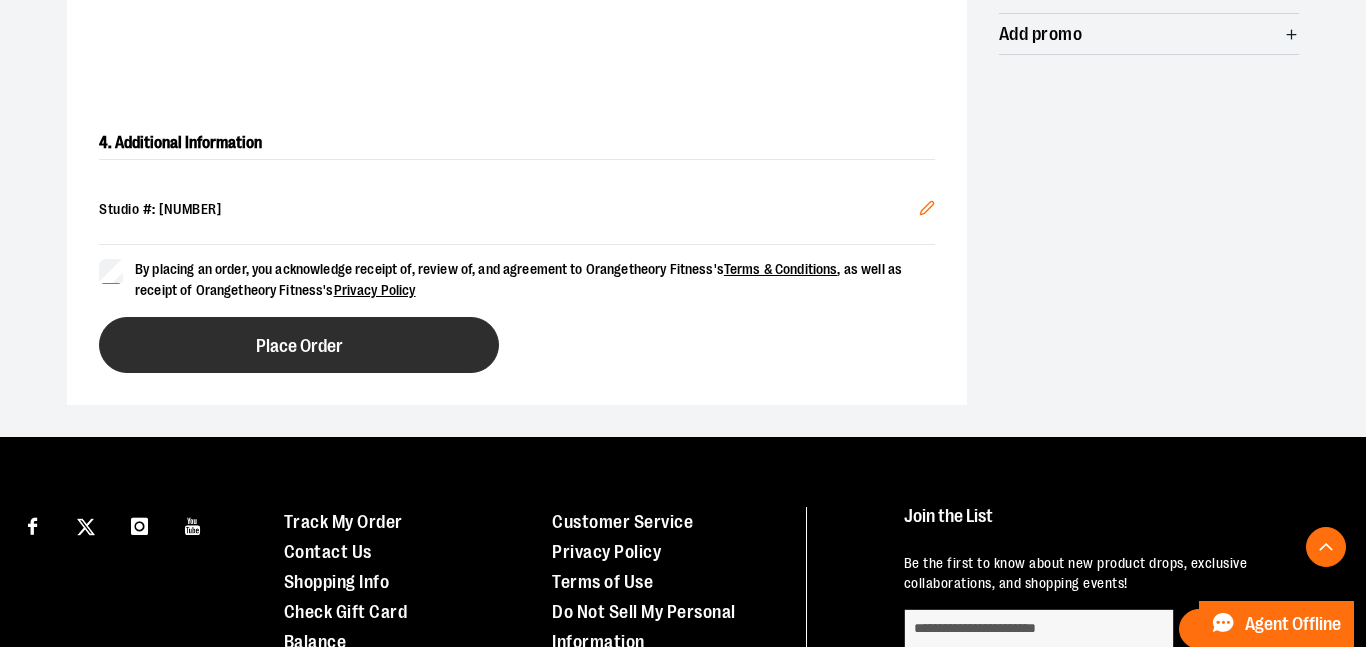 click on "Place Order" at bounding box center (299, 345) 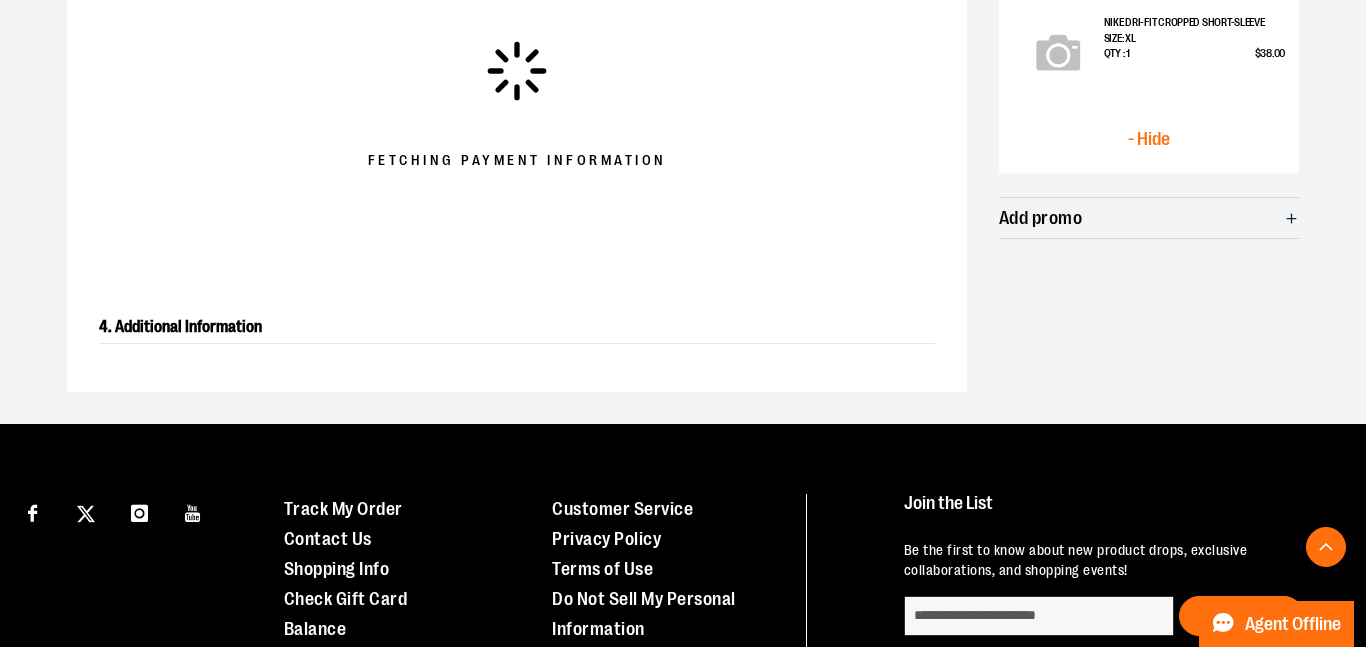scroll, scrollTop: 957, scrollLeft: 0, axis: vertical 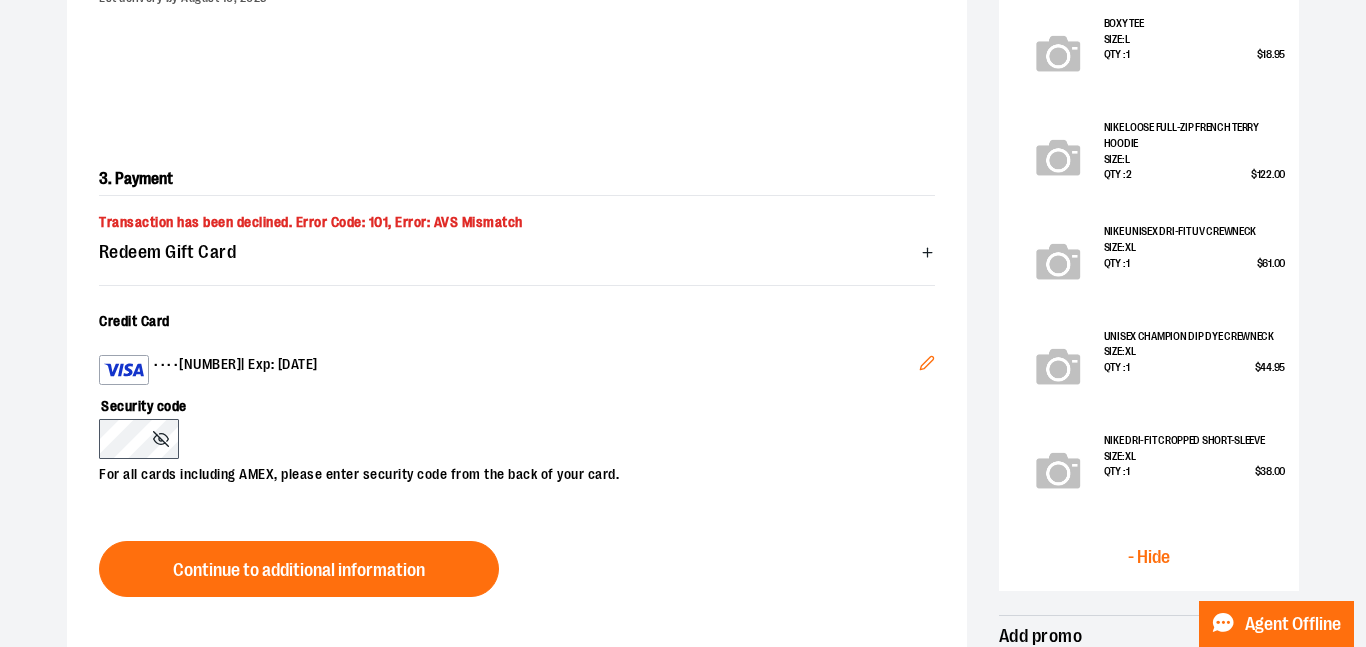 click on "Edit" at bounding box center (927, 366) 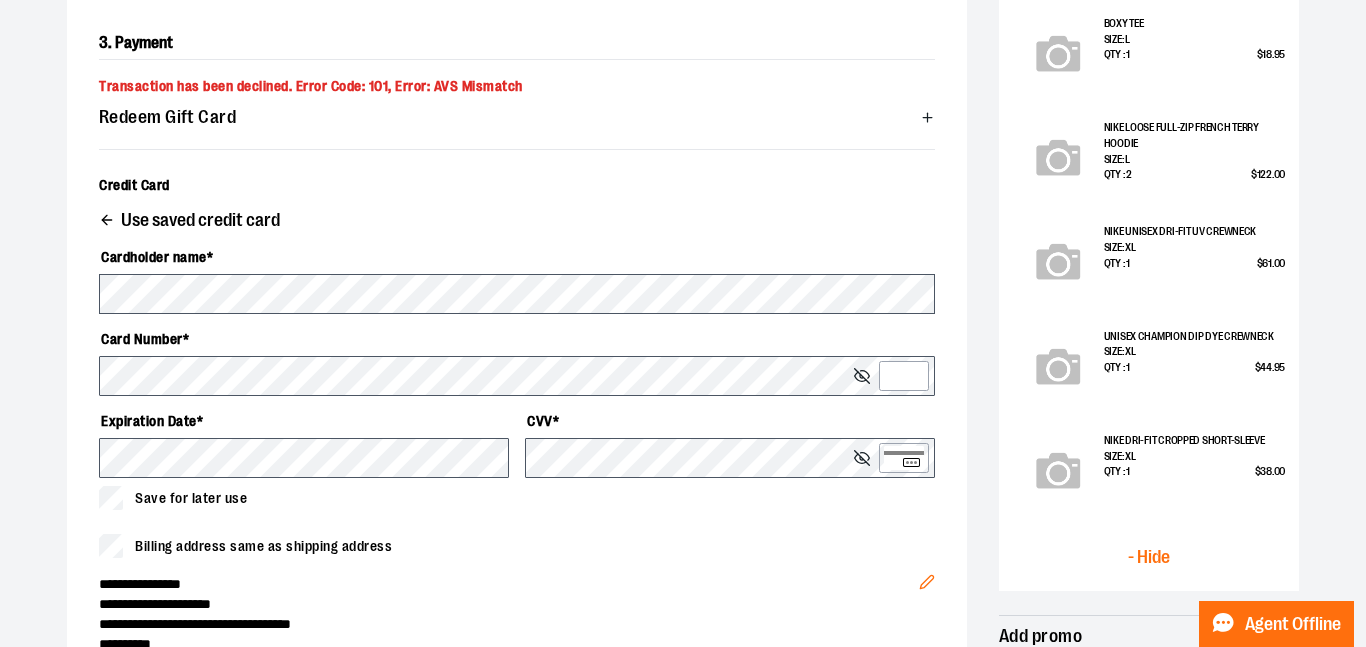 scroll, scrollTop: 538, scrollLeft: 0, axis: vertical 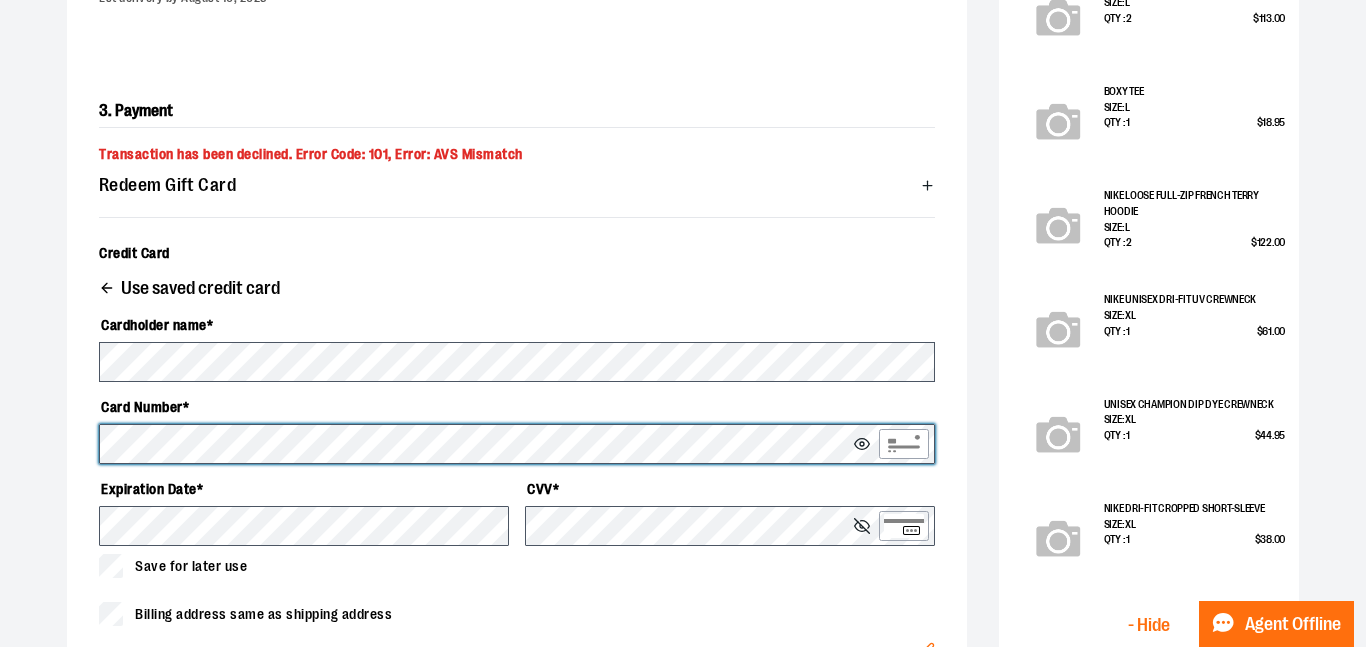 click at bounding box center (864, 444) 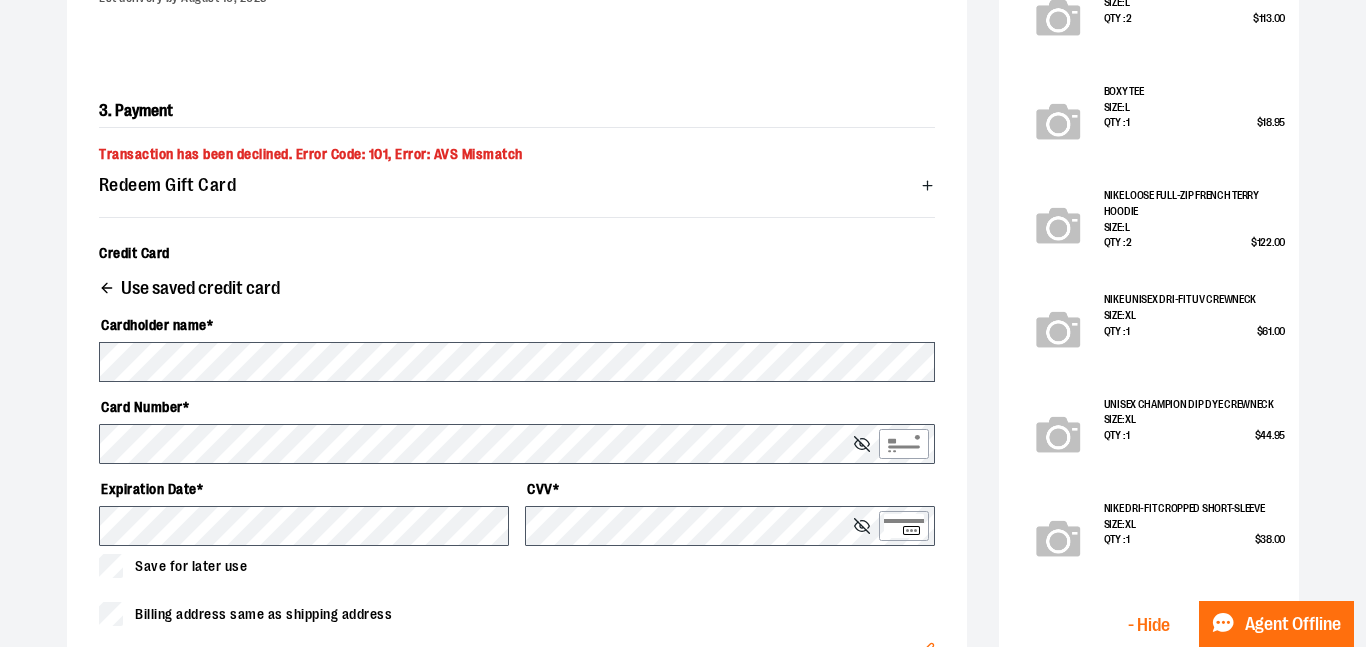 click on "**********" at bounding box center [683, 293] 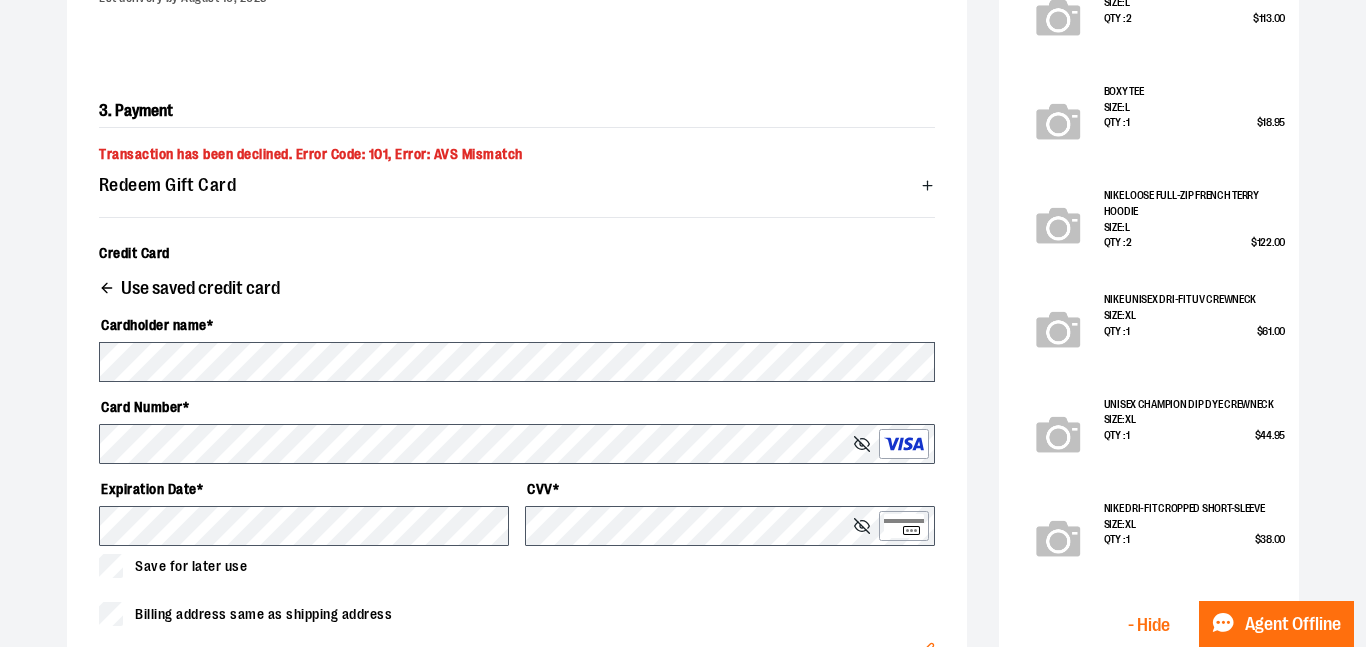 click on "Cardholder name * Card Number * Expiration Date * CVV * Save for later use" at bounding box center [517, 443] 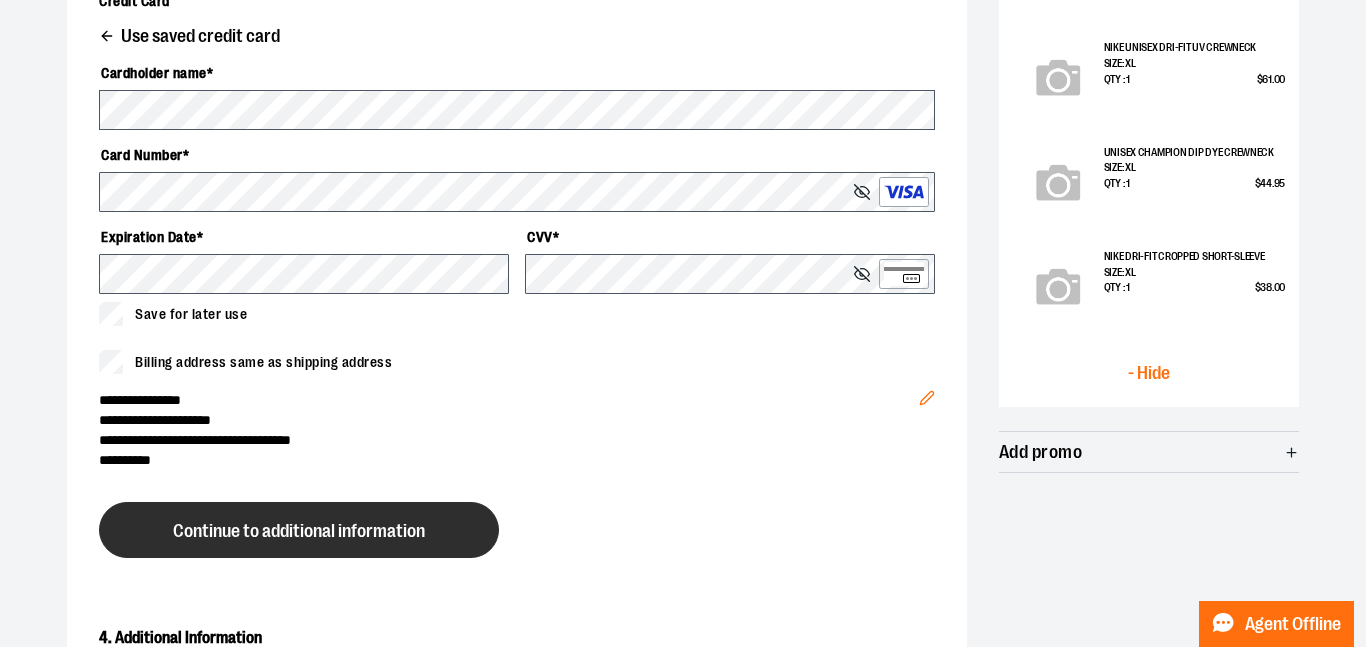 click on "Continue to additional information" at bounding box center (299, 530) 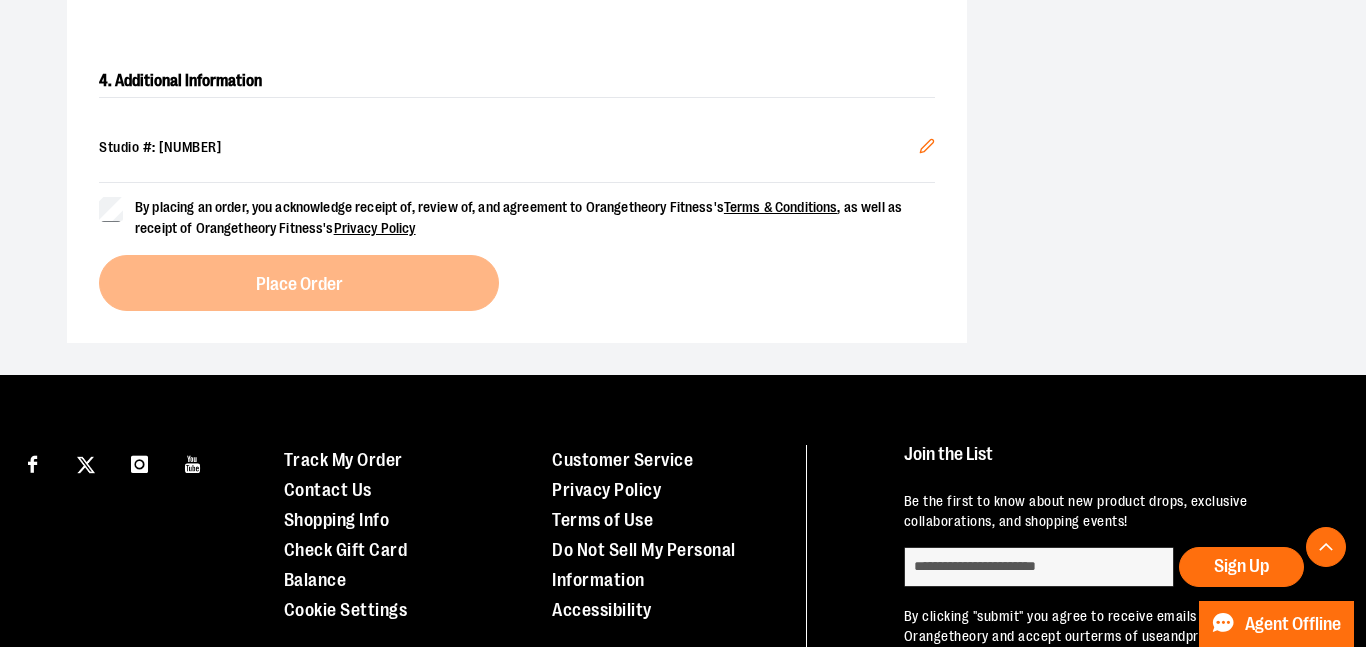 scroll, scrollTop: 1269, scrollLeft: 0, axis: vertical 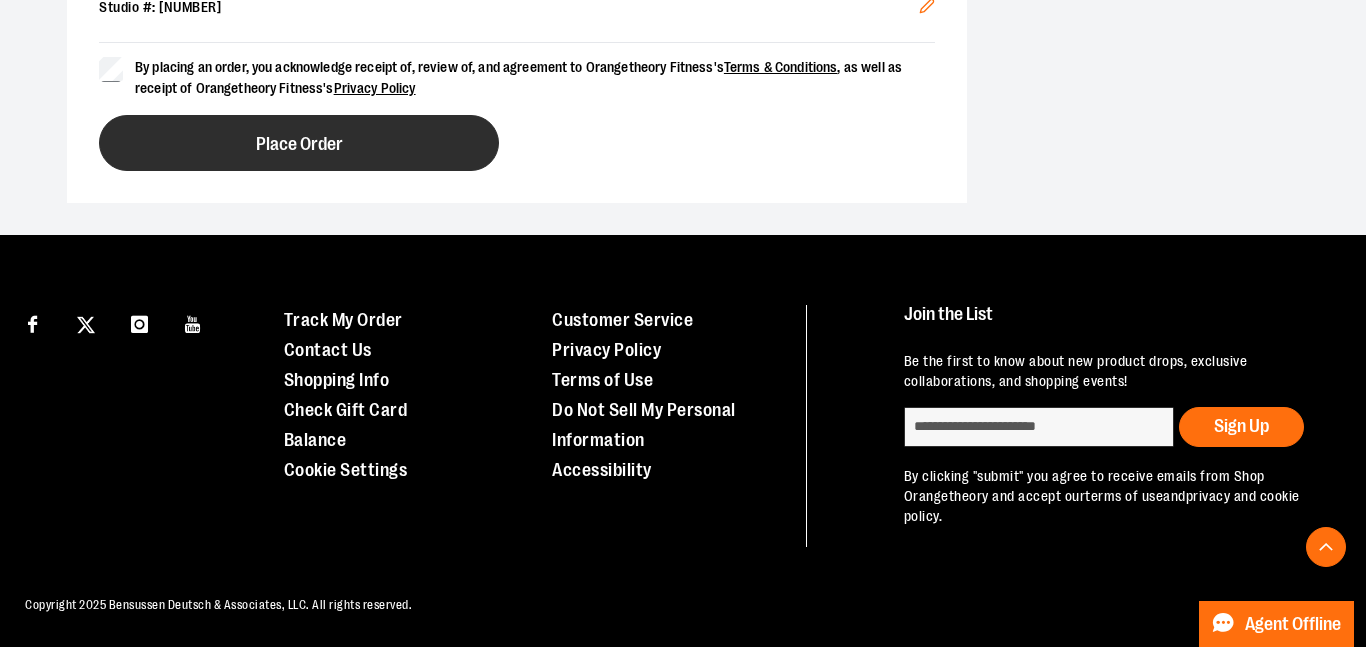 click on "Place Order" at bounding box center [299, 143] 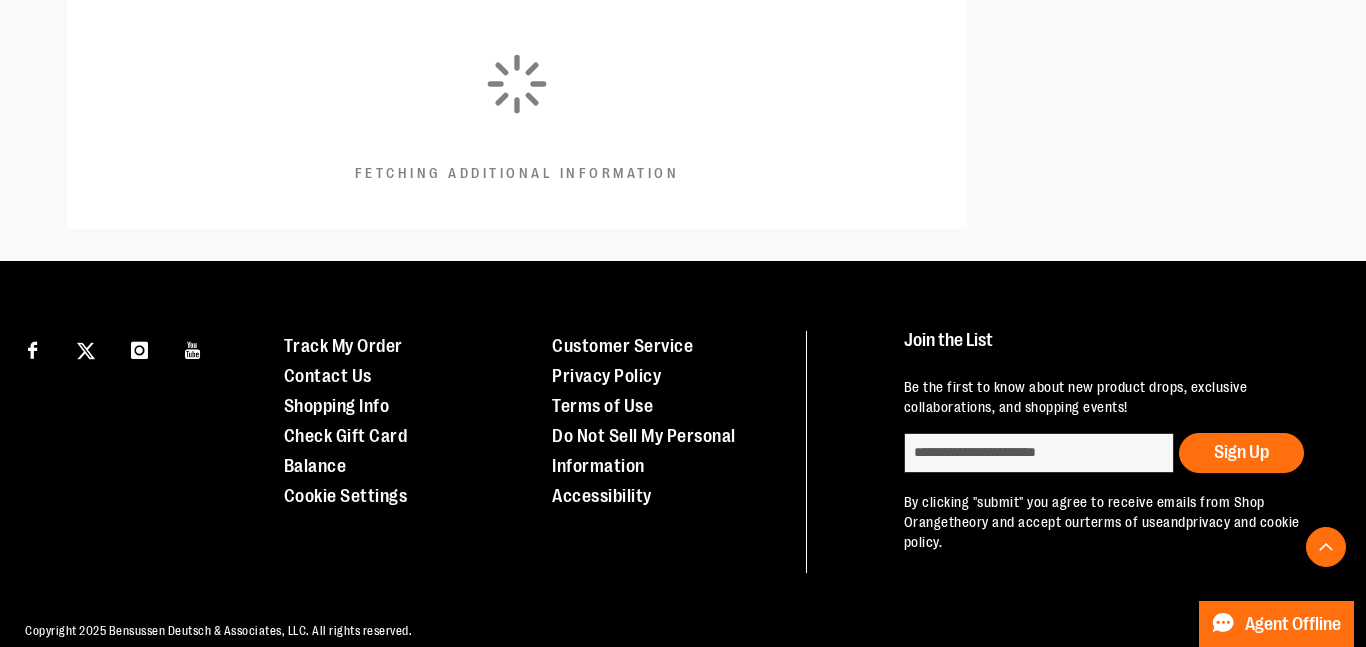 scroll, scrollTop: 1395, scrollLeft: 0, axis: vertical 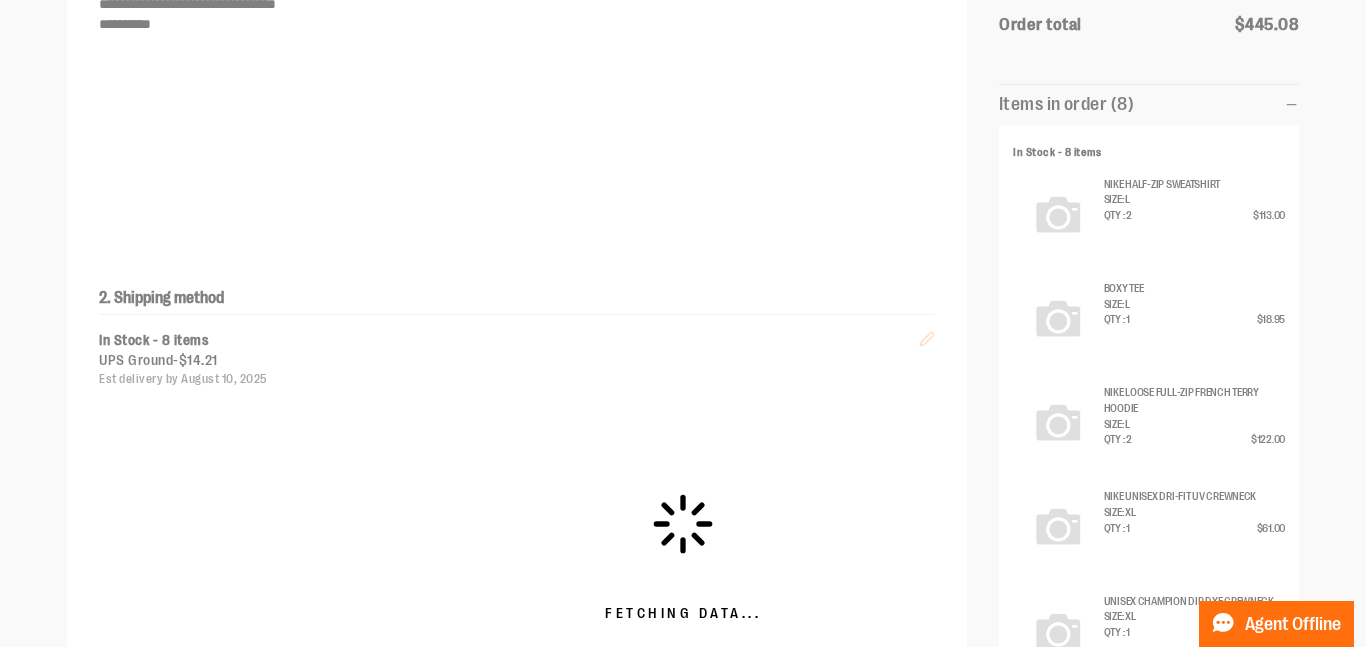 click on "Fetching Data..." at bounding box center [683, 558] 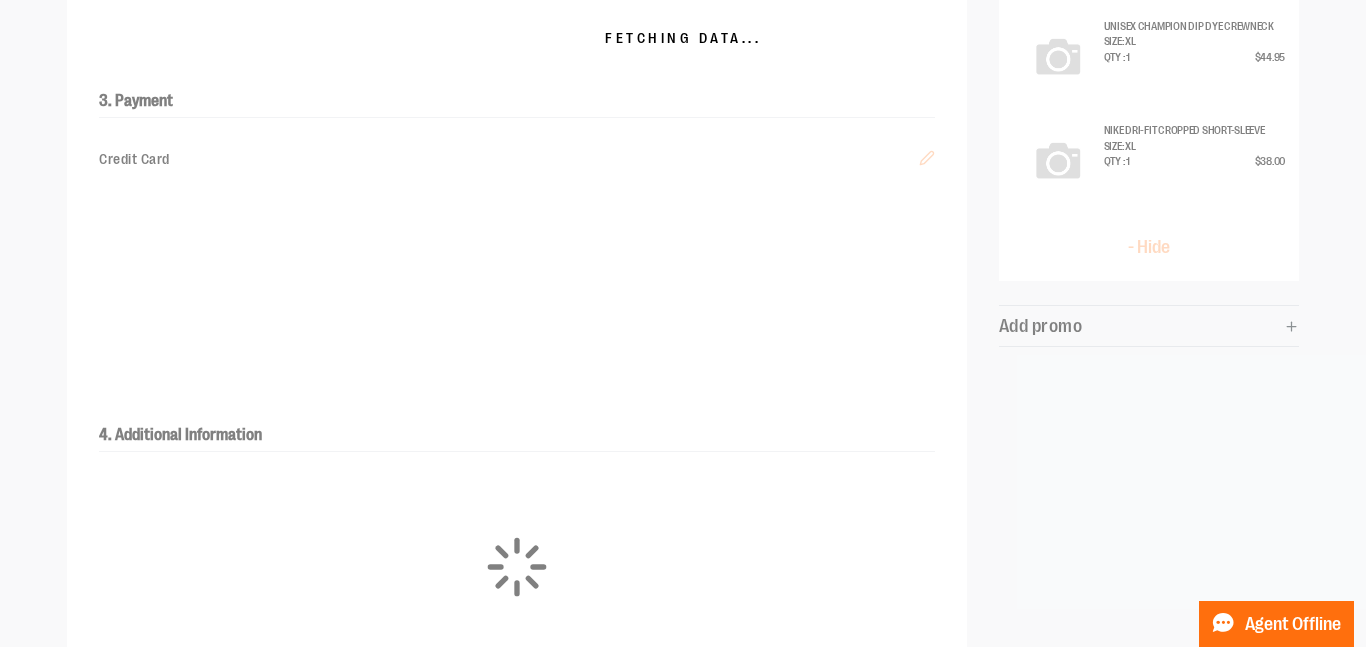 scroll, scrollTop: 1425, scrollLeft: 0, axis: vertical 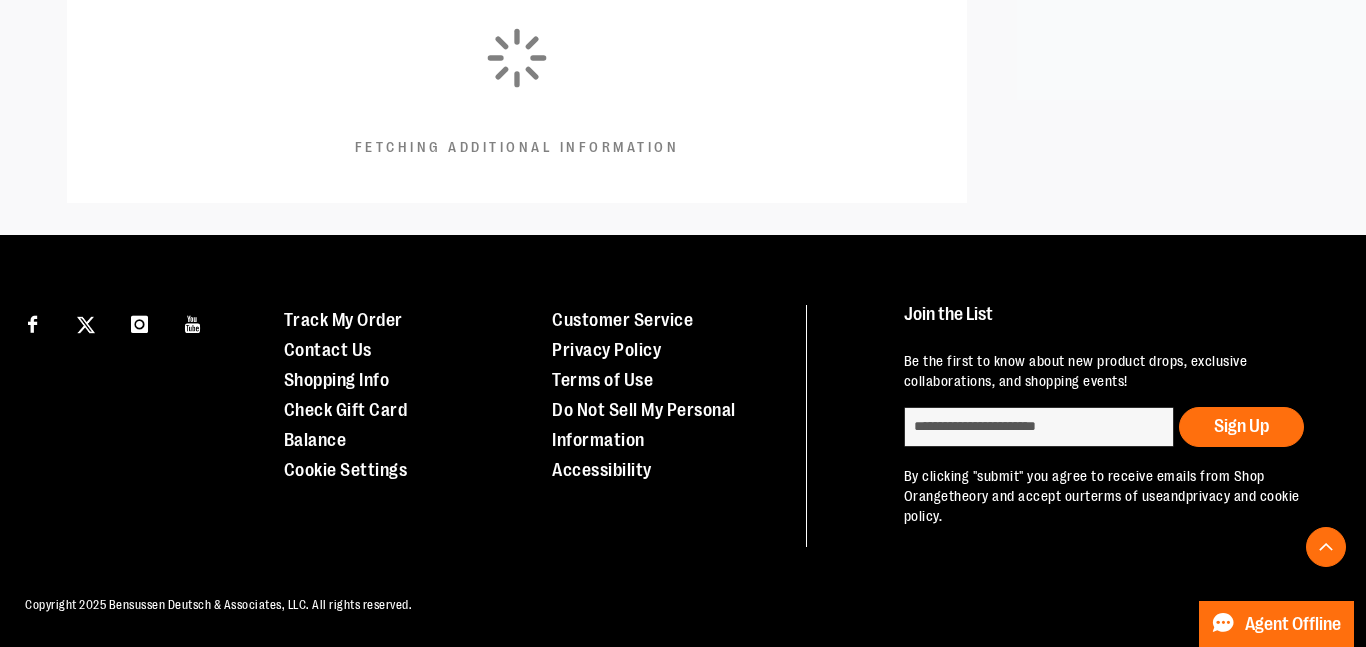 click on "Connect with Us
Customer Service" at bounding box center [683, 411] 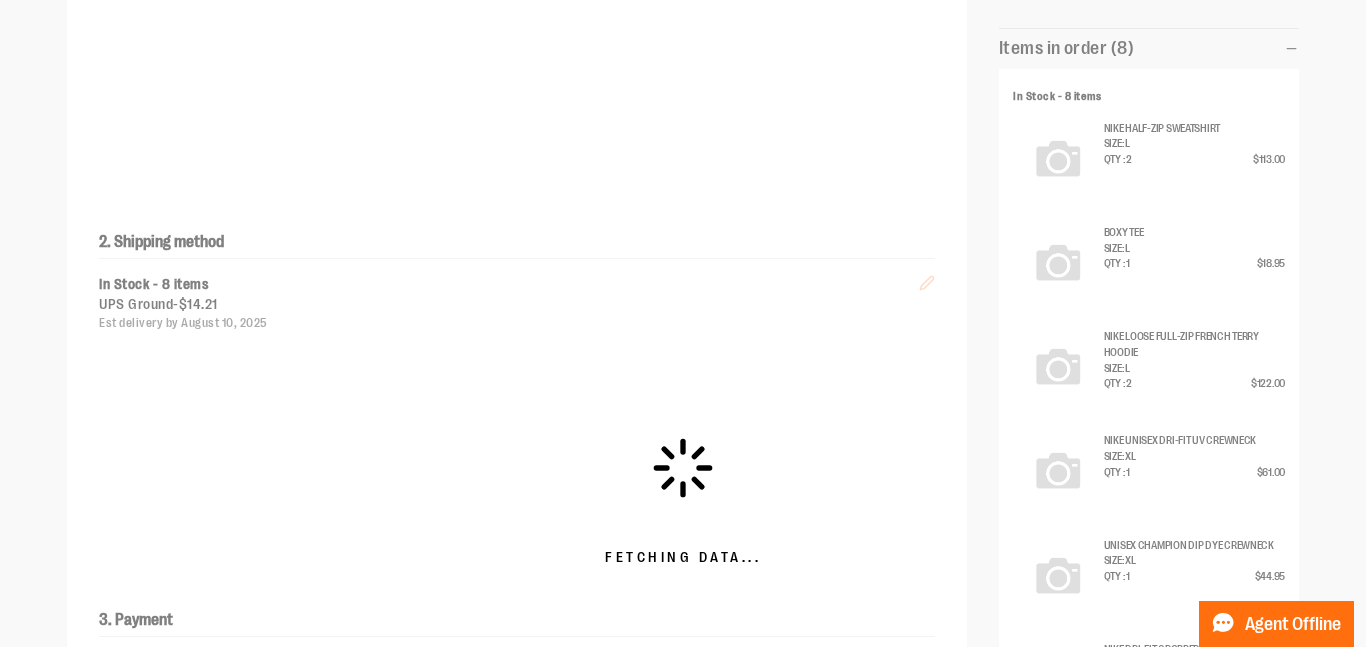 scroll, scrollTop: 0, scrollLeft: 0, axis: both 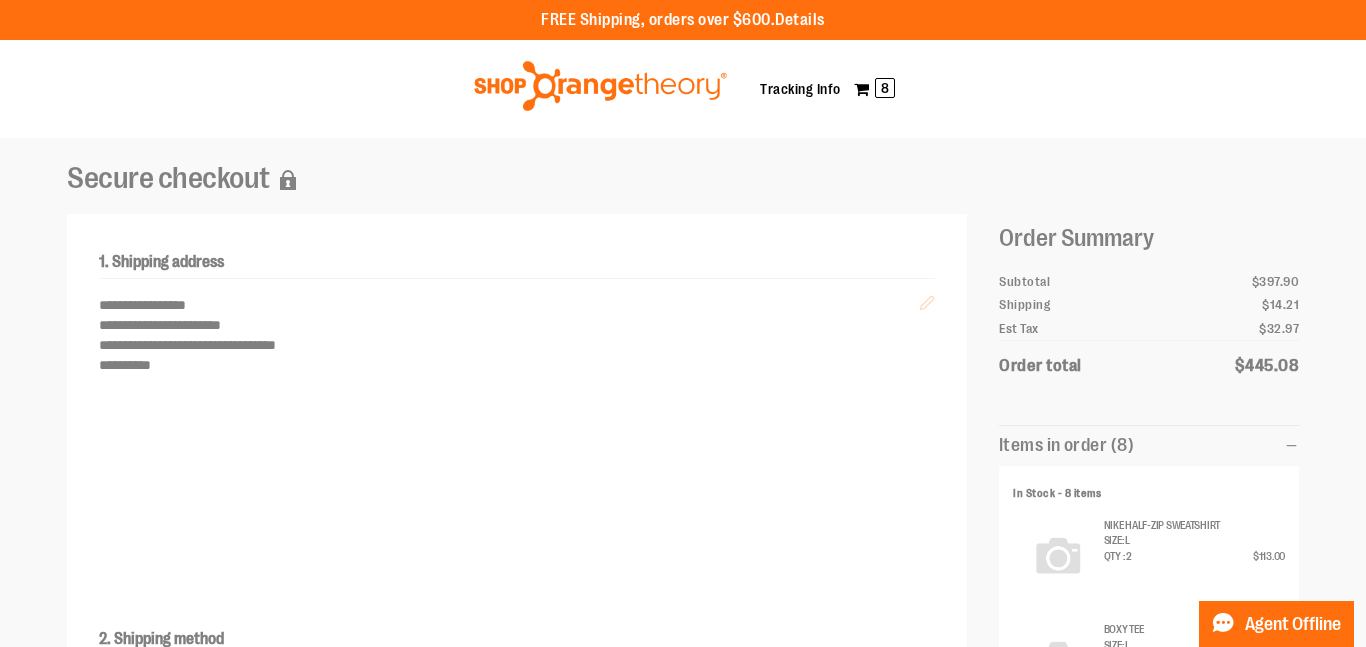 click on "Fetching Data..." at bounding box center (683, 899) 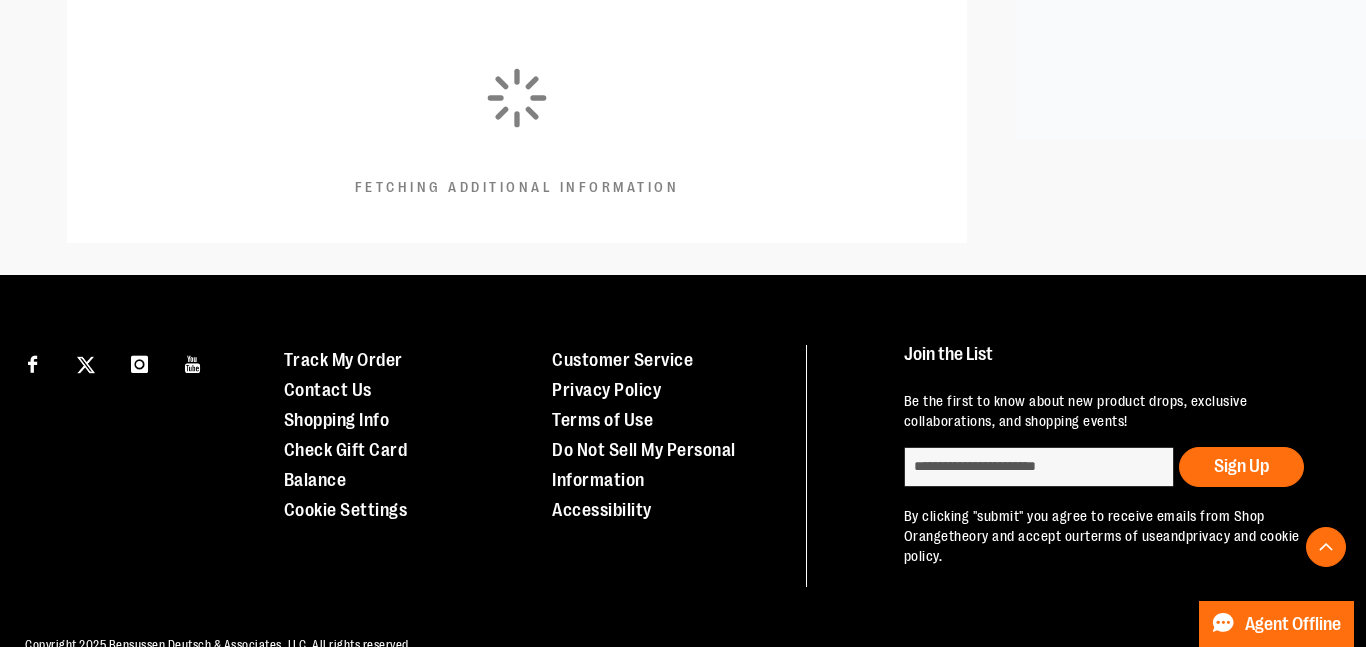 scroll, scrollTop: 1425, scrollLeft: 0, axis: vertical 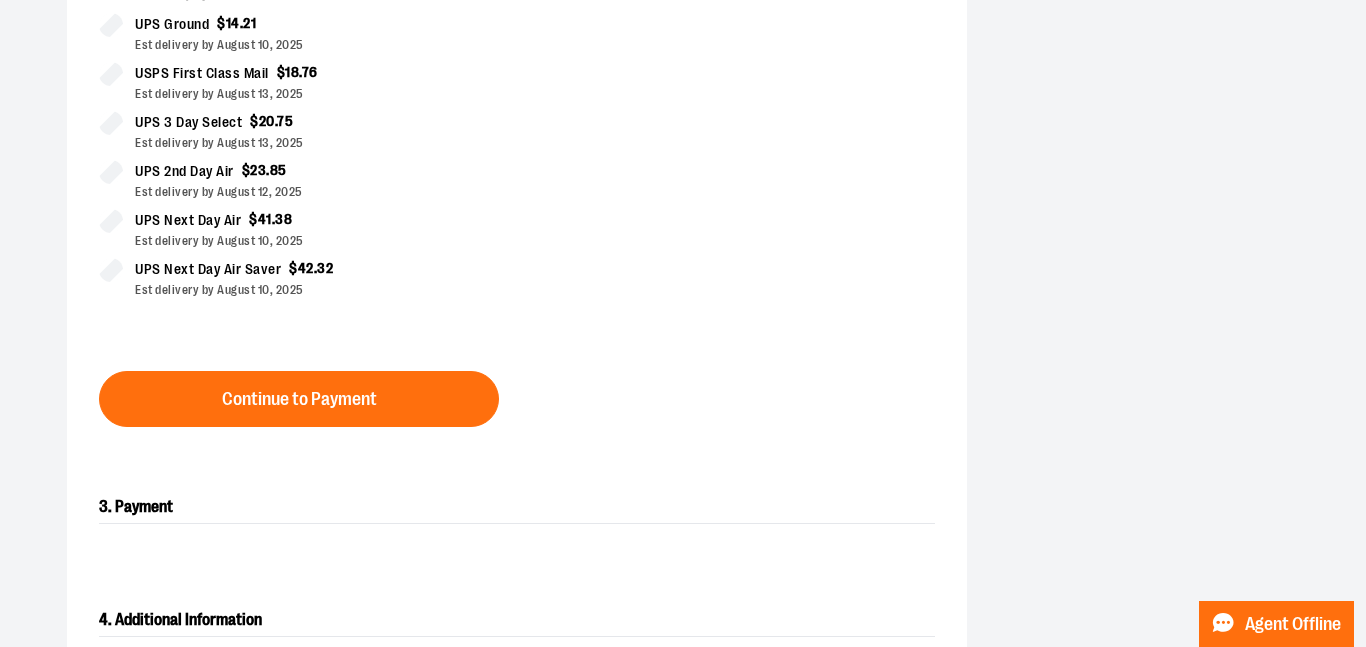 click on "Continue to Payment" at bounding box center [299, 399] 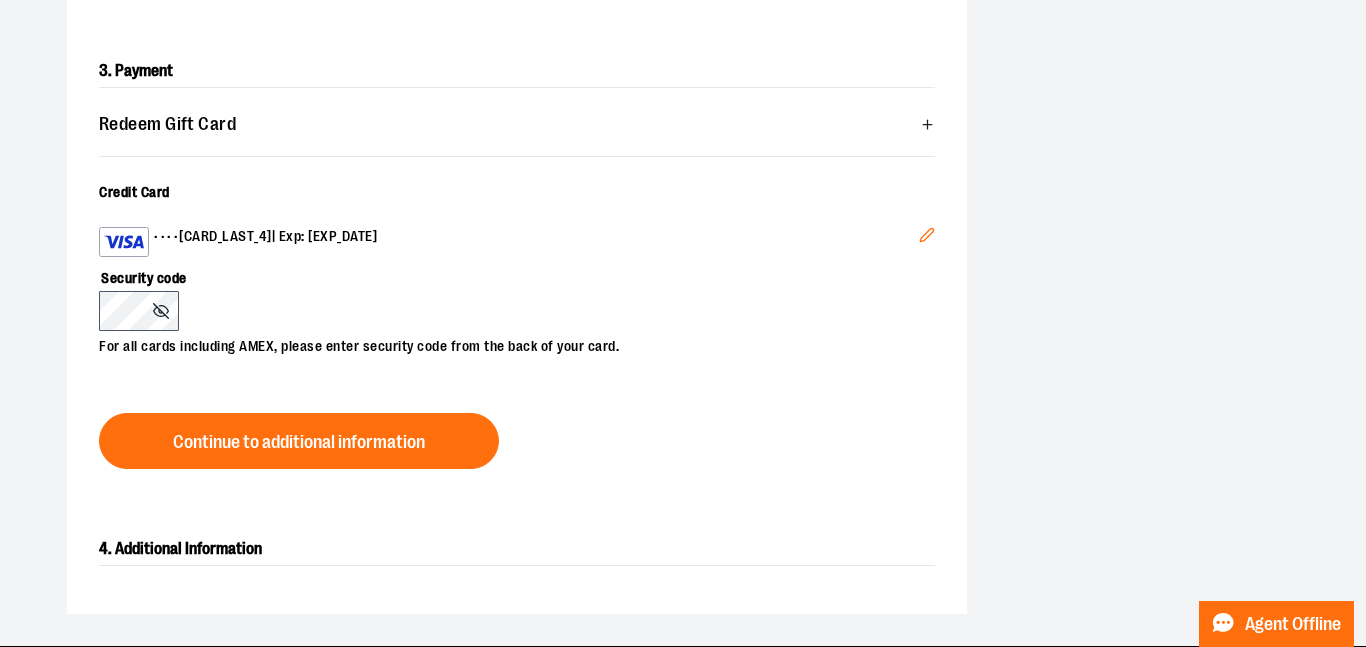 click on "Edit" at bounding box center [927, 238] 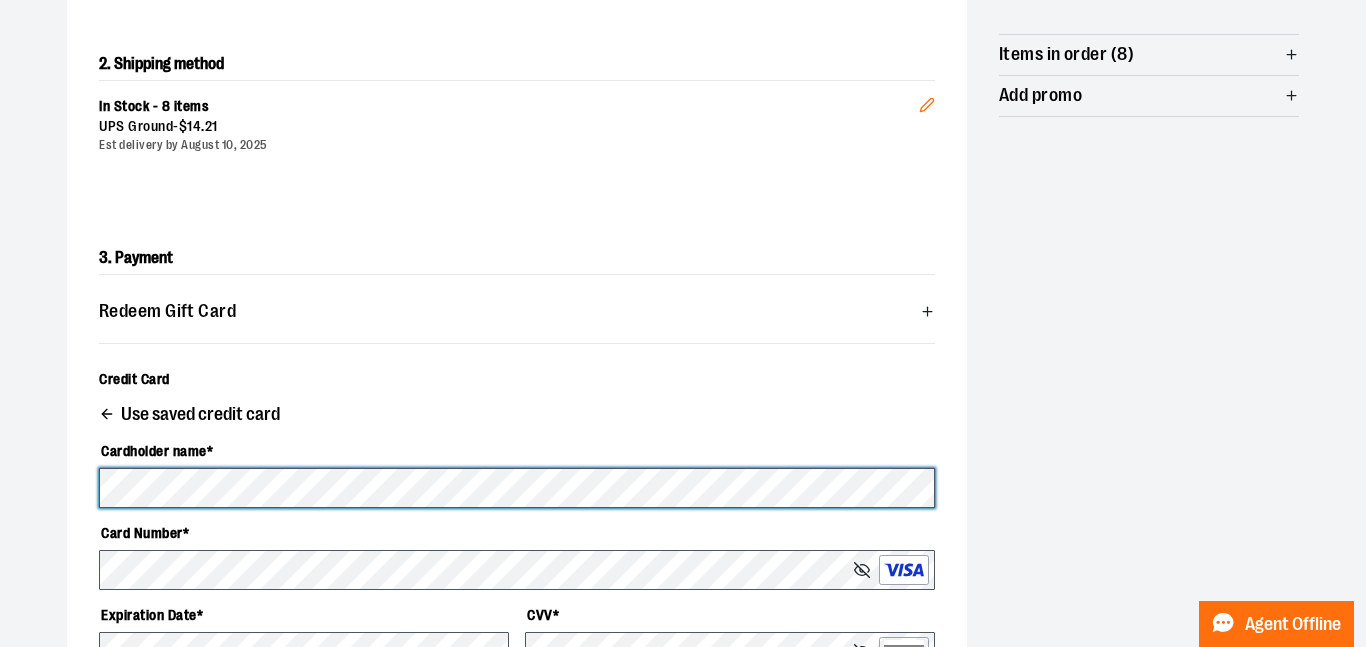scroll, scrollTop: 512, scrollLeft: 0, axis: vertical 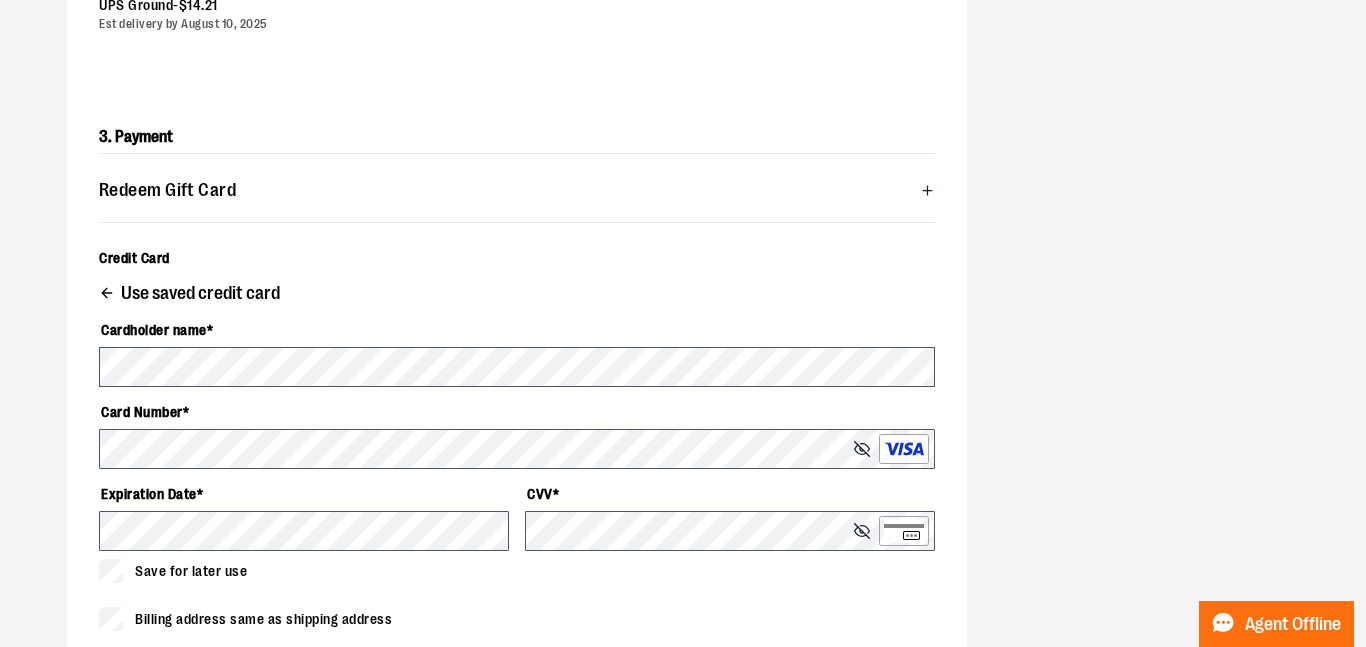click 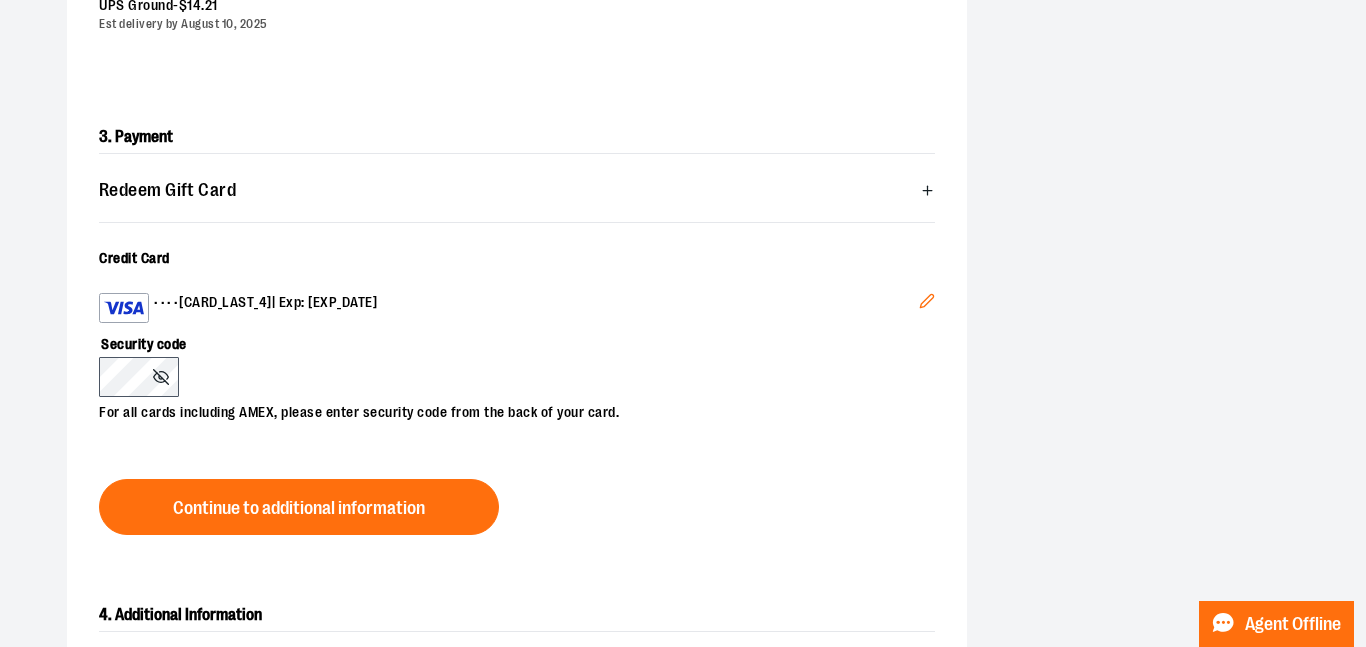 click 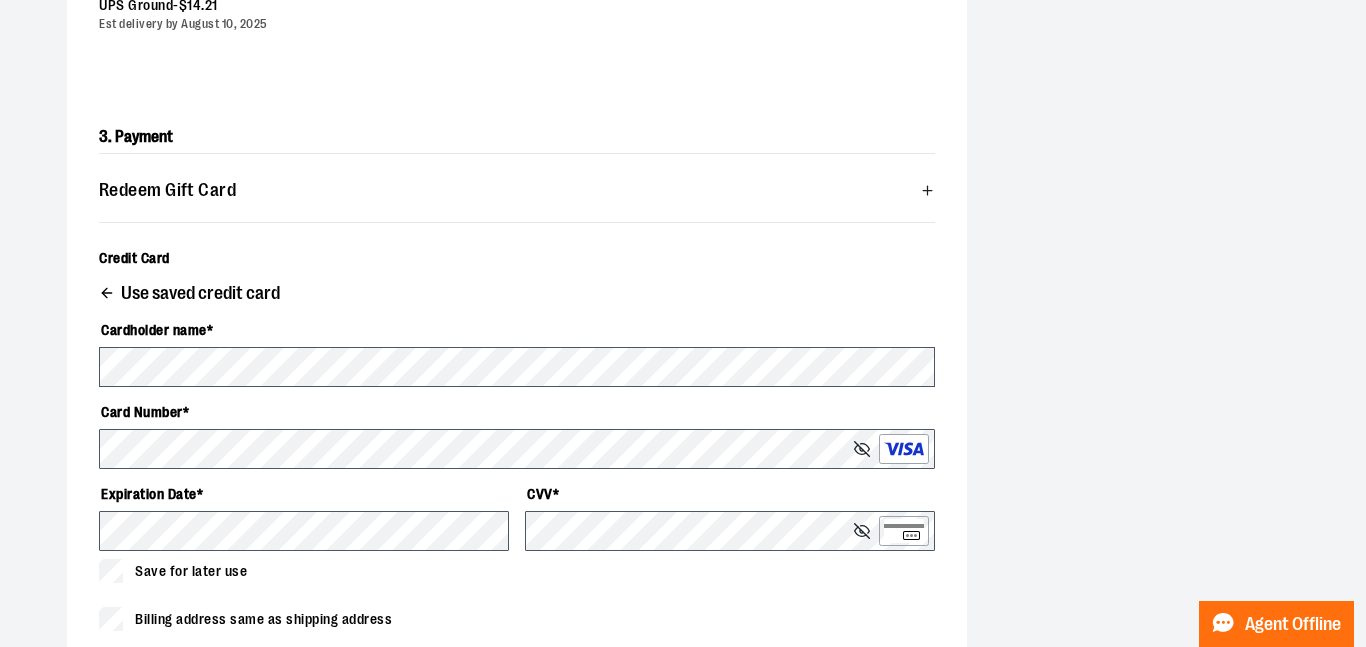 click on "**********" at bounding box center (683, 331) 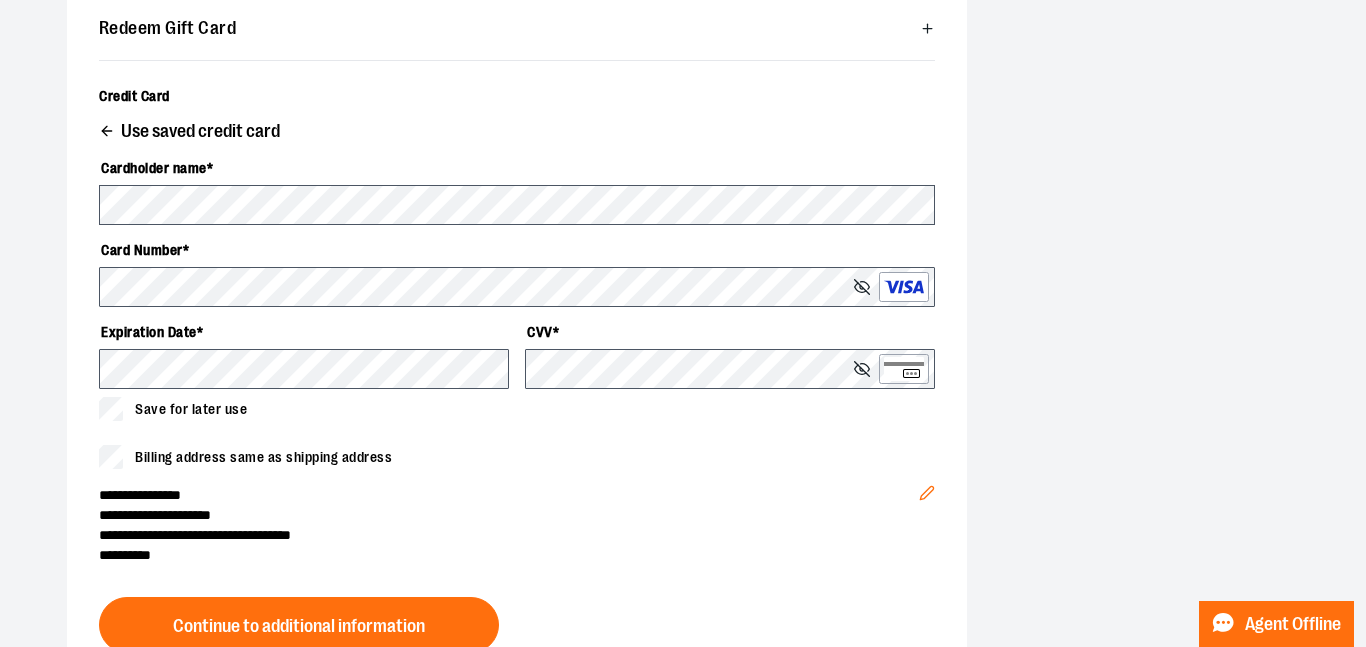 scroll, scrollTop: 715, scrollLeft: 0, axis: vertical 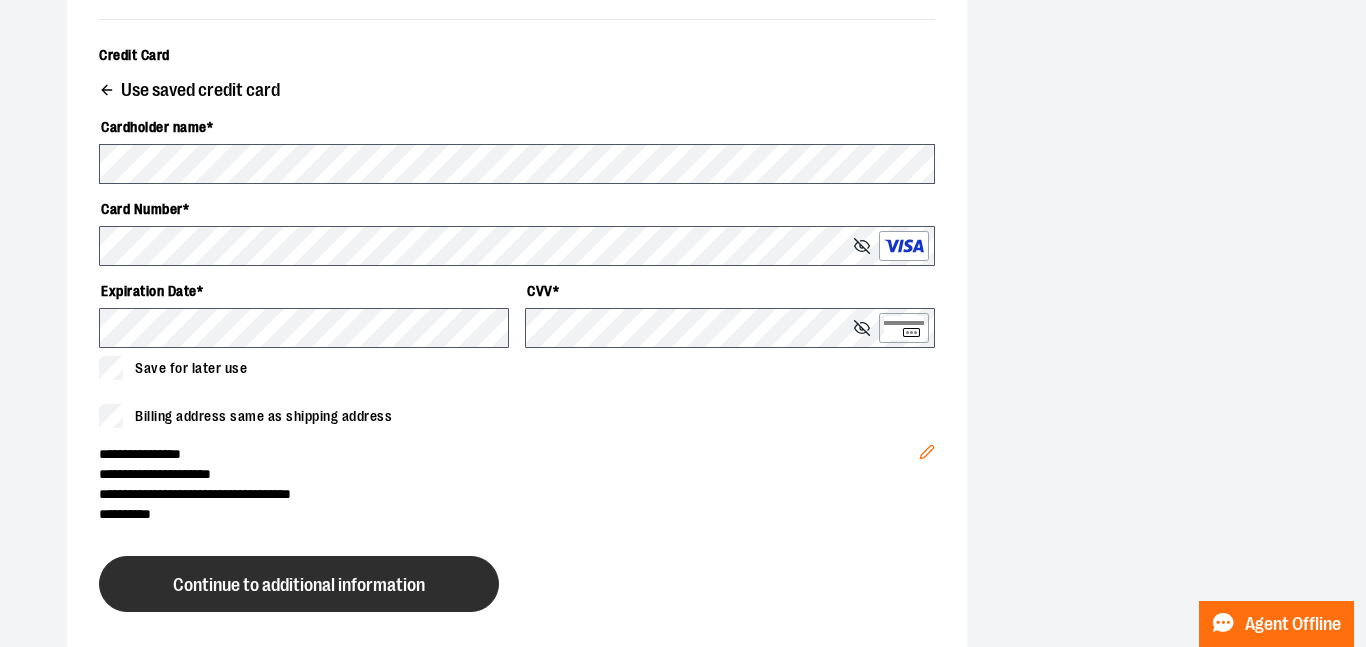 click on "Continue to additional information" at bounding box center [299, 584] 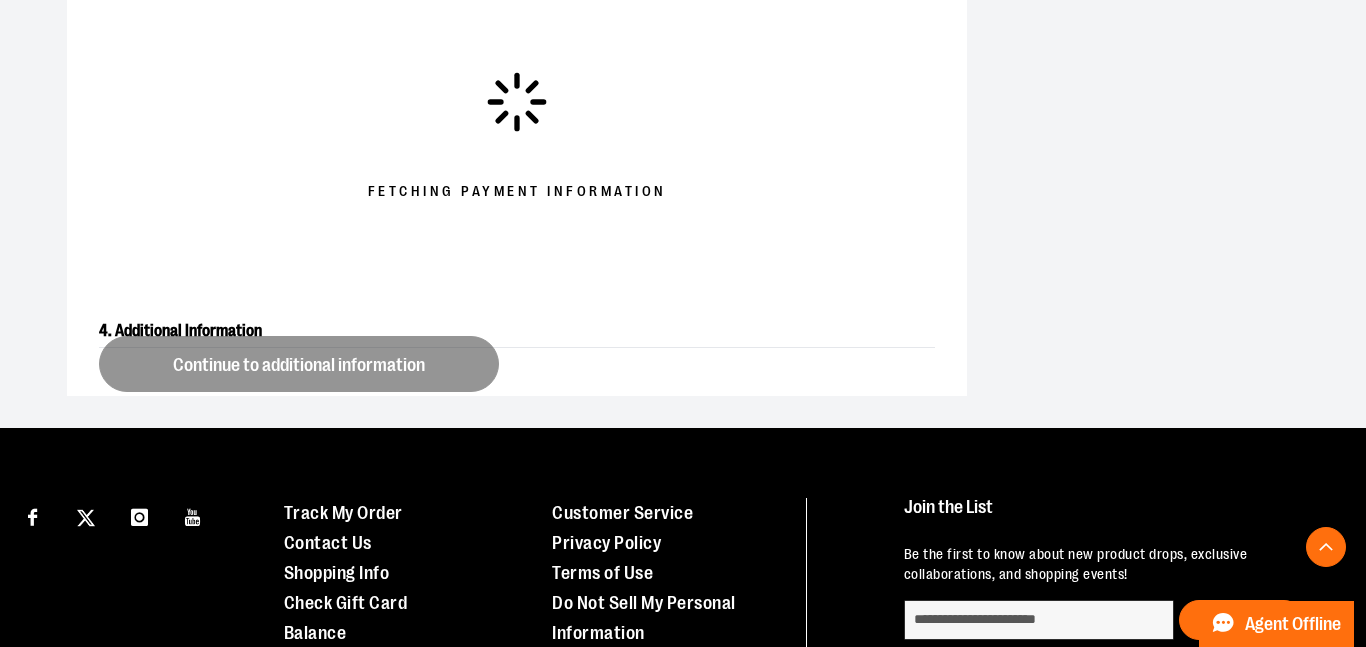 scroll, scrollTop: 495, scrollLeft: 0, axis: vertical 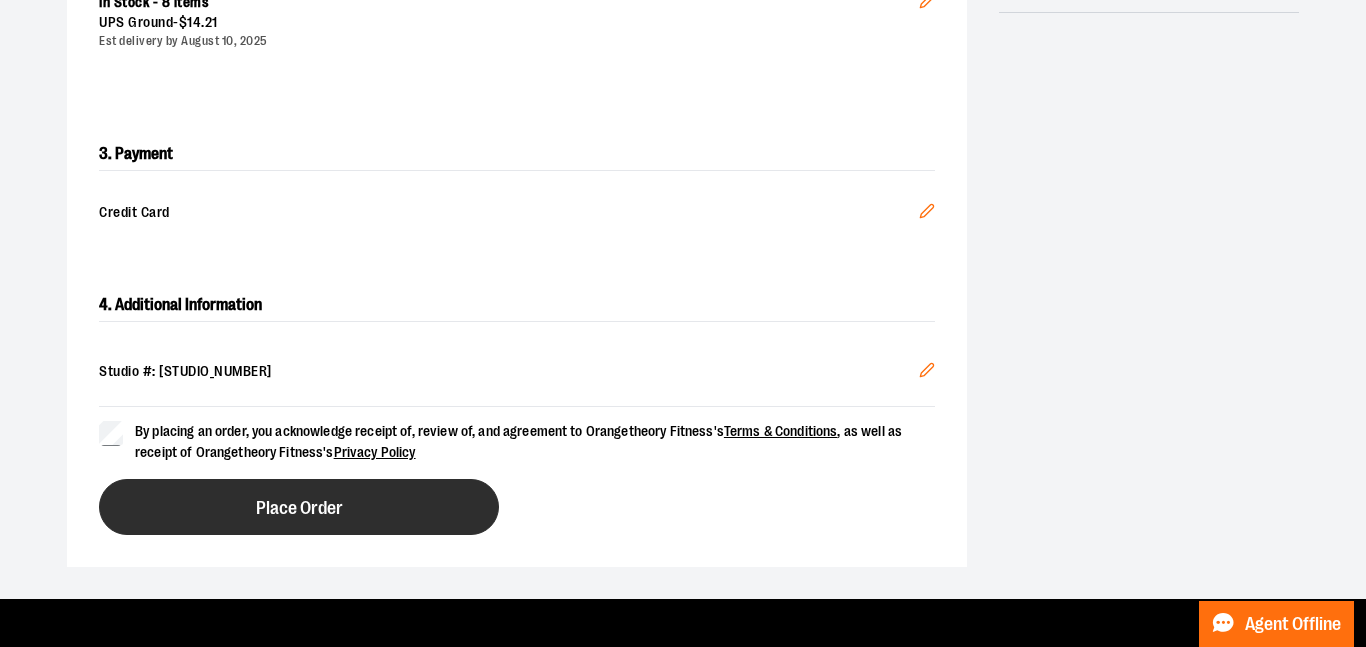 click on "Place Order" at bounding box center [299, 507] 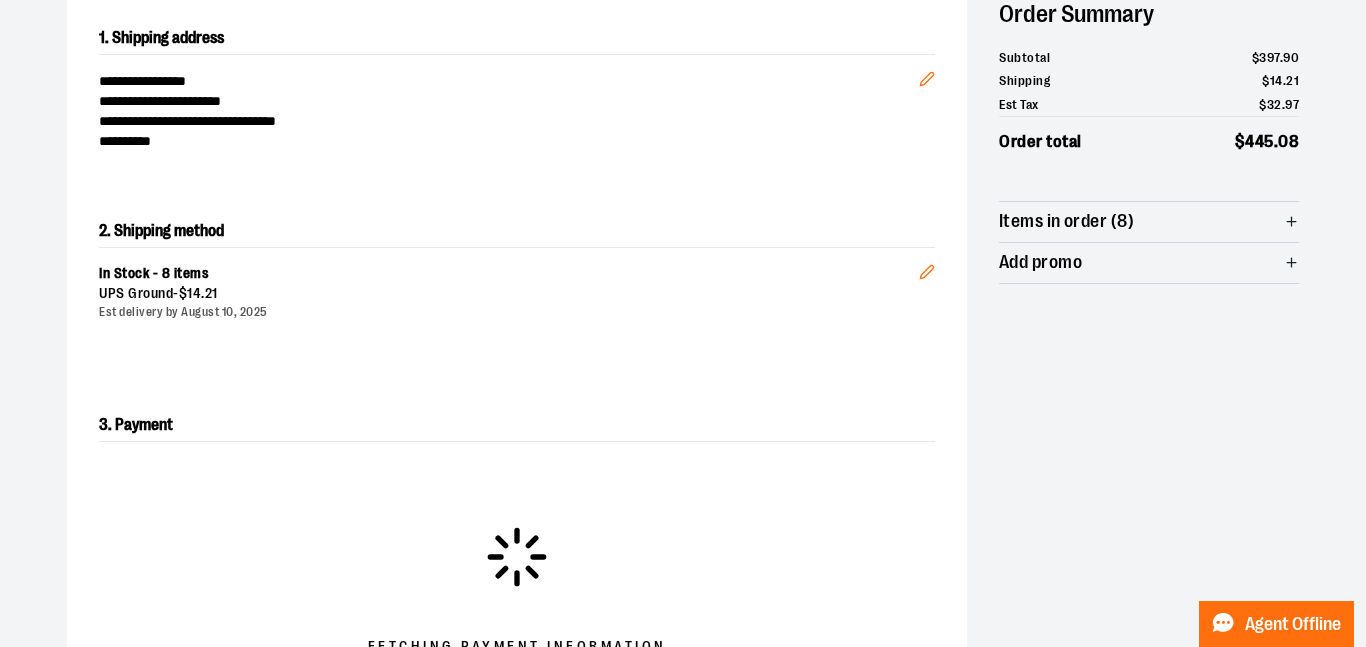 scroll, scrollTop: 0, scrollLeft: 0, axis: both 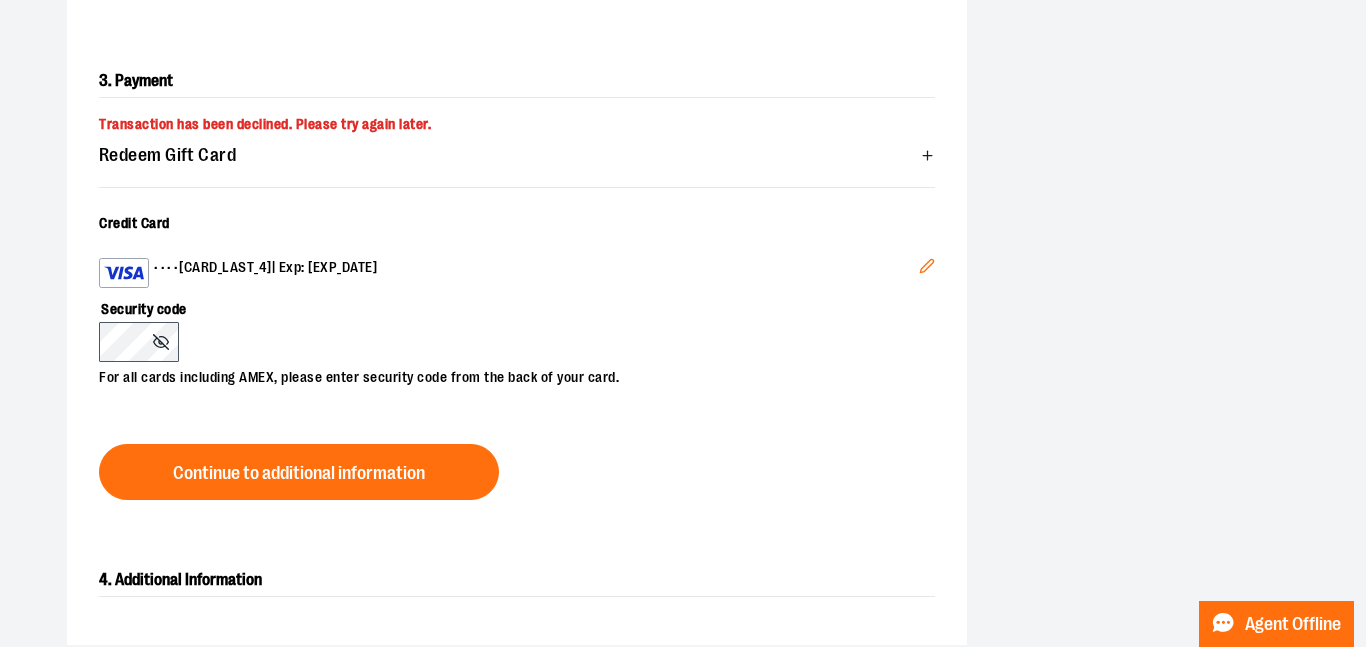 click on "3. Payment Transaction has been declined. Please try again later. Redeem Gift Card Card number * Pin number * Apply gift card Cancel Credit Card   ••••  6474  | Exp:   08/2027 Edit Security code For all cards including AMEX, please enter security code from the back of your card. Continue to additional information" at bounding box center (517, 282) 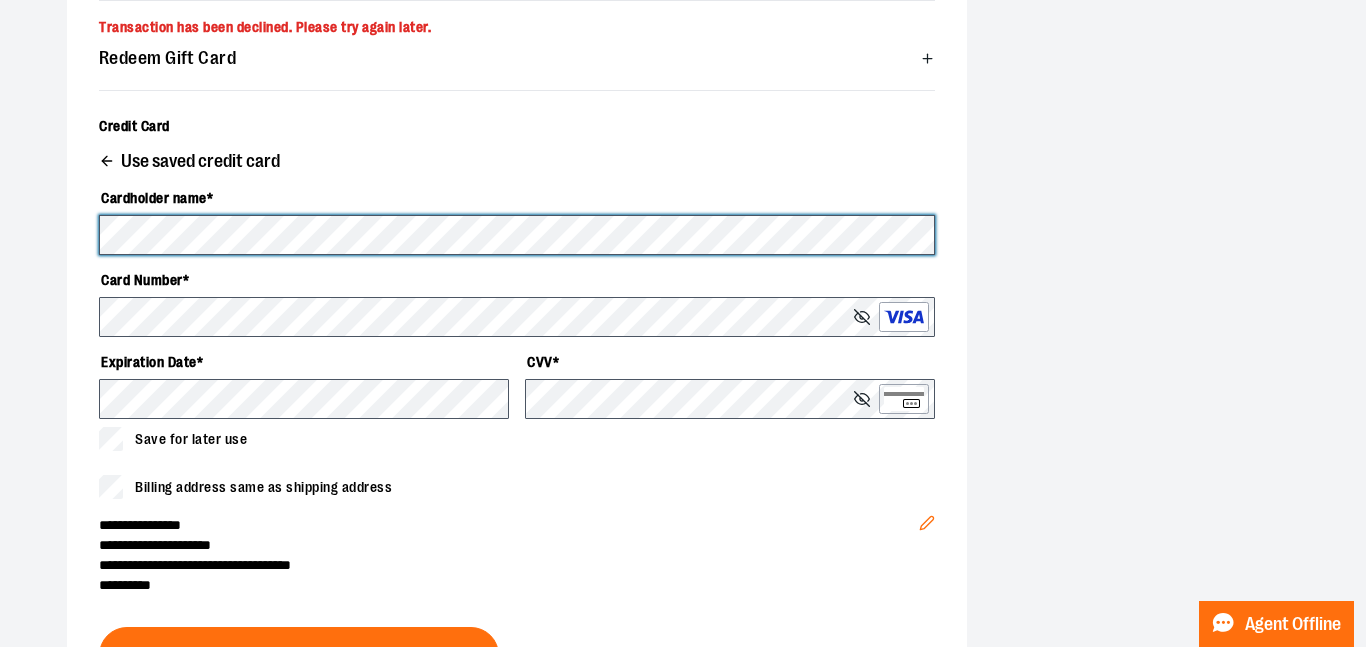 scroll, scrollTop: 667, scrollLeft: 0, axis: vertical 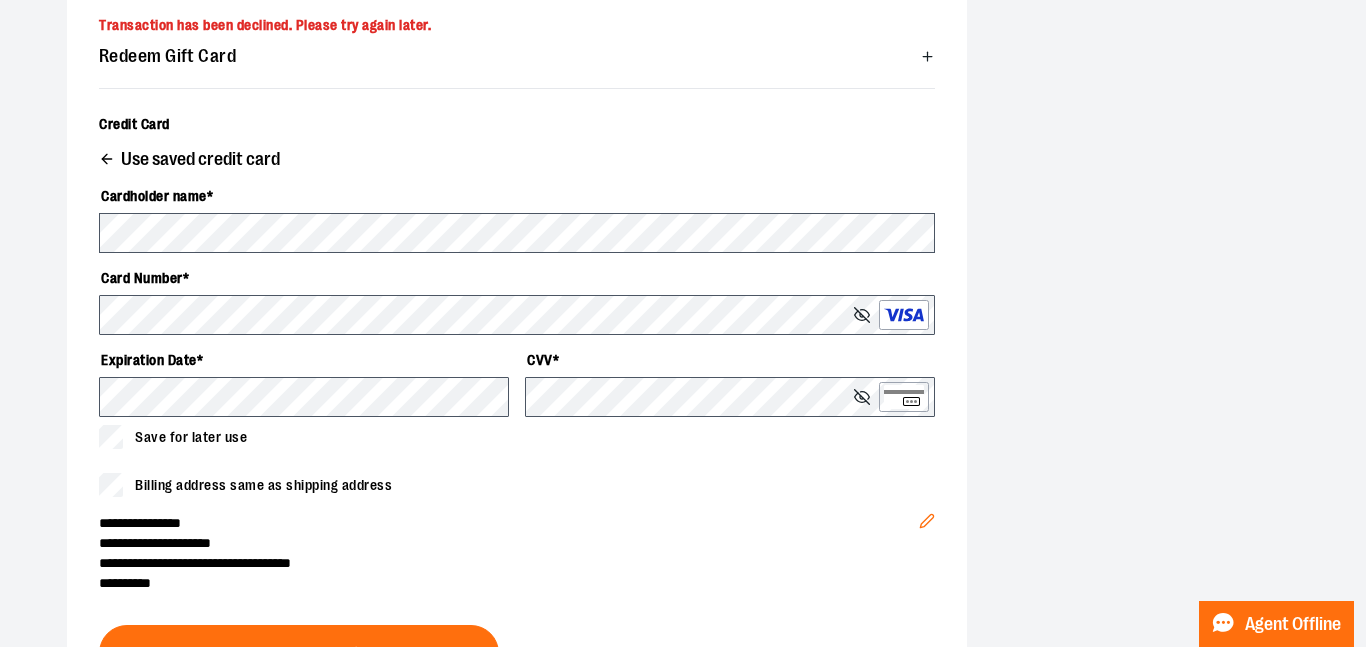 click on "**********" at bounding box center (509, 523) 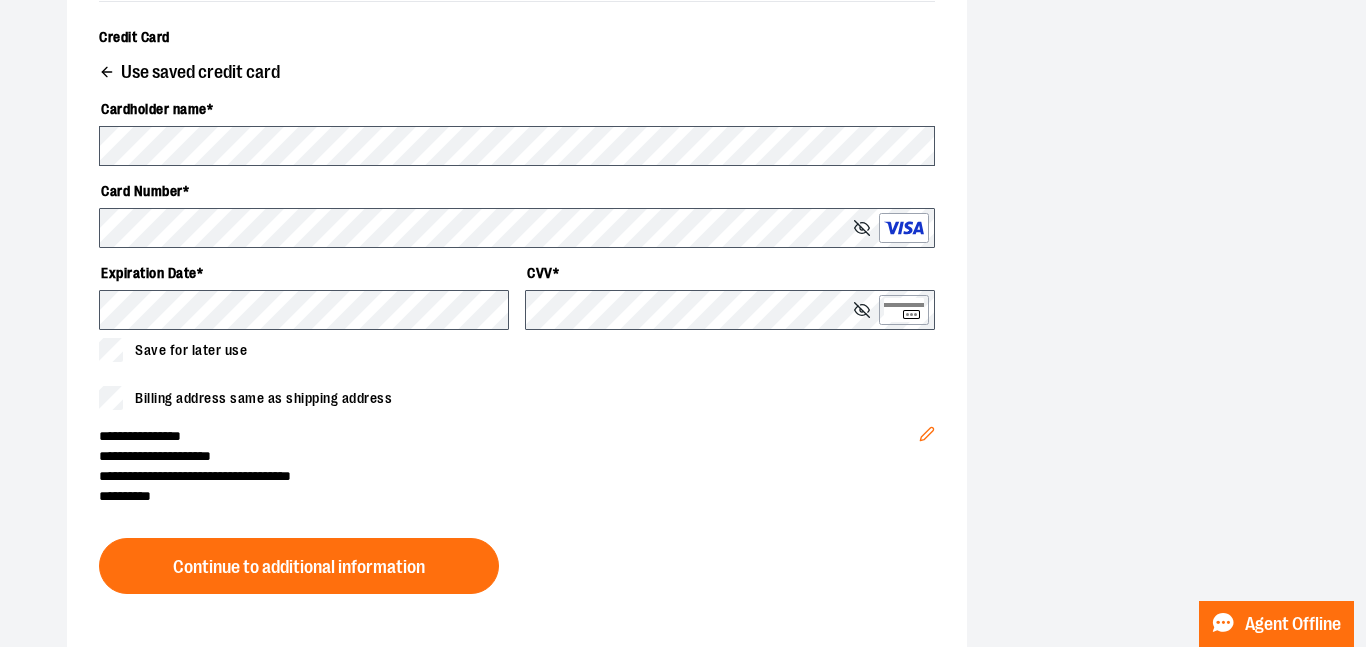 scroll, scrollTop: 811, scrollLeft: 0, axis: vertical 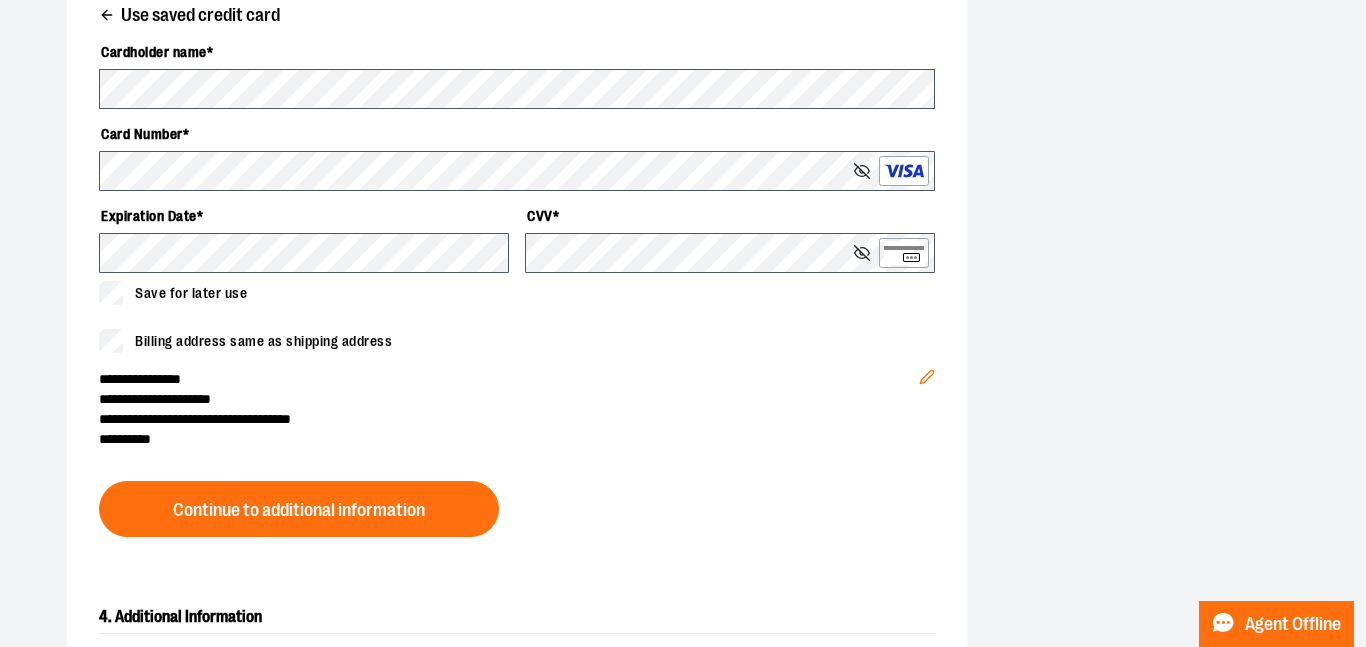 click on "**********" at bounding box center (509, 439) 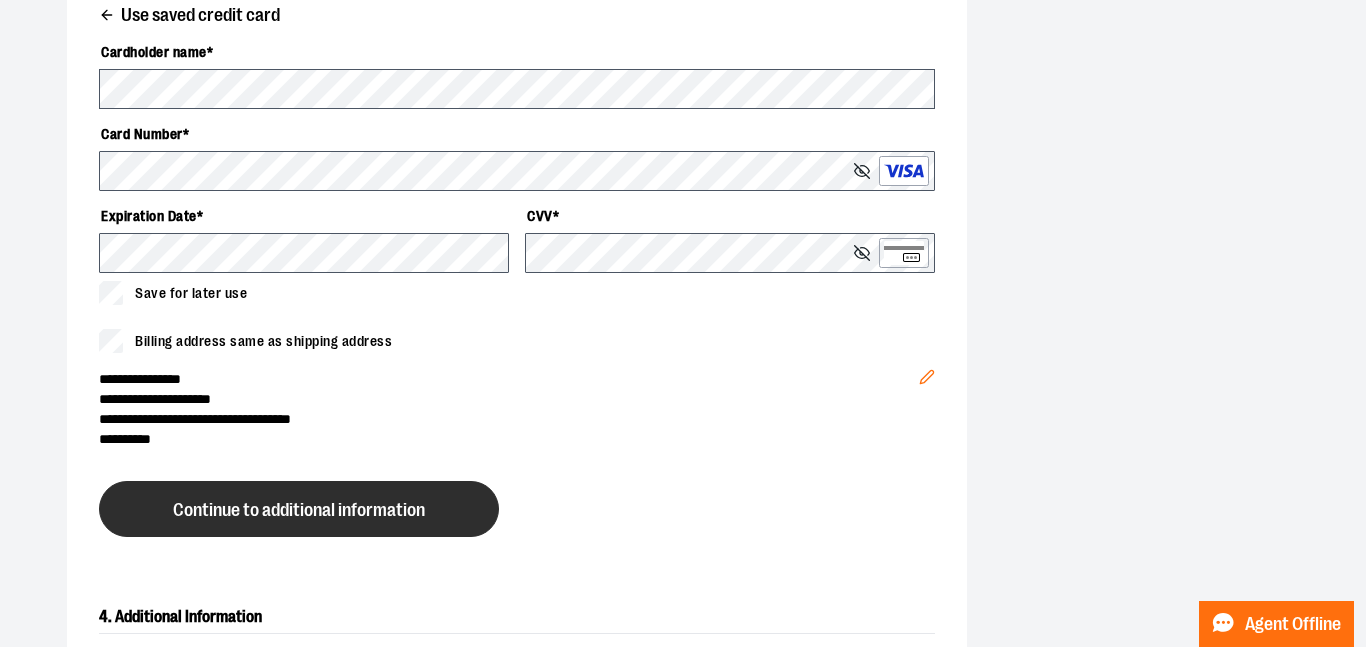 click on "Continue to additional information" at bounding box center [299, 510] 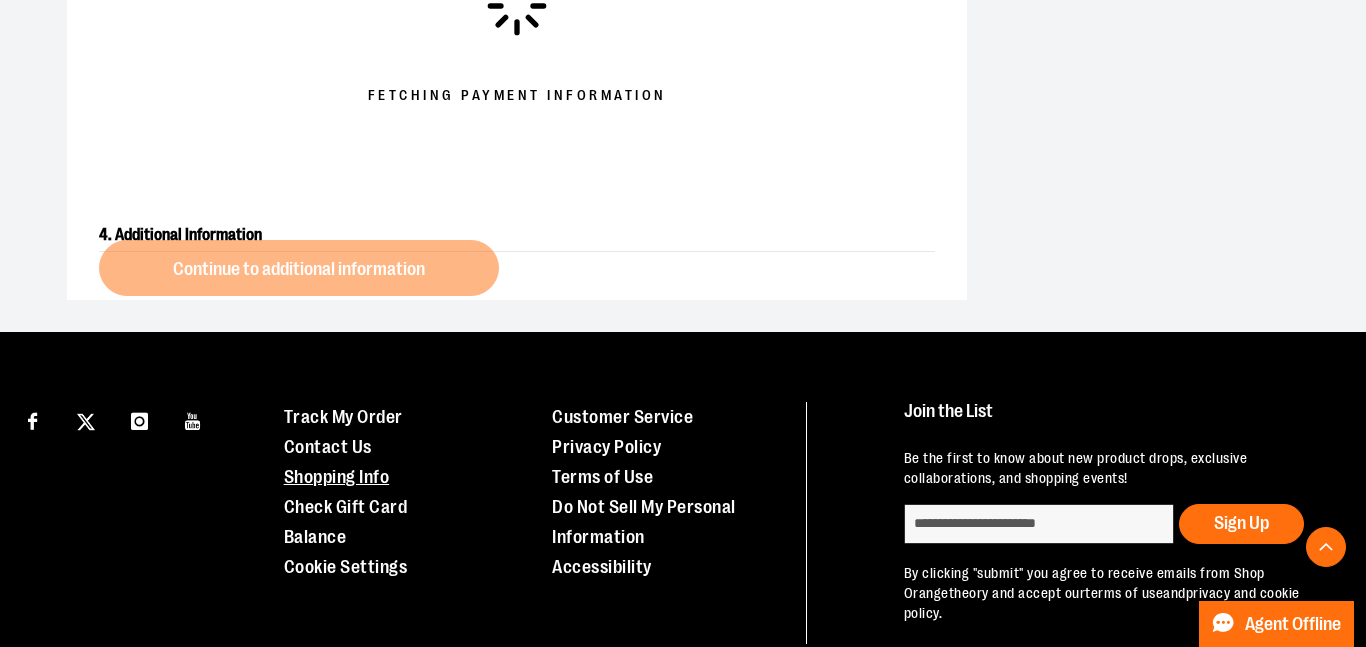 scroll, scrollTop: 681, scrollLeft: 0, axis: vertical 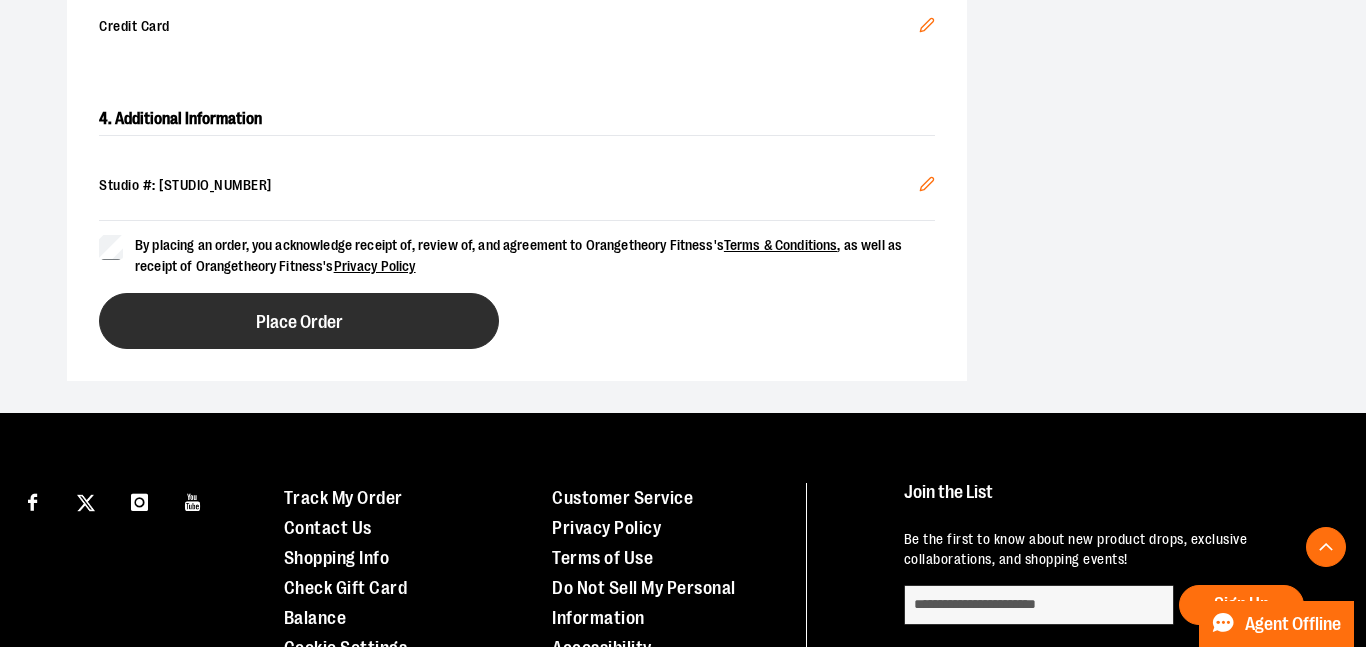 click on "Place Order" at bounding box center [299, 321] 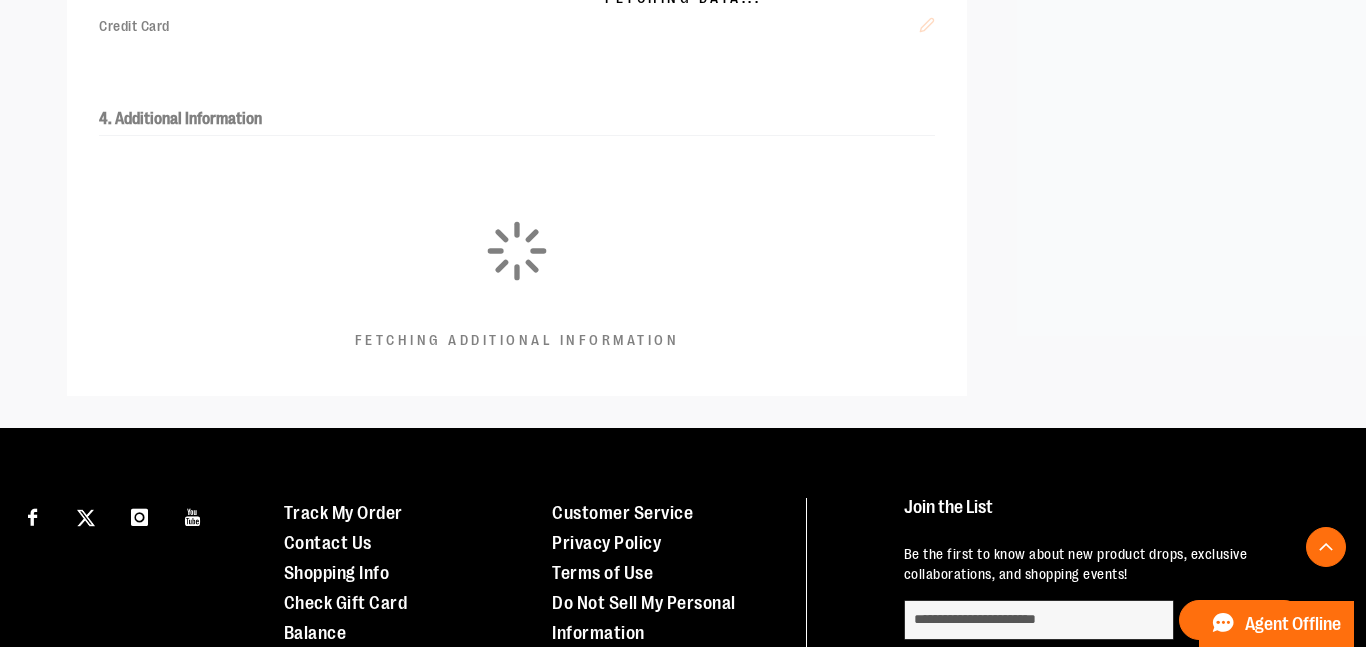 click on "Fetching Data..." at bounding box center [683, -58] 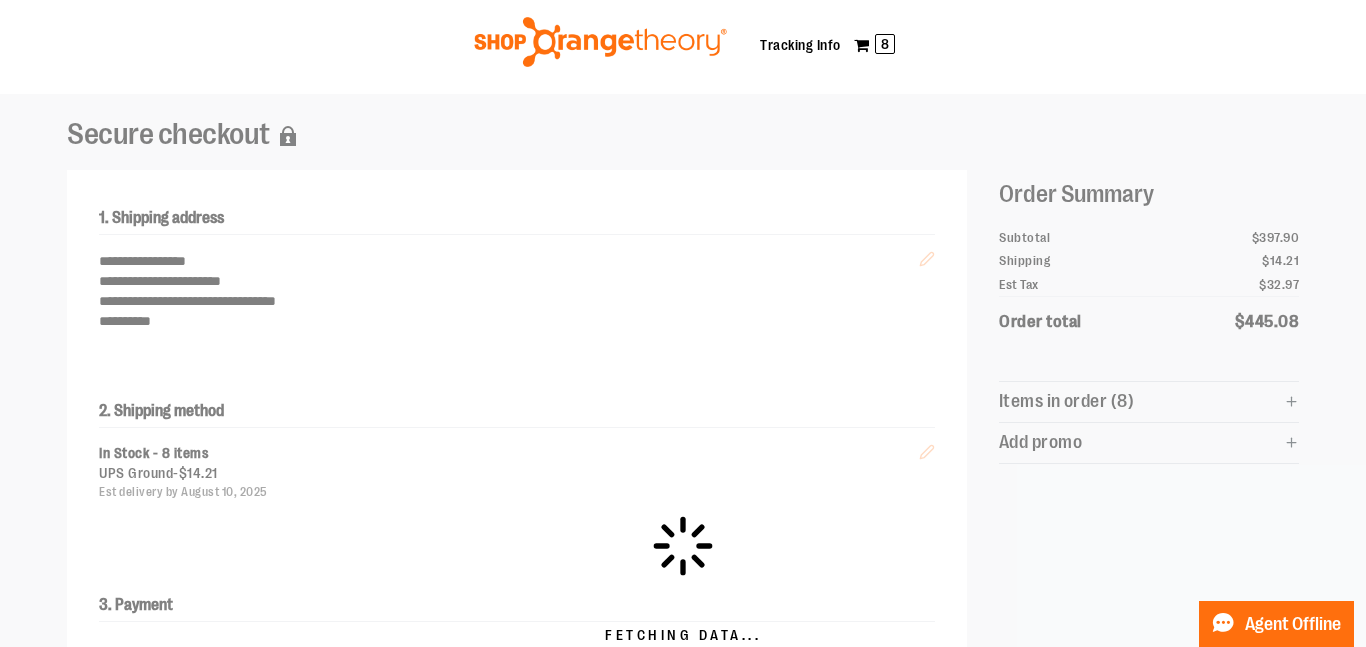 scroll, scrollTop: 27, scrollLeft: 0, axis: vertical 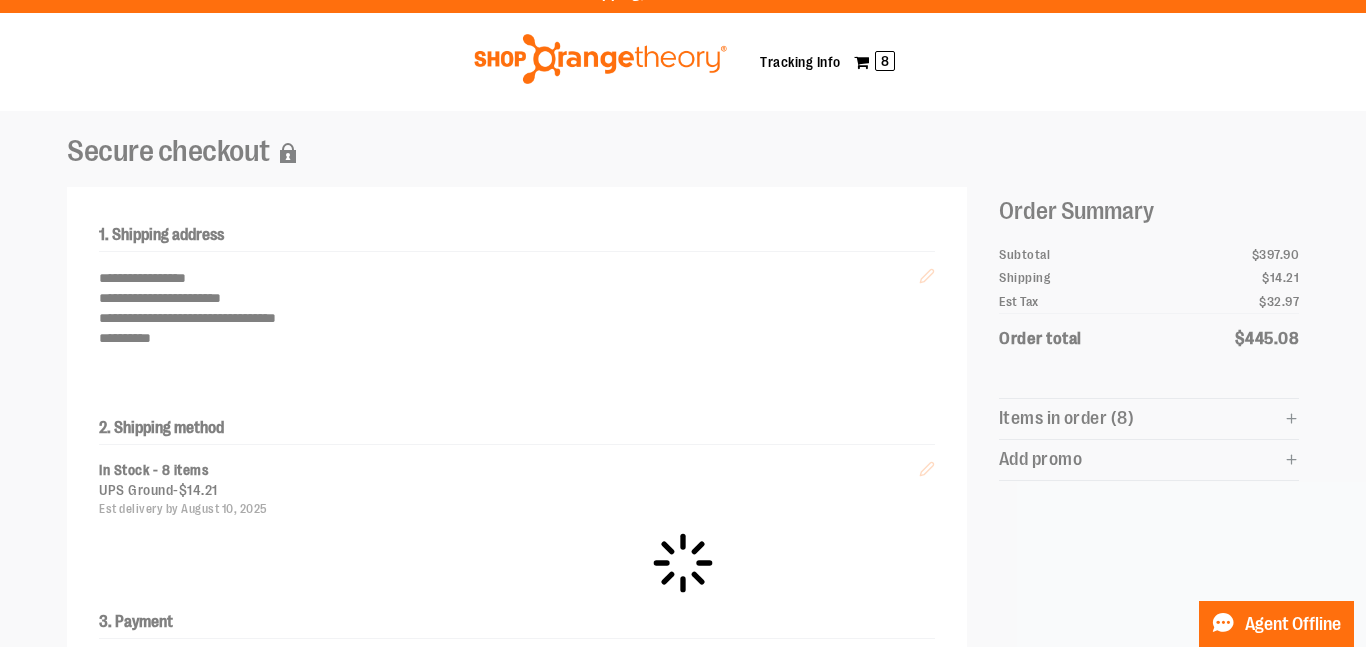 click on "Fetching Data..." at bounding box center (683, 596) 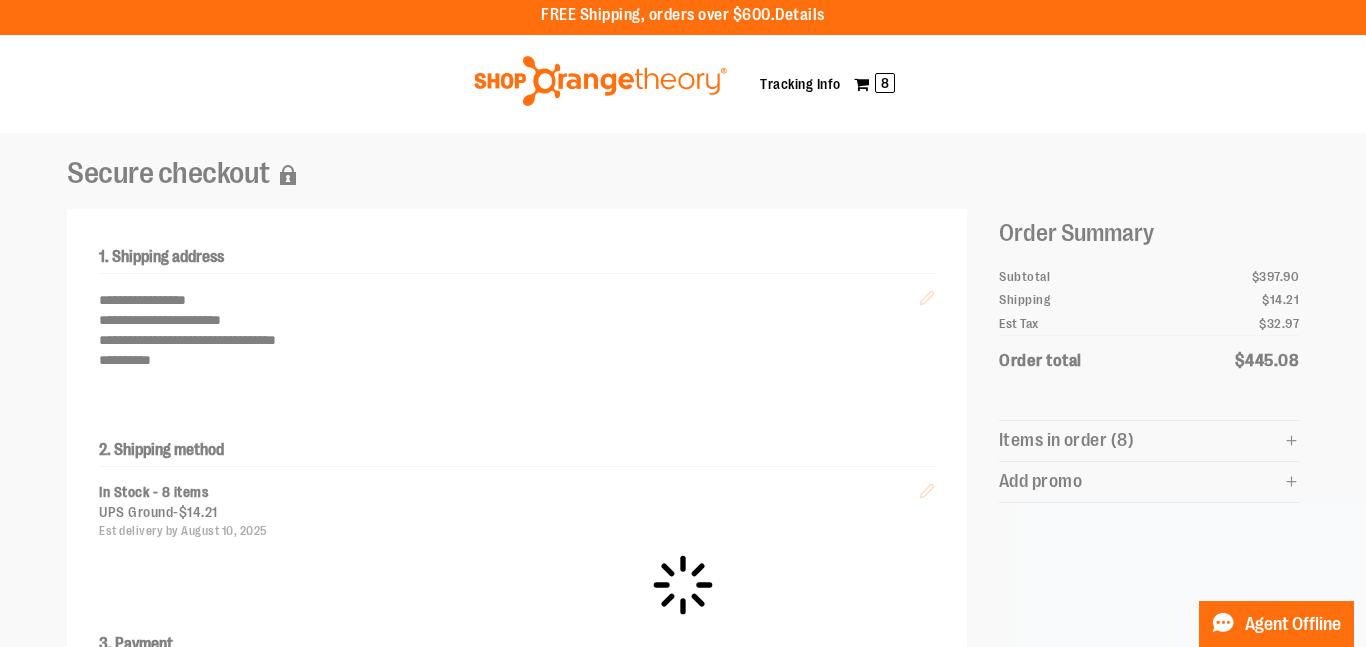 scroll, scrollTop: 0, scrollLeft: 0, axis: both 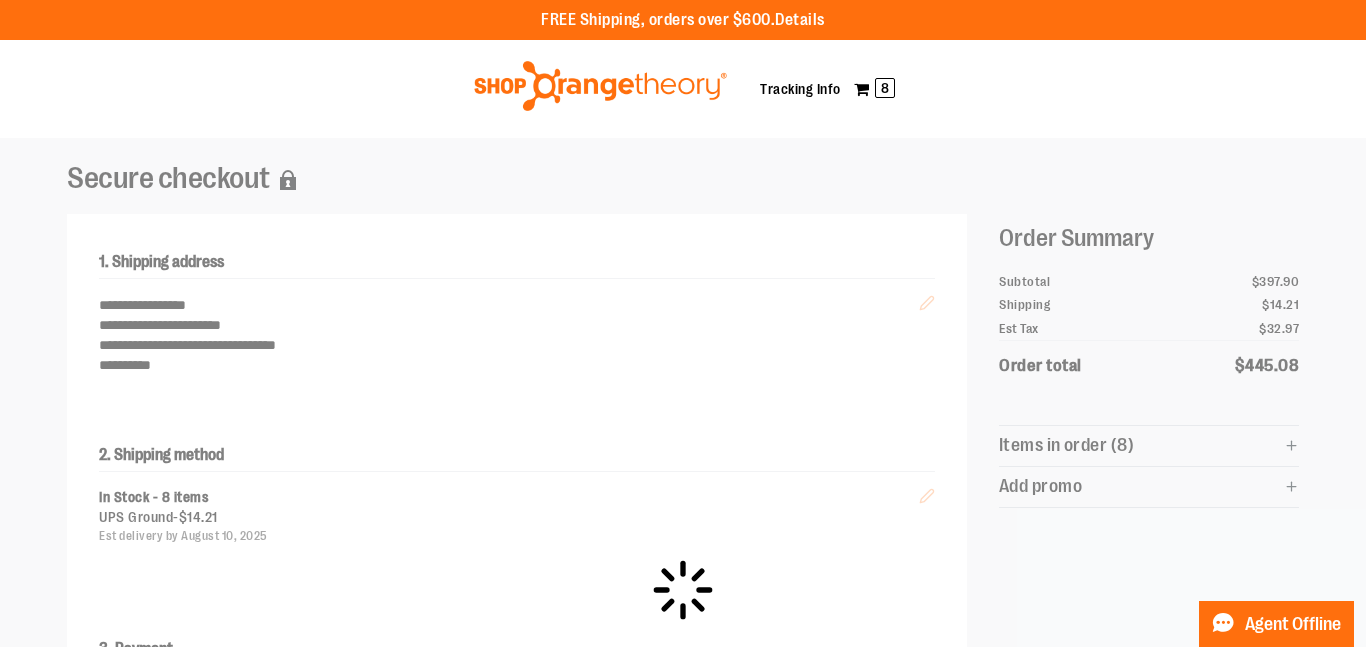 click on "Fetching Data..." at bounding box center [683, 623] 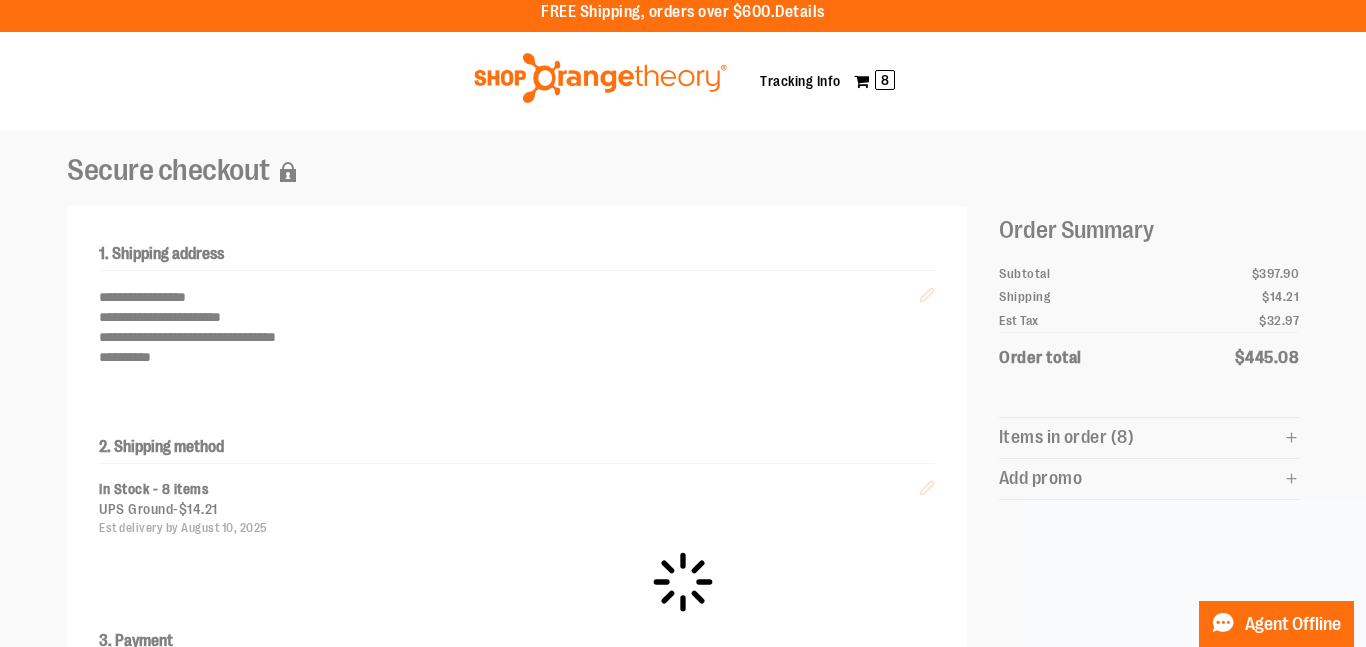 scroll, scrollTop: 0, scrollLeft: 0, axis: both 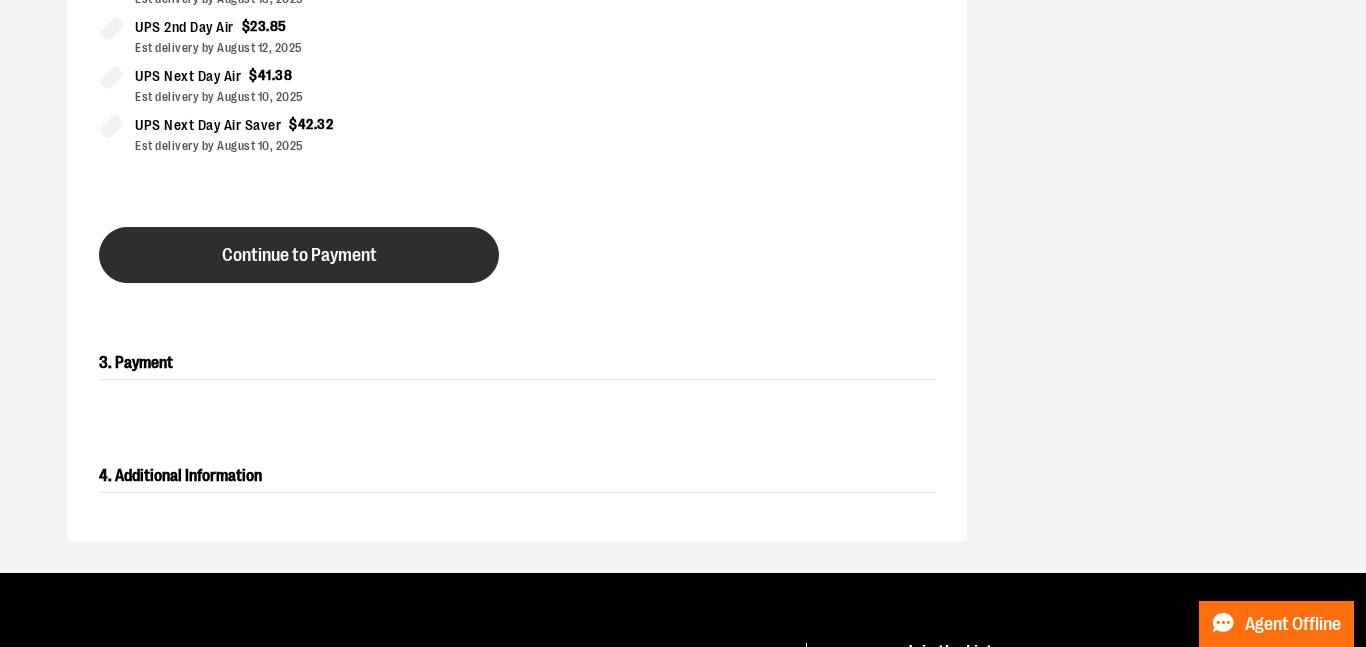 click on "Continue to Payment" at bounding box center (299, 255) 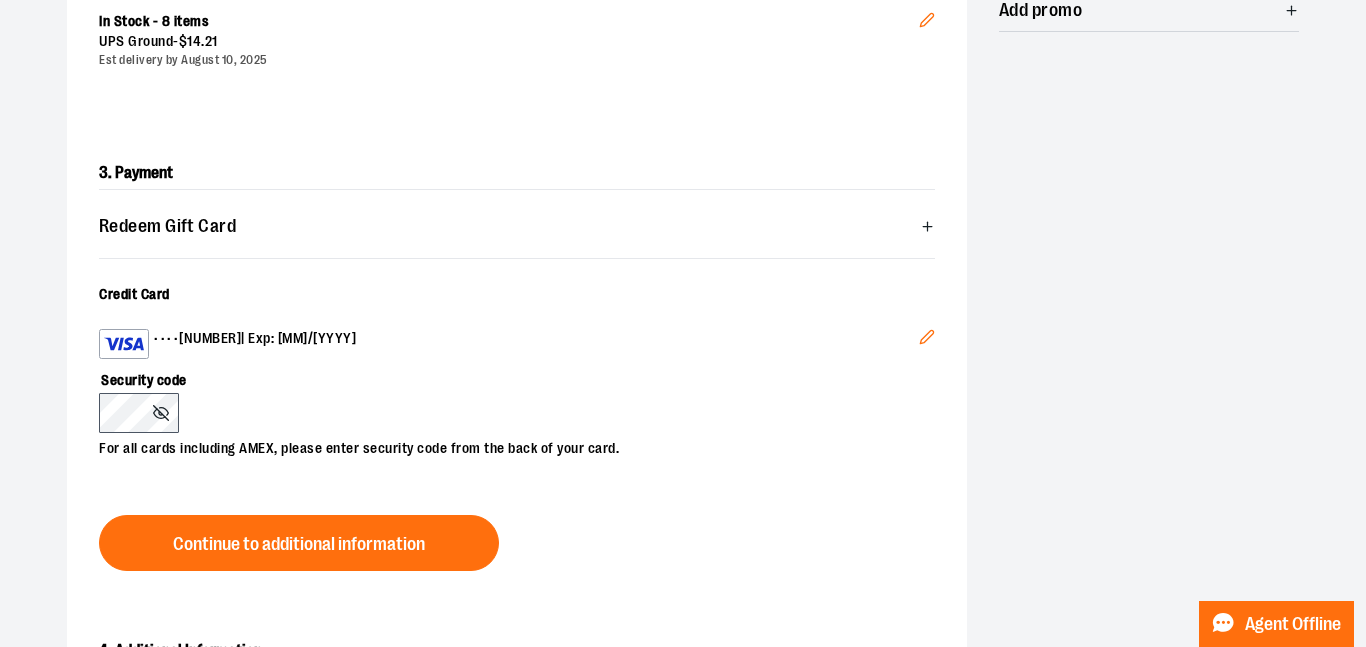 scroll, scrollTop: 477, scrollLeft: 0, axis: vertical 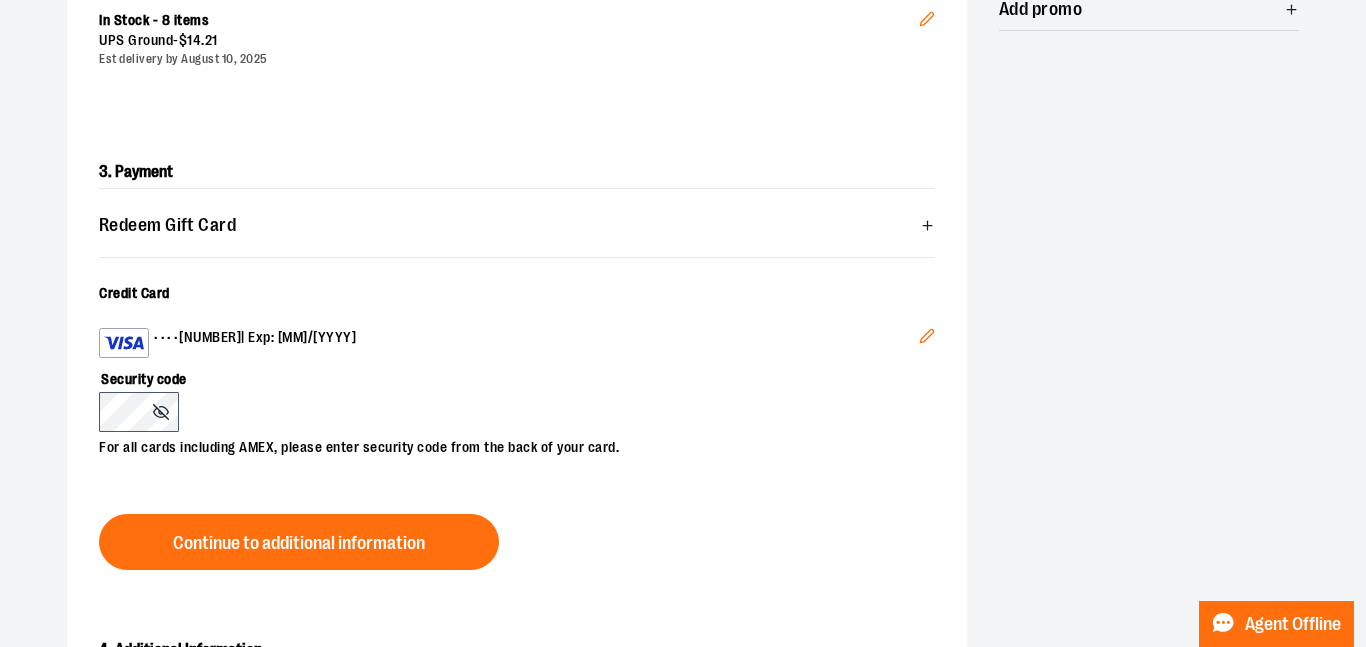 click 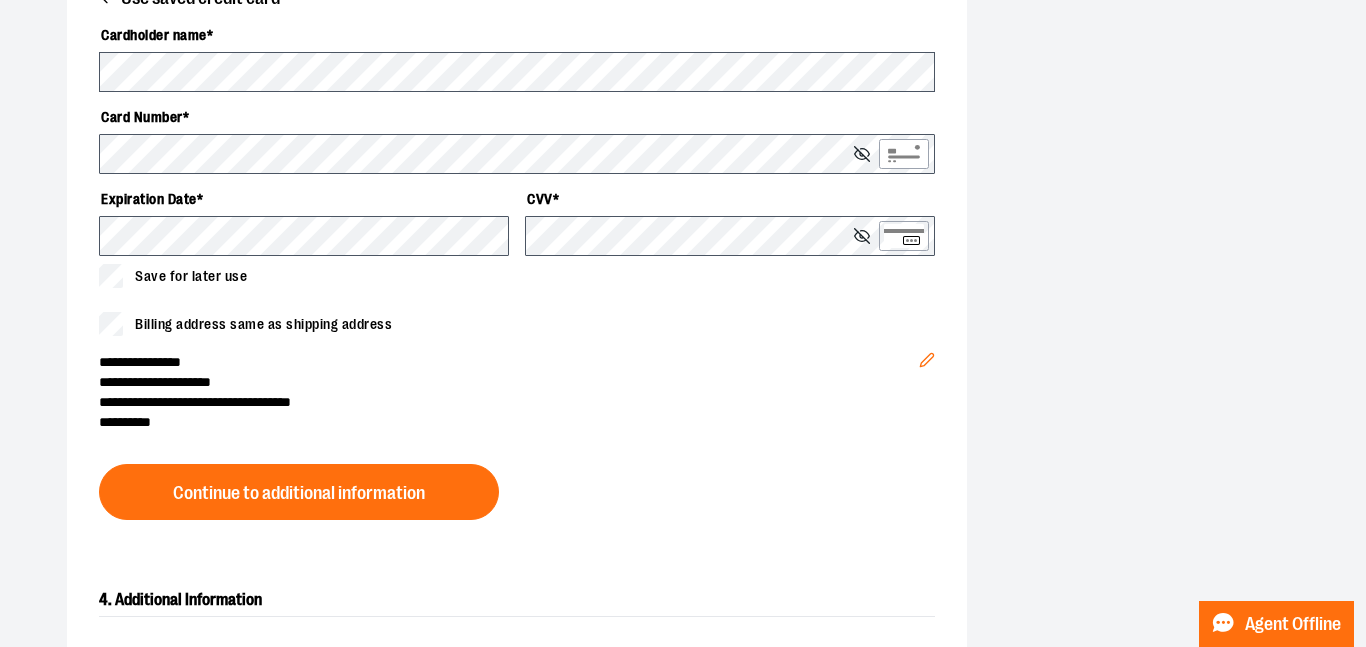scroll, scrollTop: 810, scrollLeft: 0, axis: vertical 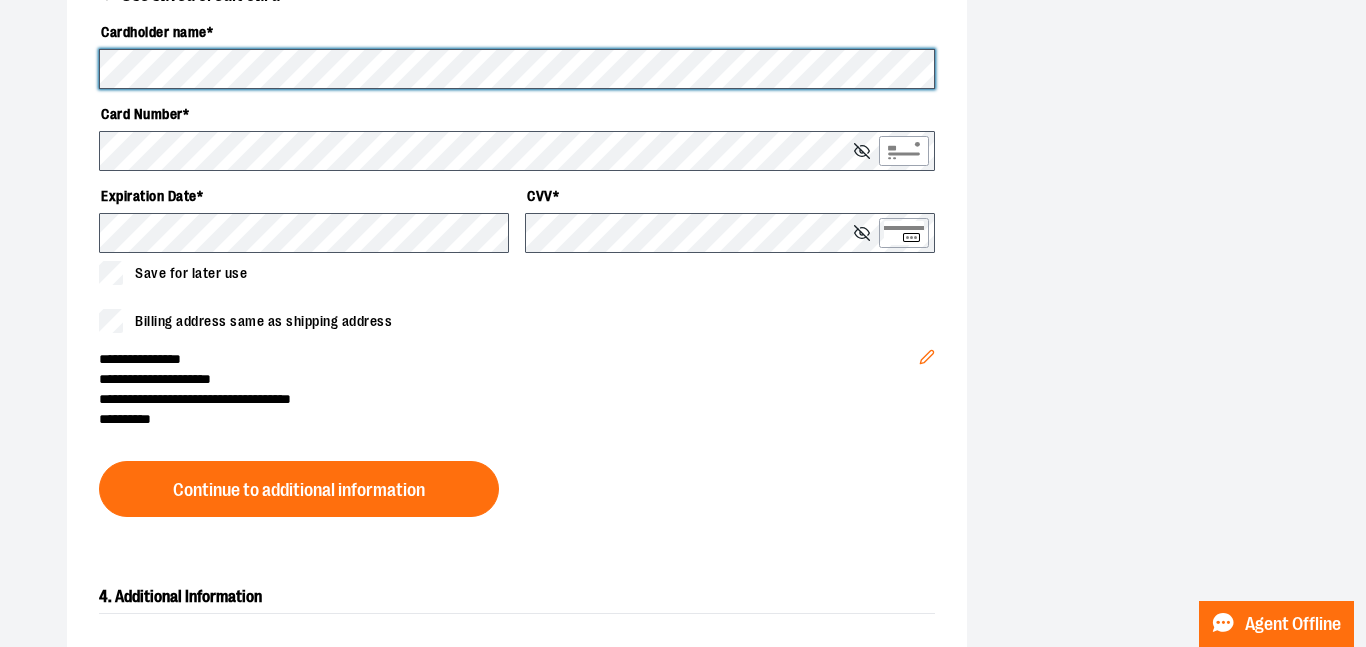 click on "**********" at bounding box center [683, 11] 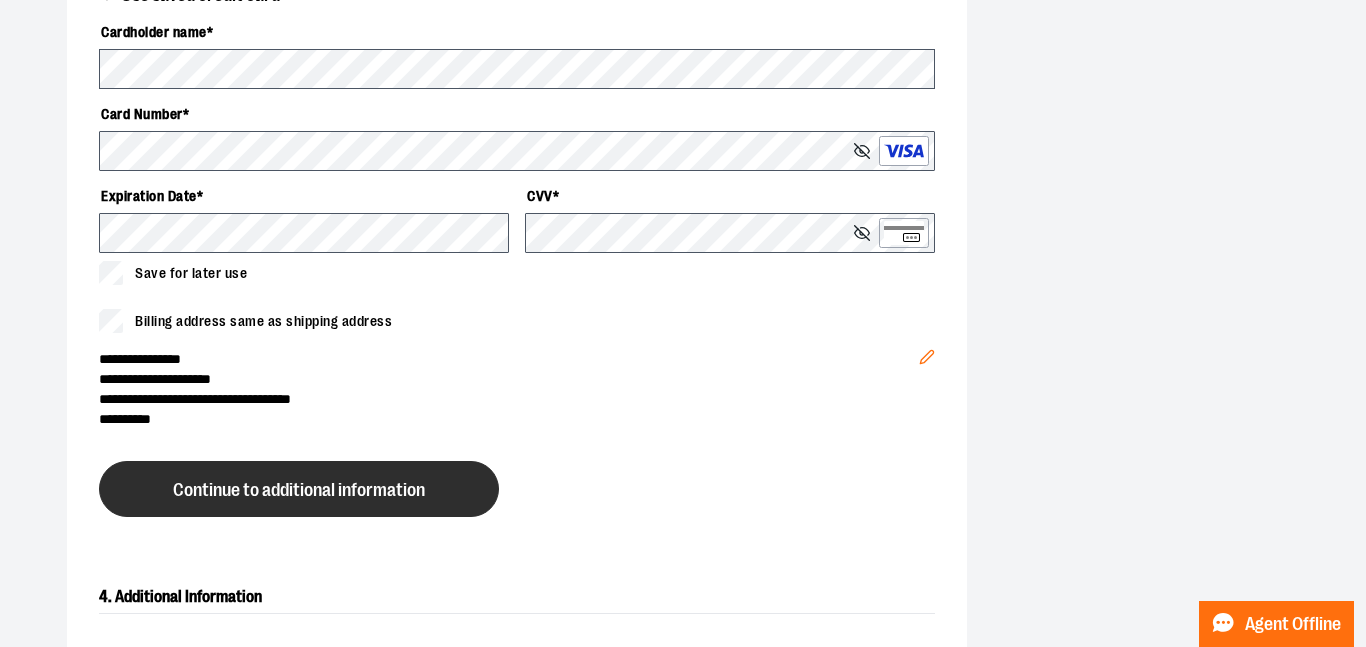 click on "Continue to additional information" at bounding box center (299, 490) 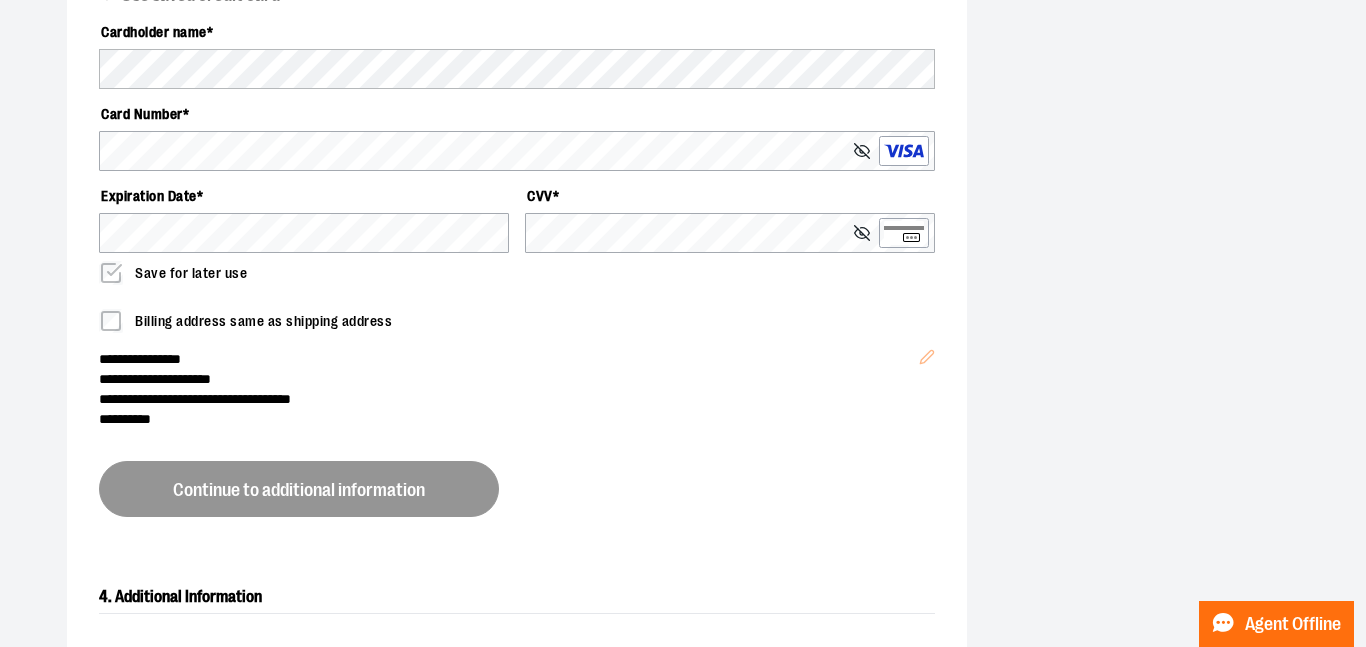 scroll, scrollTop: 590, scrollLeft: 0, axis: vertical 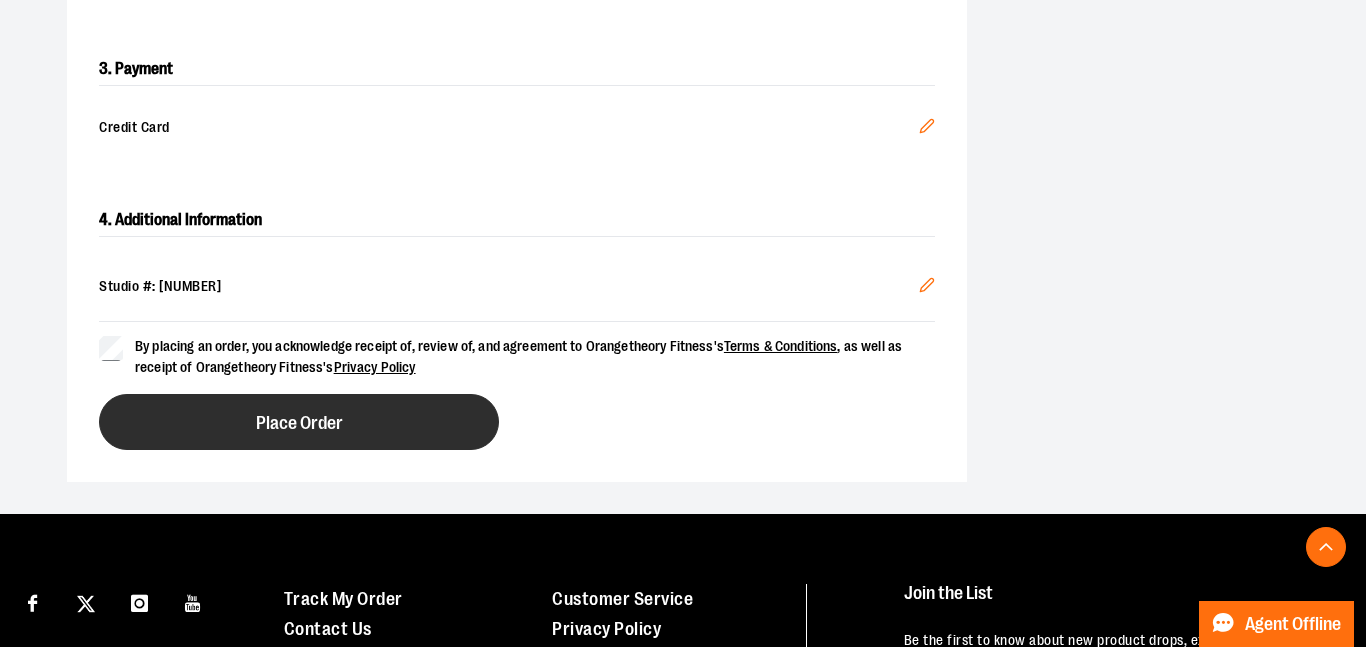 click on "Place Order" at bounding box center (299, 422) 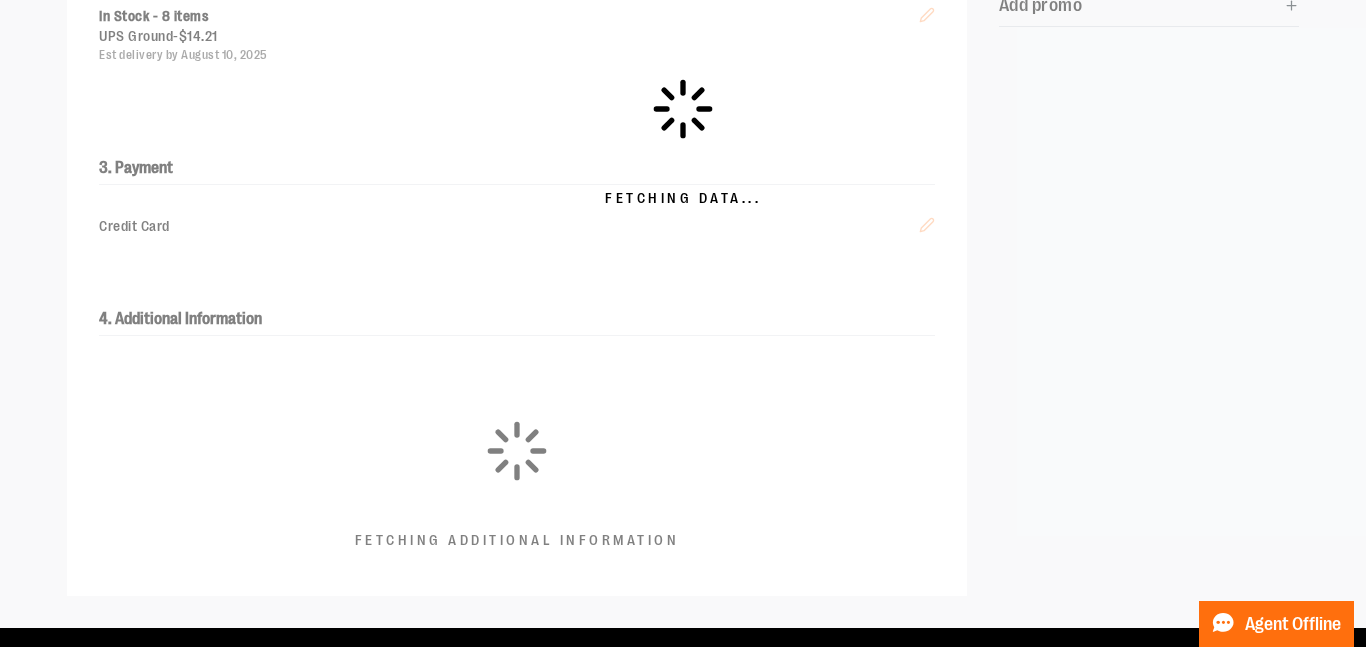 scroll, scrollTop: 439, scrollLeft: 0, axis: vertical 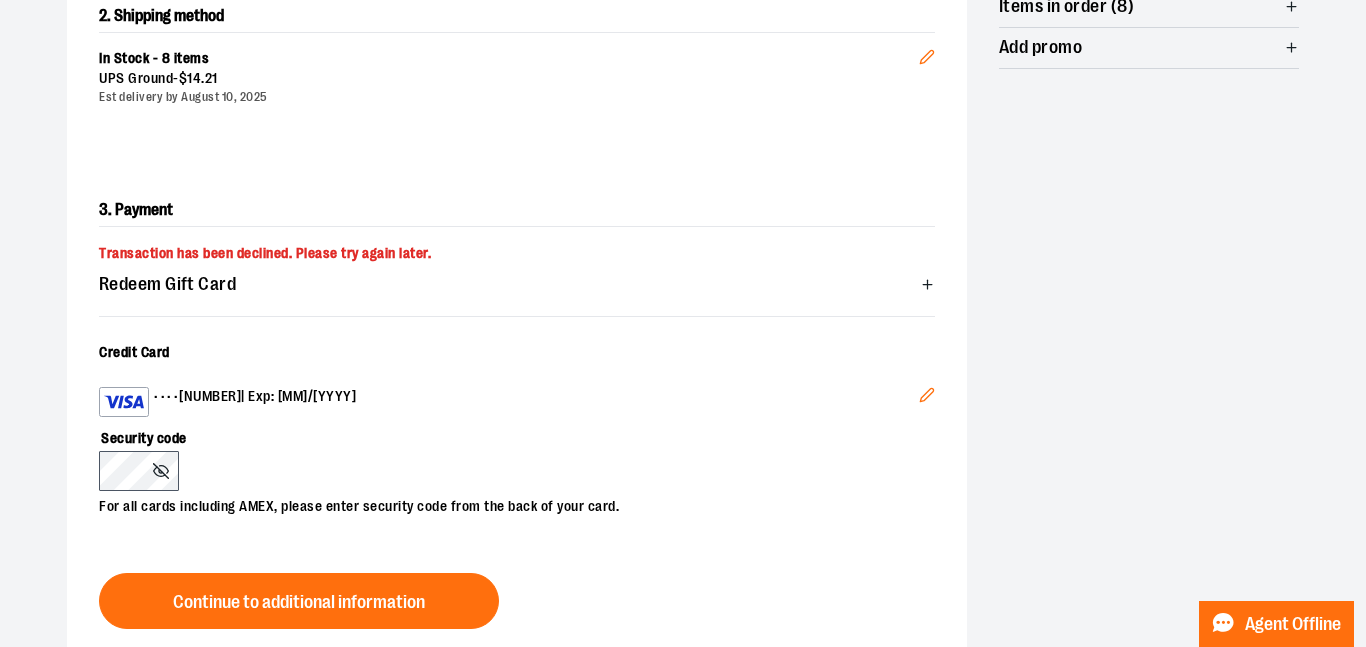 click 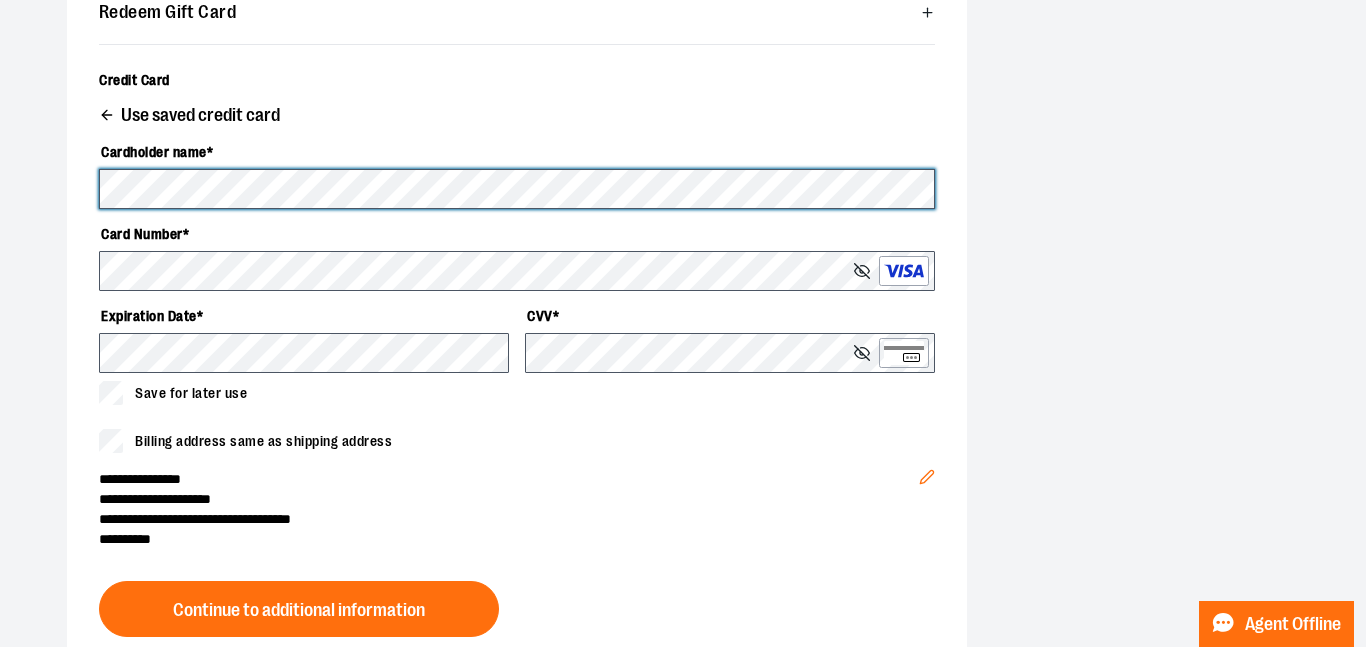 scroll, scrollTop: 734, scrollLeft: 0, axis: vertical 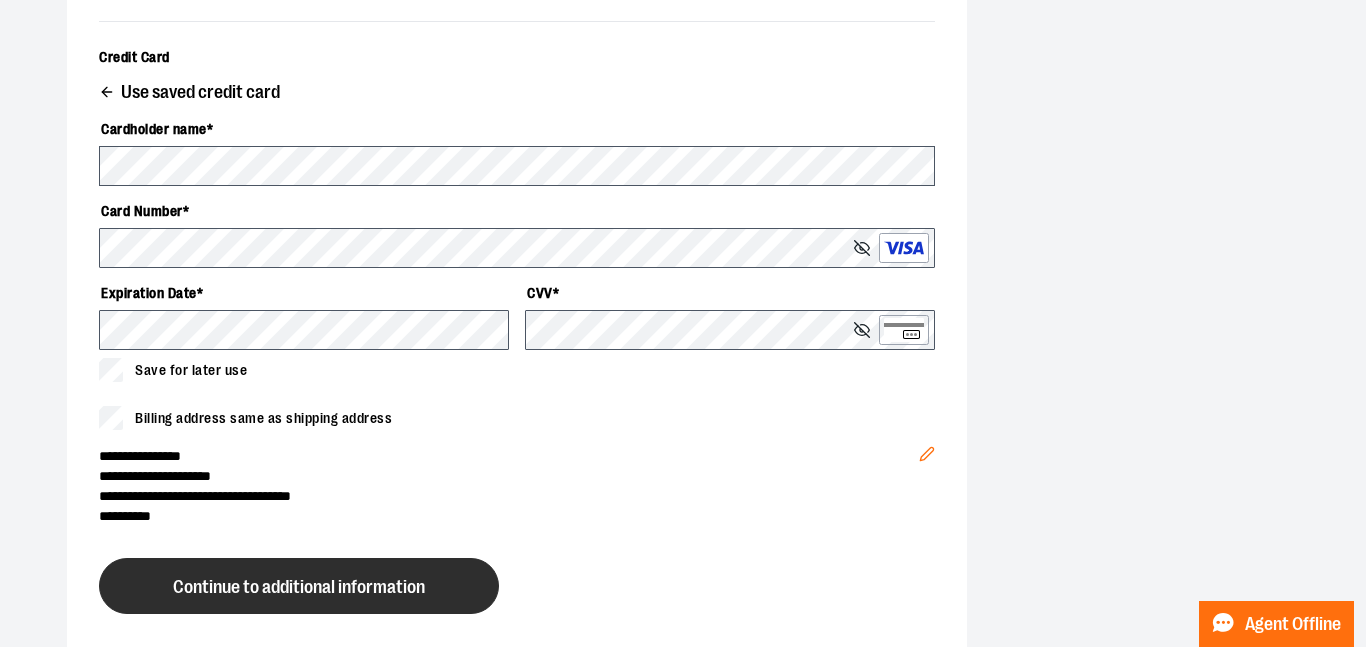 click on "Continue to additional information" at bounding box center (299, 586) 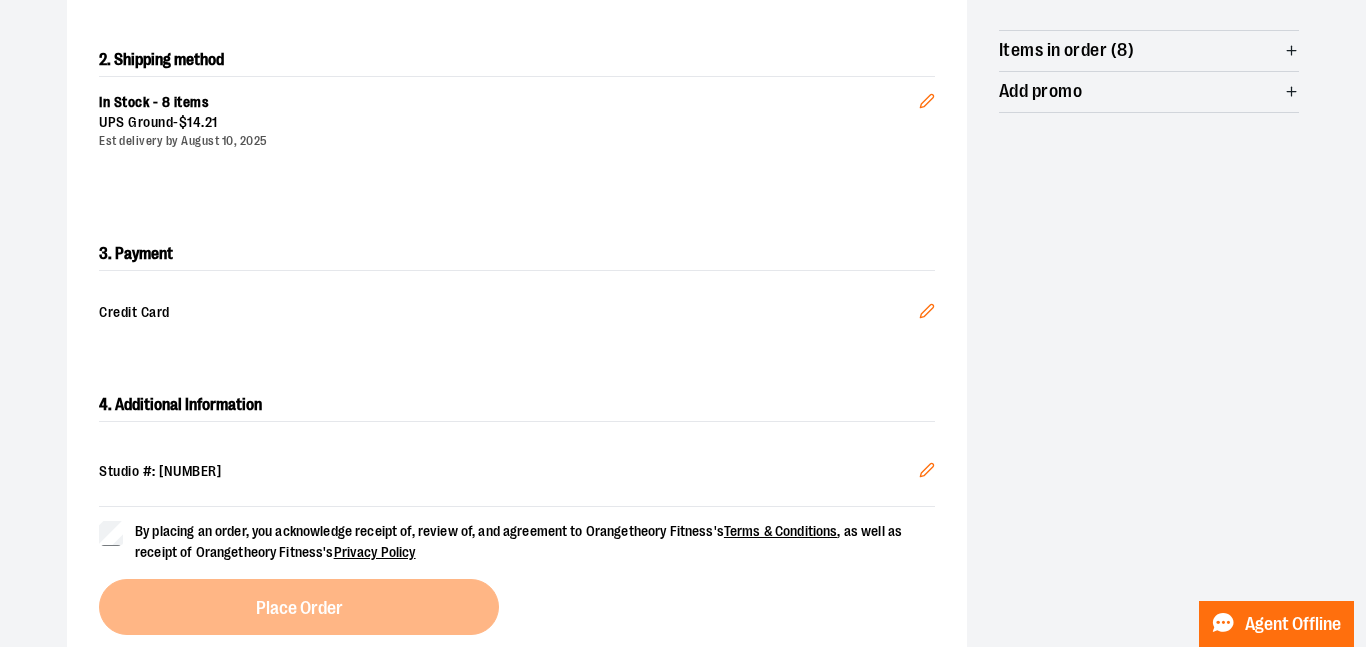 scroll, scrollTop: 413, scrollLeft: 0, axis: vertical 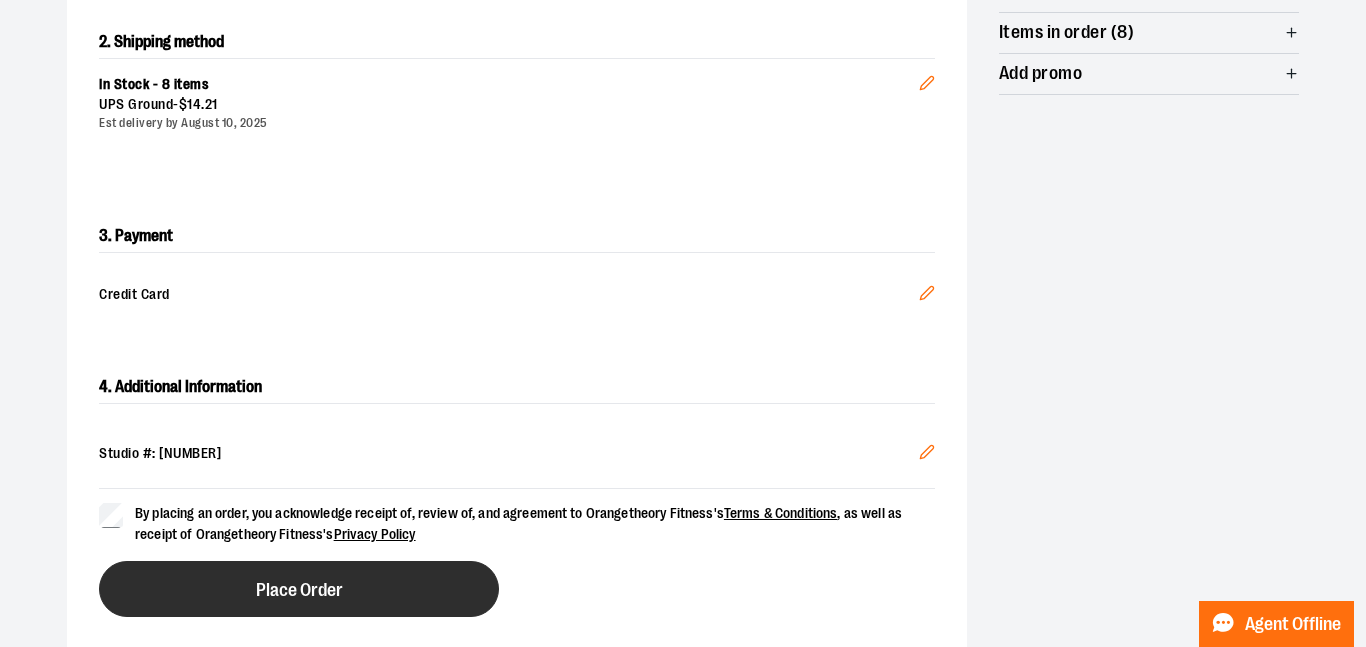 click on "Place Order" at bounding box center (299, 589) 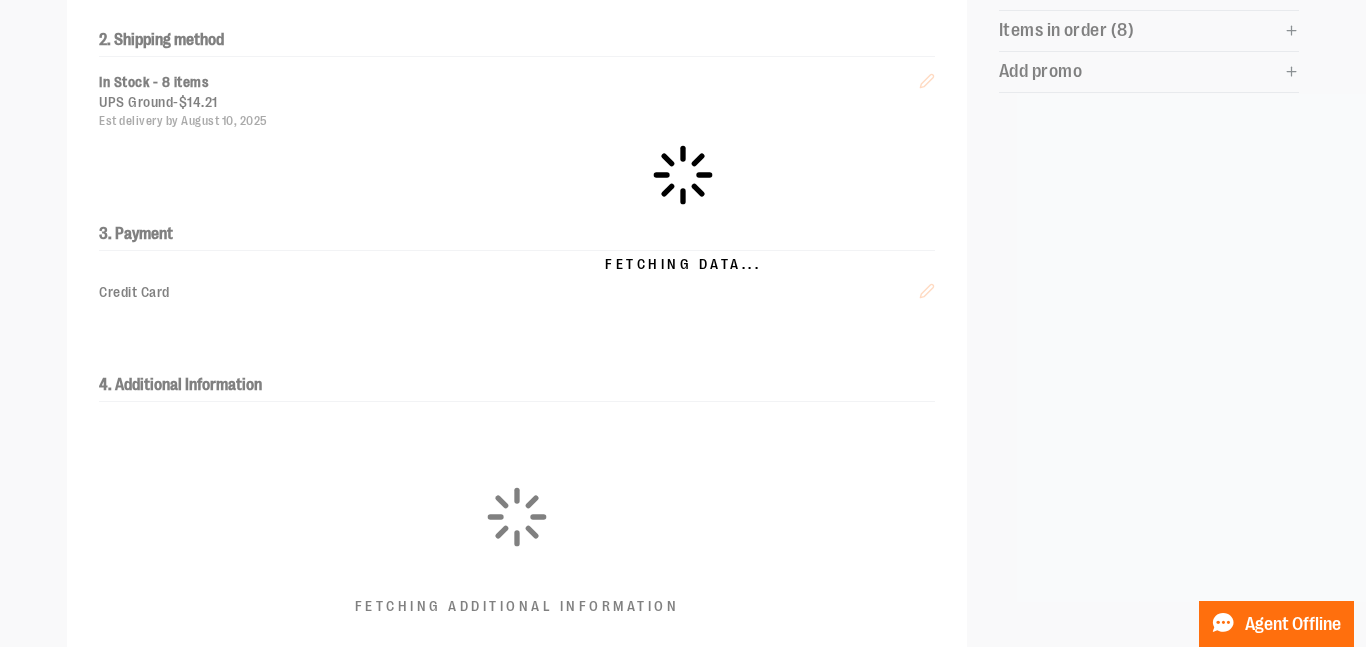 scroll, scrollTop: 607, scrollLeft: 0, axis: vertical 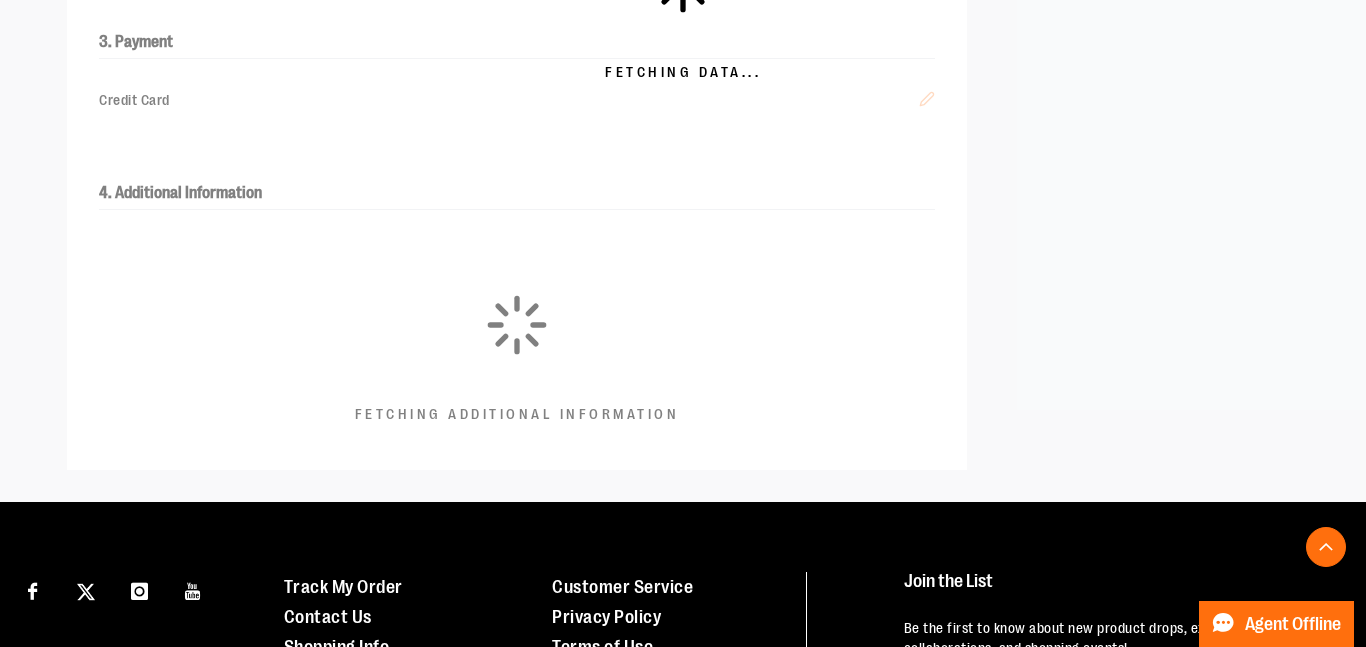 click on "Fetching Data..." at bounding box center [683, 16] 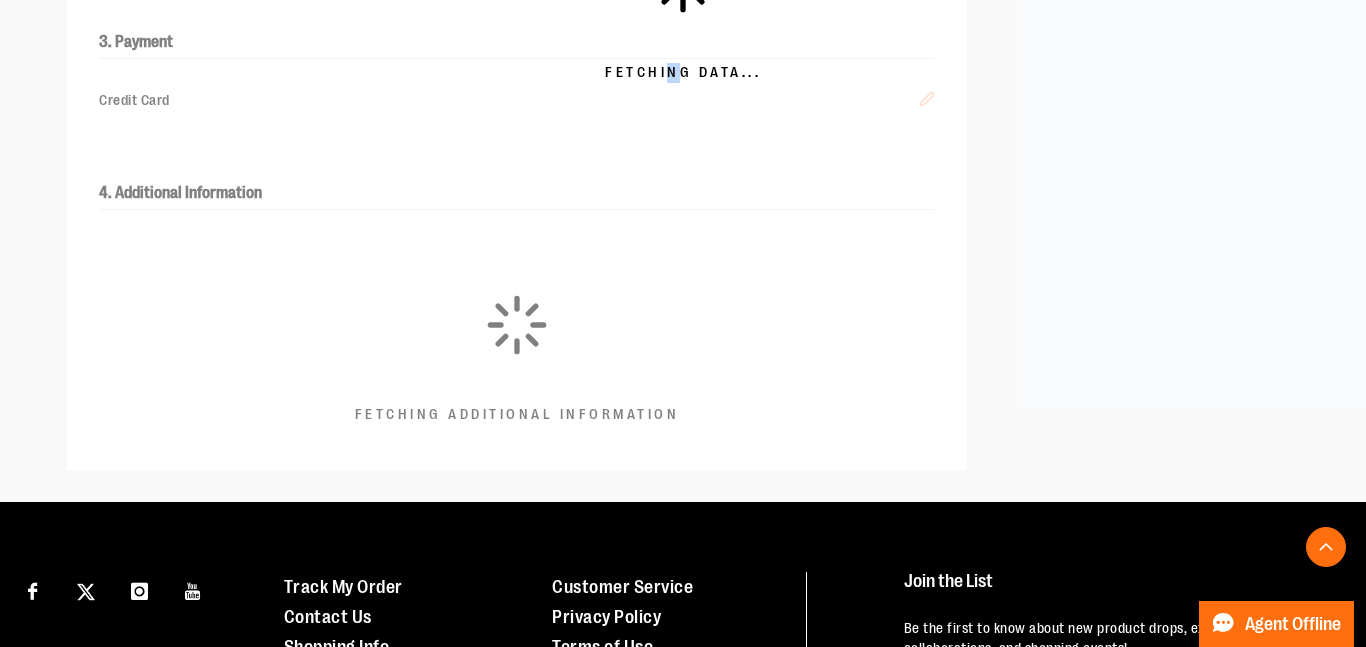 click on "Fetching Data..." at bounding box center (683, 16) 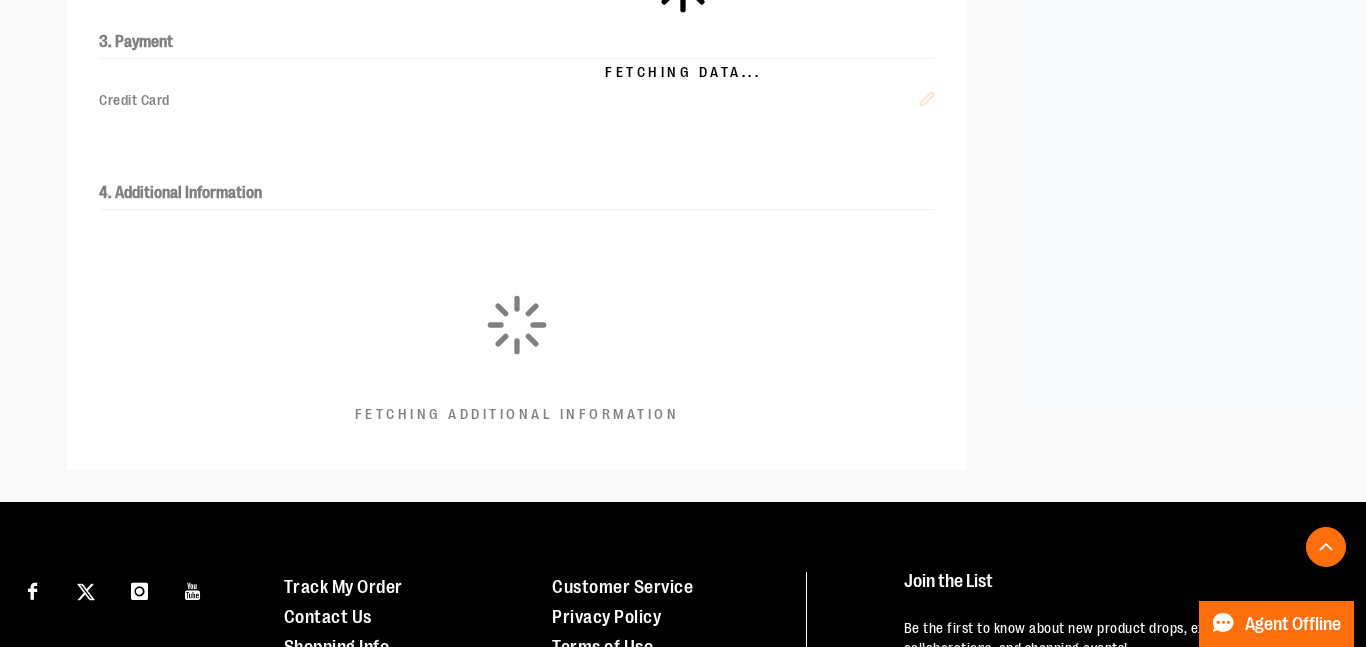 click on "Fetching Data..." at bounding box center [683, 16] 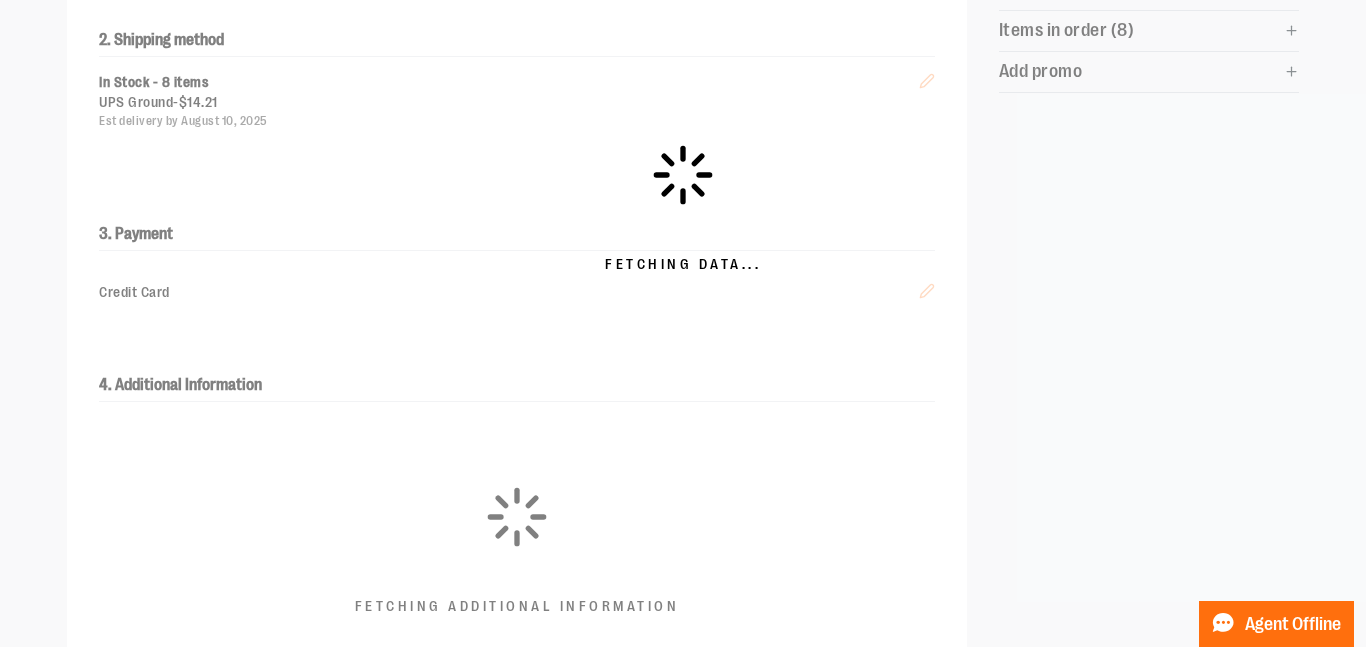scroll, scrollTop: 412, scrollLeft: 0, axis: vertical 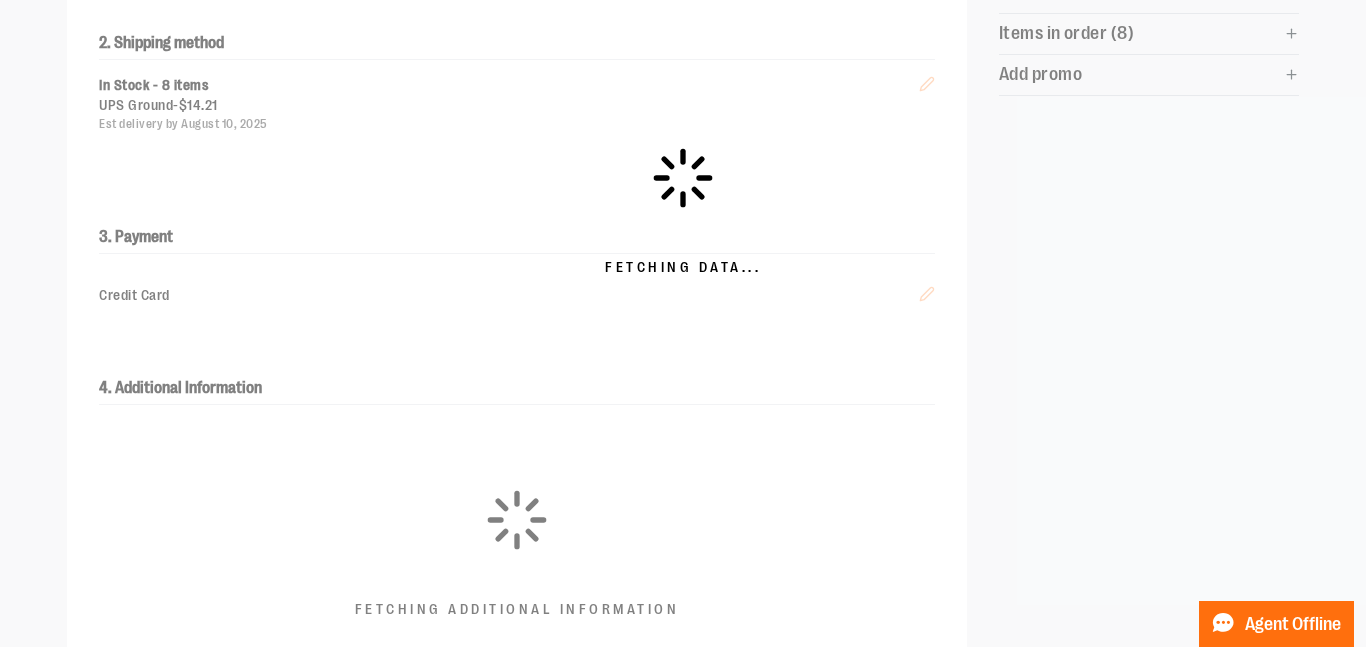 click on "Fetching Data..." at bounding box center (683, 211) 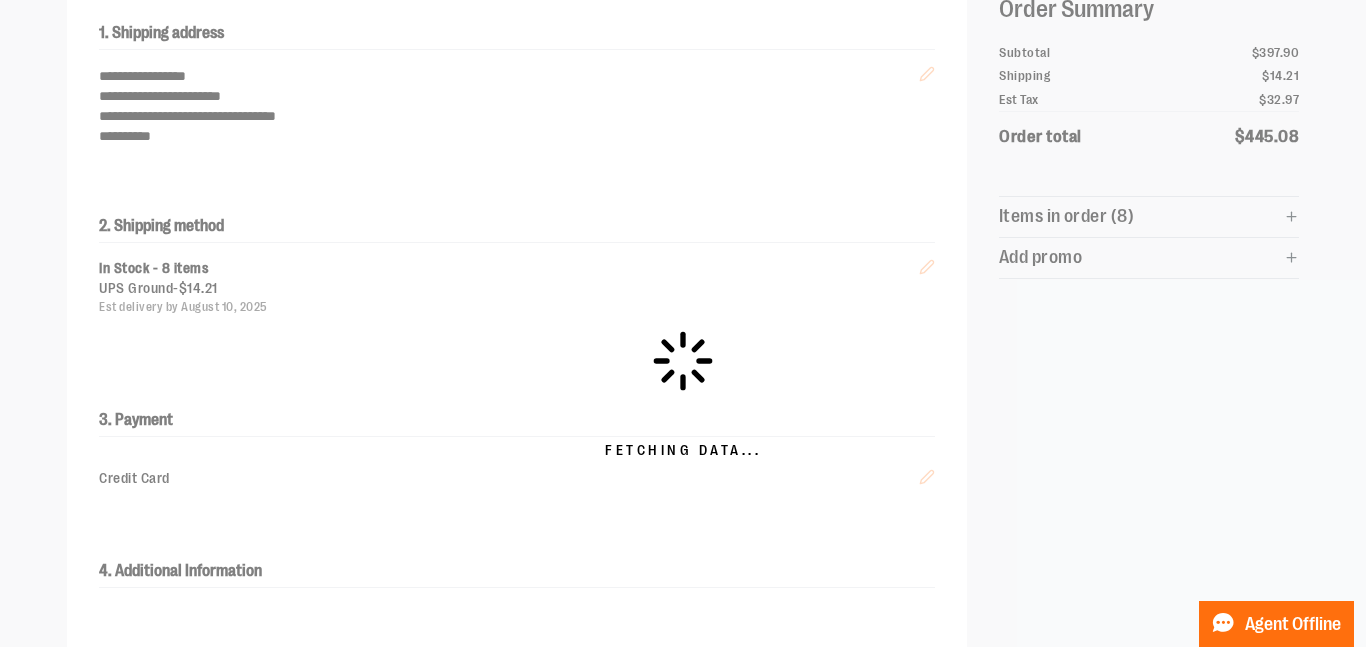 scroll, scrollTop: 169, scrollLeft: 0, axis: vertical 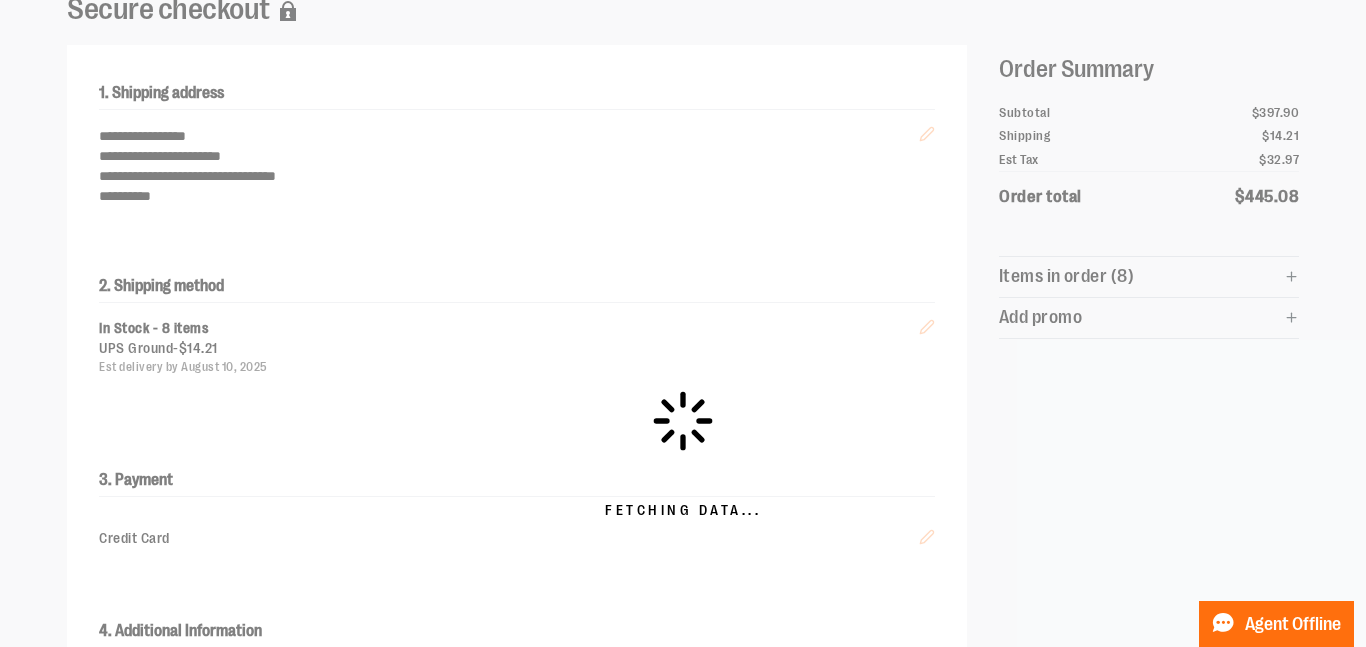 click on "Fetching Data..." at bounding box center [683, 454] 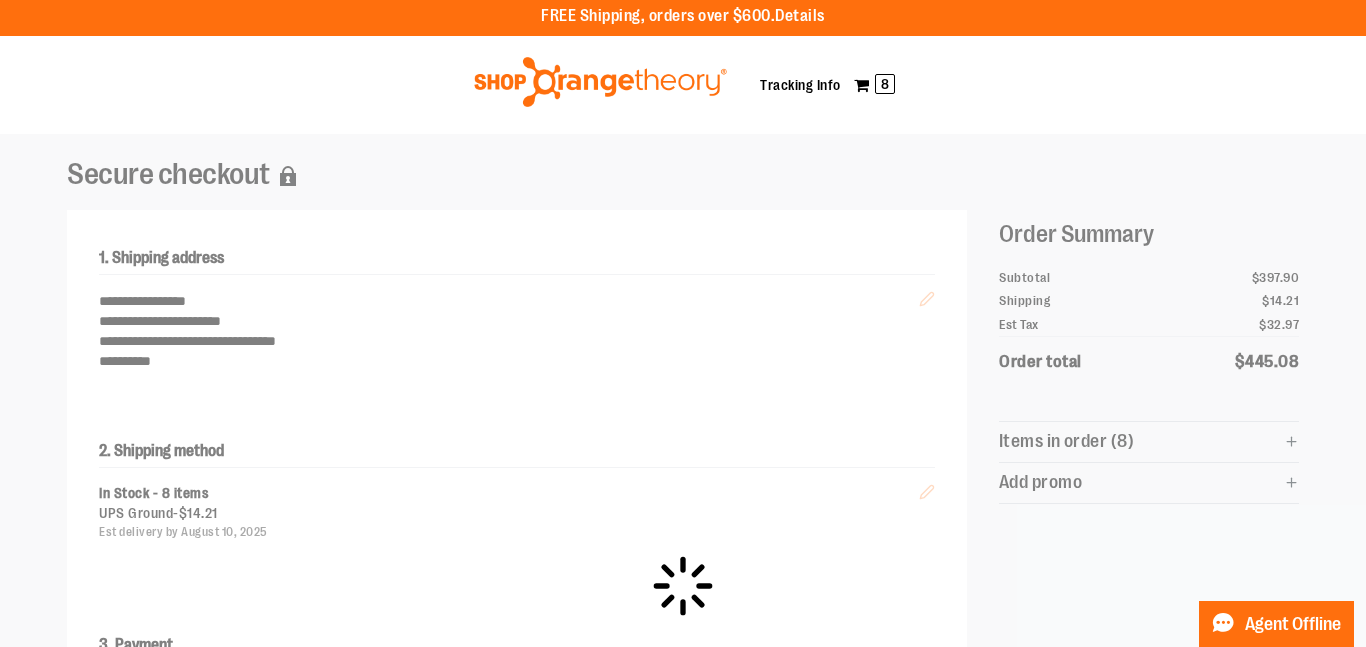 scroll, scrollTop: 0, scrollLeft: 0, axis: both 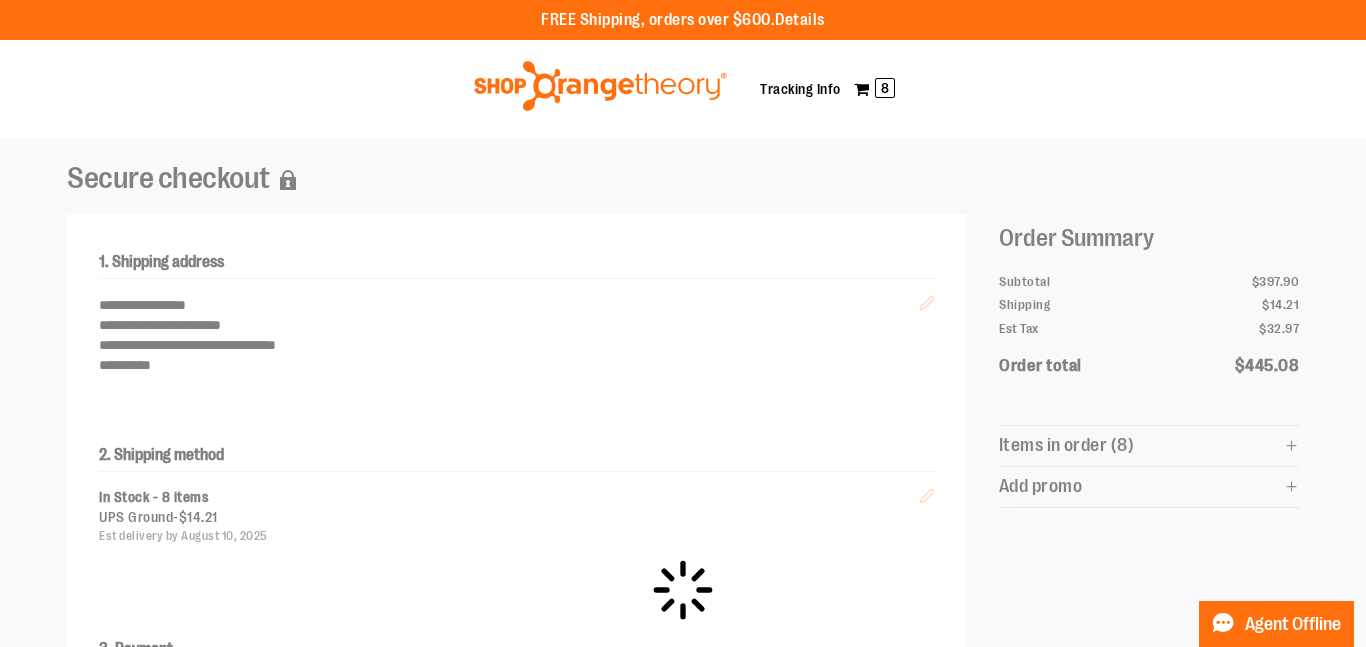 click on "Fetching Data..." at bounding box center (683, 623) 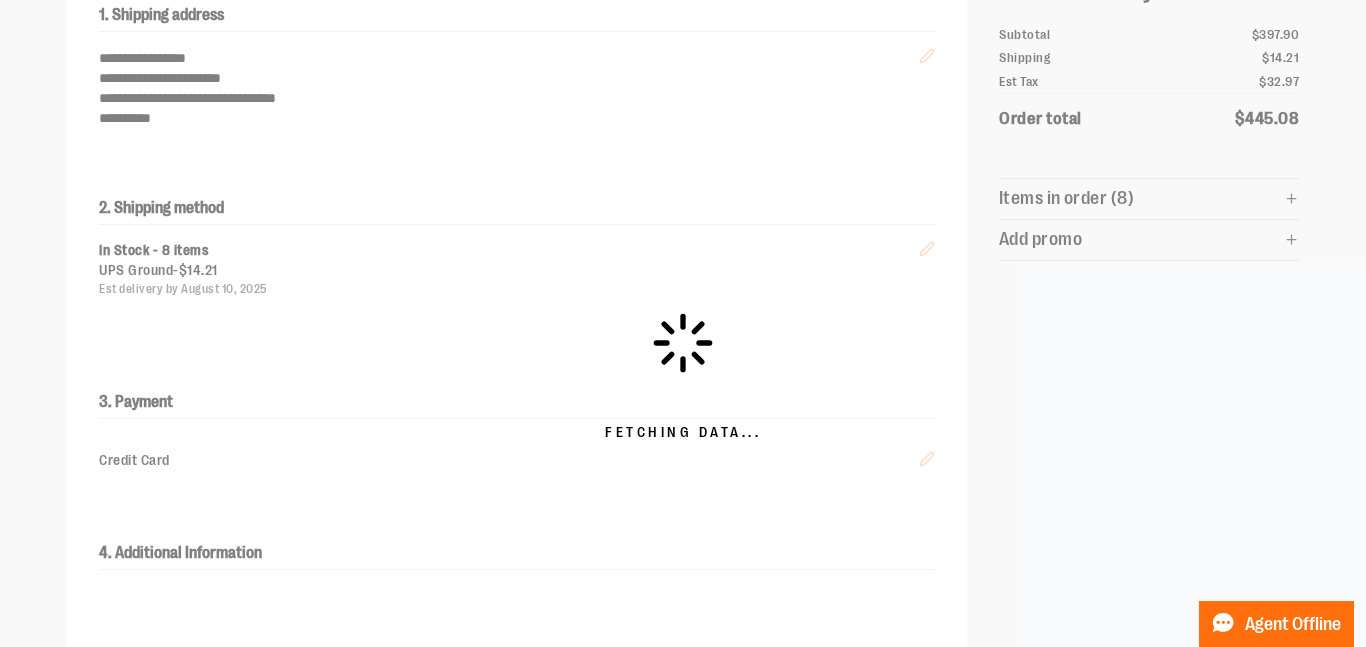 scroll, scrollTop: 0, scrollLeft: 0, axis: both 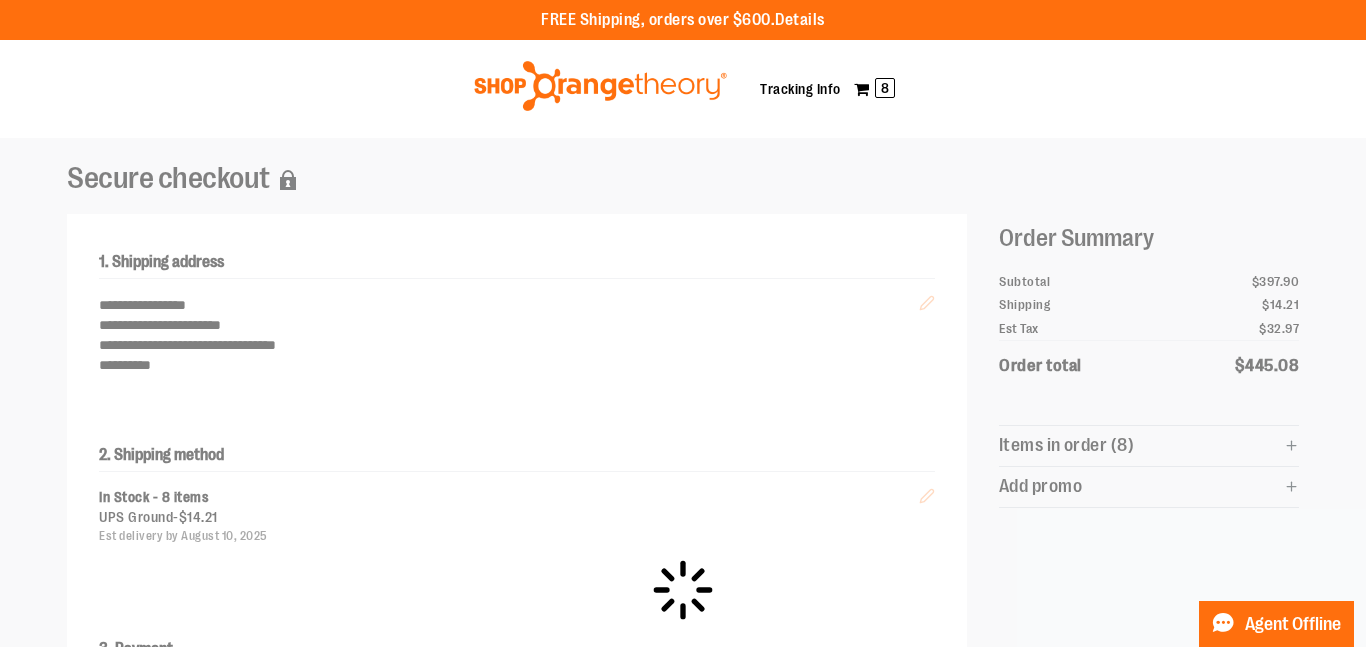 drag, startPoint x: 472, startPoint y: 398, endPoint x: 379, endPoint y: 138, distance: 276.1322 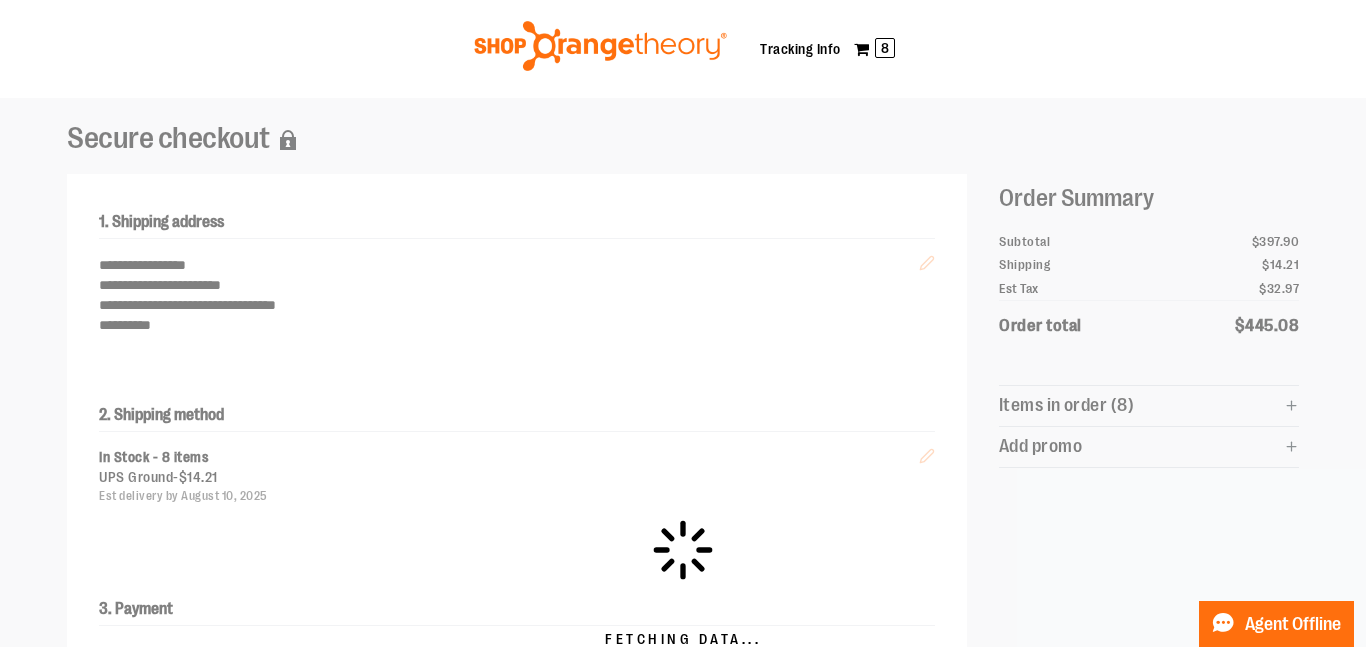 scroll, scrollTop: 0, scrollLeft: 0, axis: both 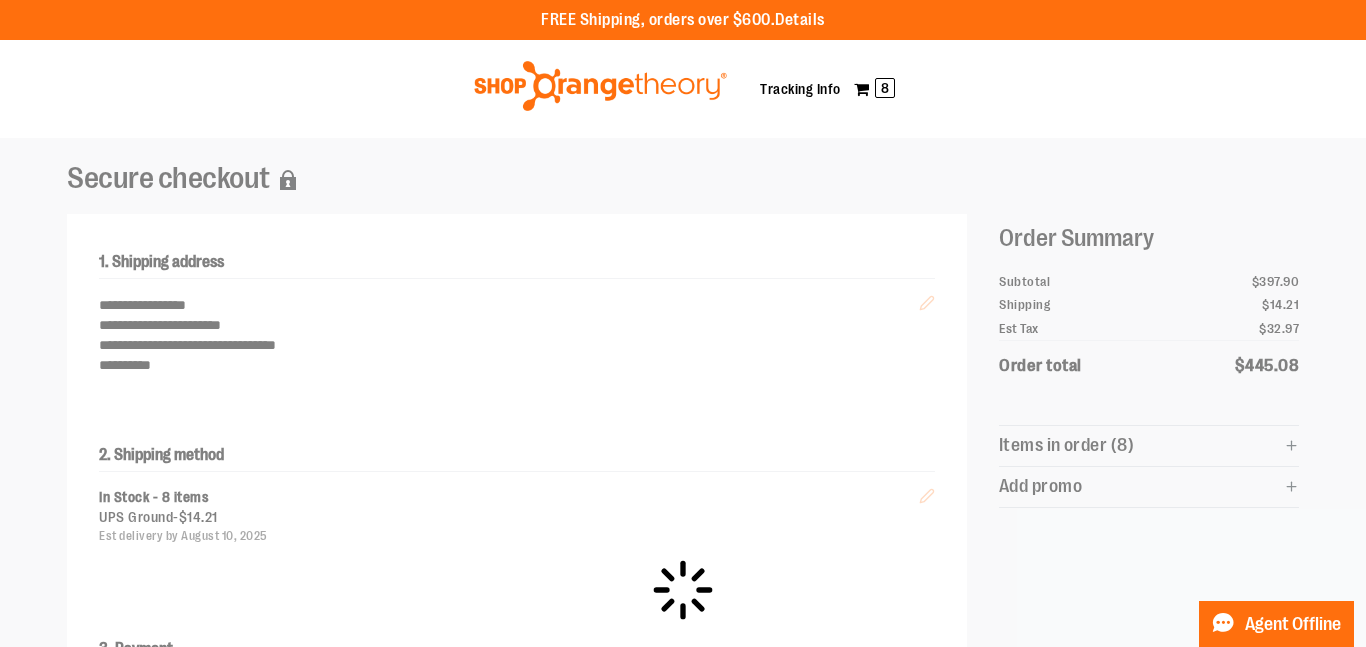 click on "Fetching Data..." at bounding box center (683, 623) 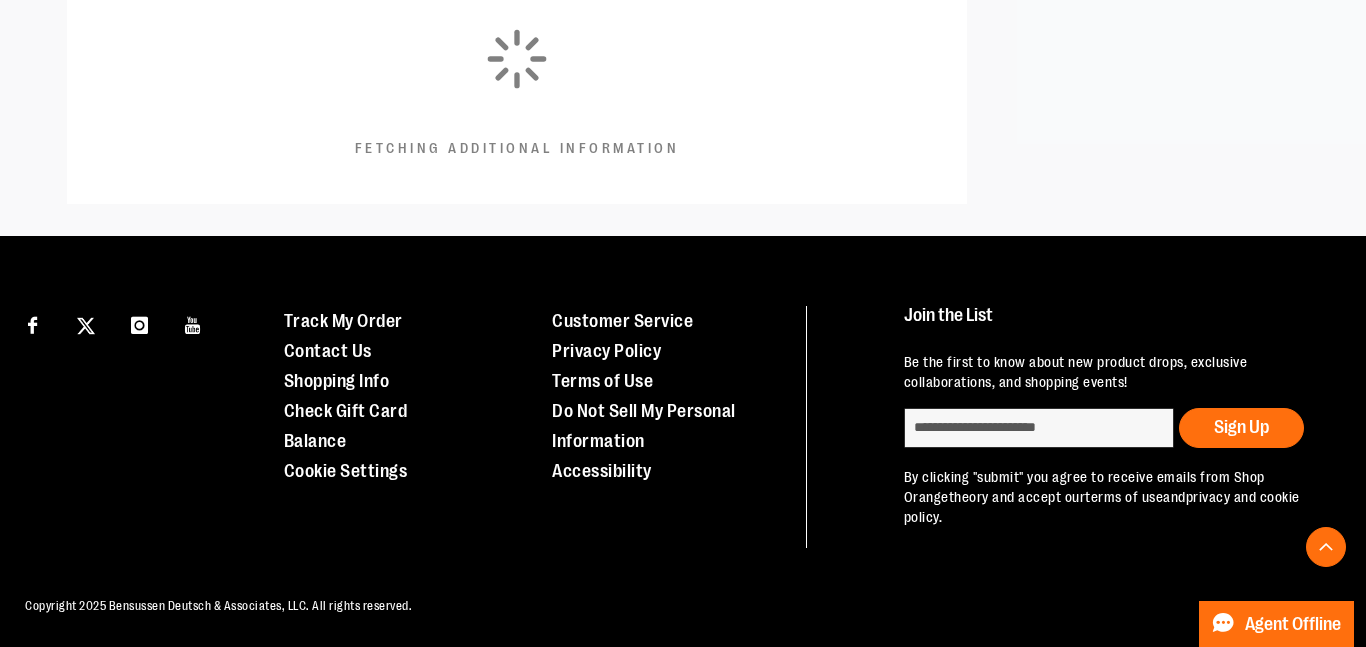 scroll, scrollTop: 254, scrollLeft: 0, axis: vertical 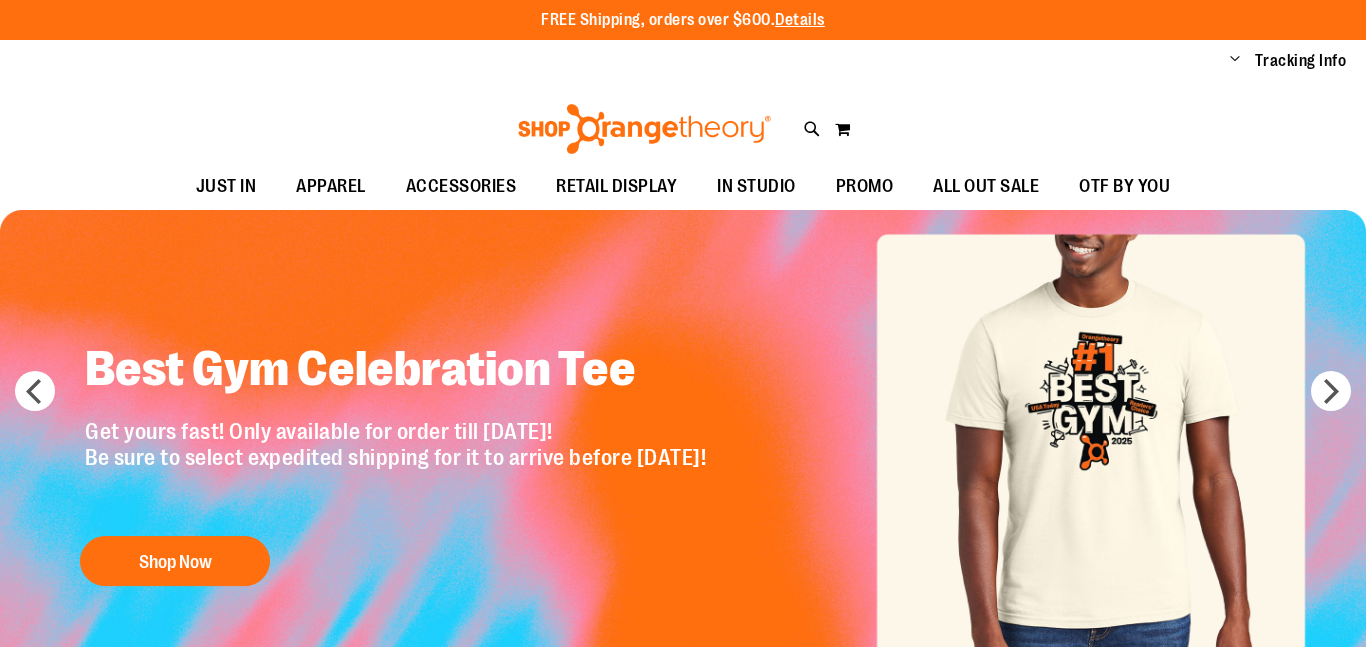 click on "Change" at bounding box center [1235, 60] 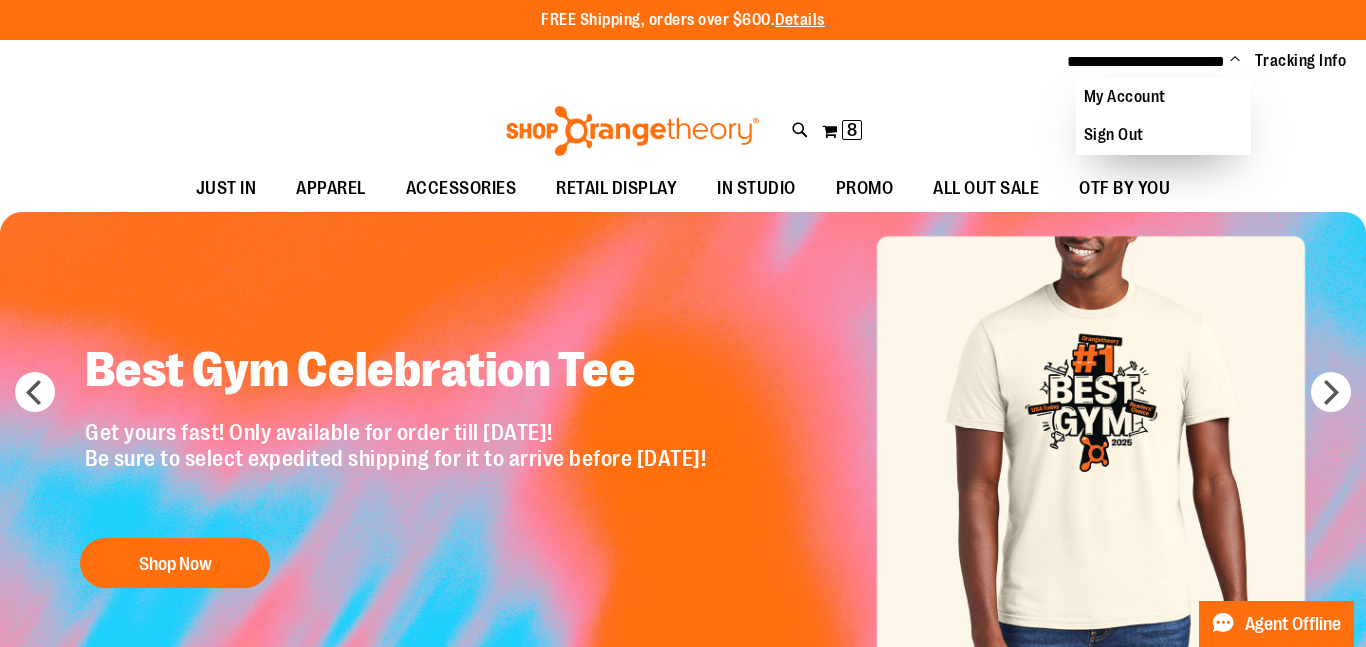 click on "Toggle Nav
Search
Popular Suggestions
Advanced Search" at bounding box center [683, 125] 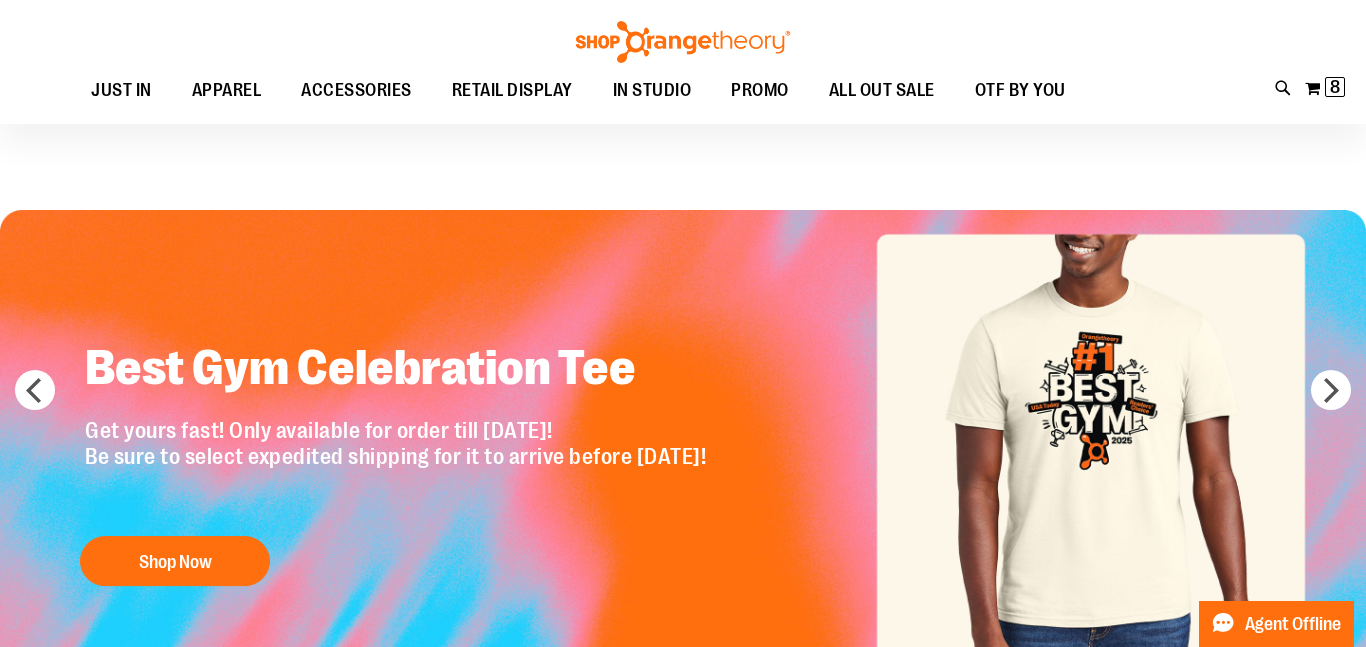 scroll, scrollTop: 30, scrollLeft: 0, axis: vertical 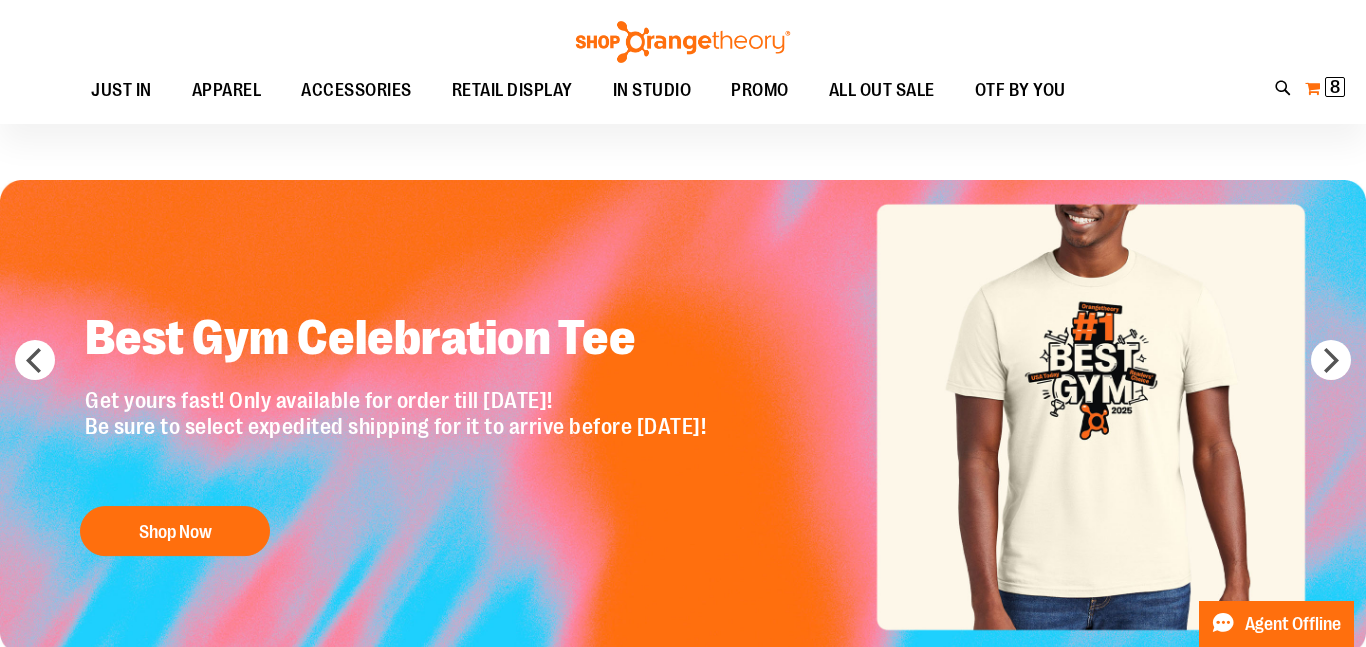 click on "My Cart
8
8
items
My Cart
8
My Cart
Close
Recently added item(s)
Nike Dri-FIT Cropped Short-Sleeve
XL" at bounding box center [1325, 88] 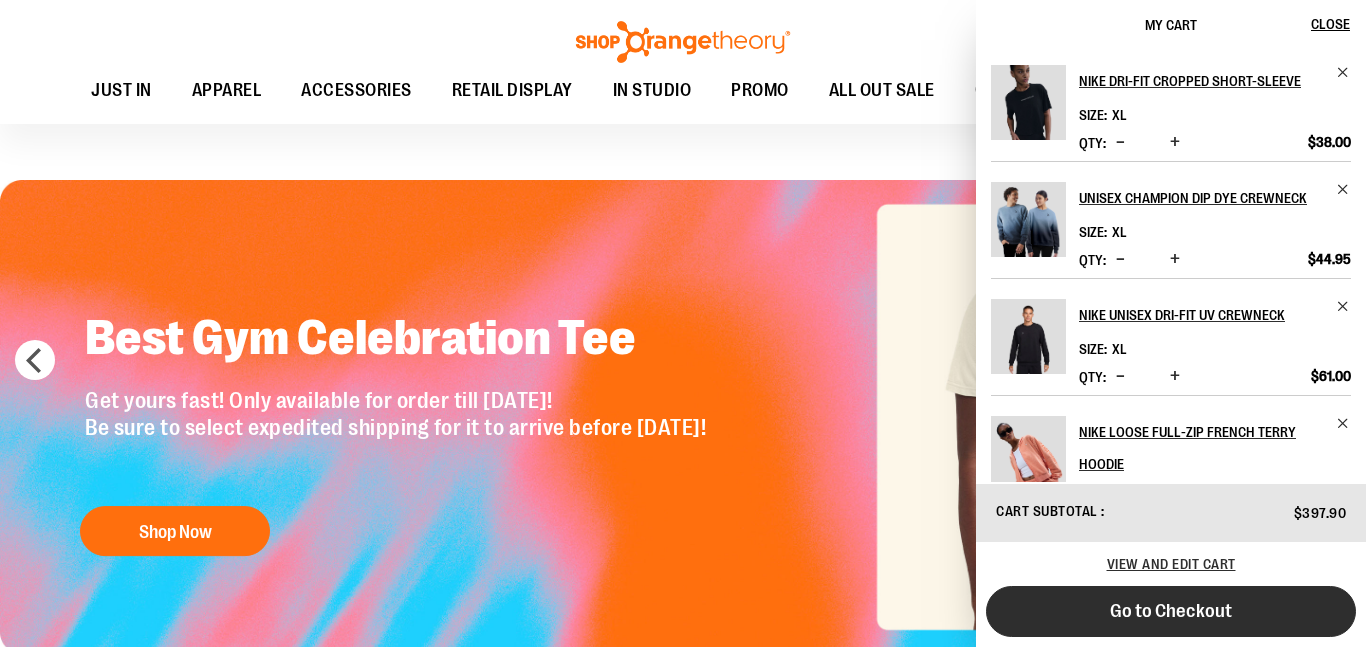 click on "Go to Checkout" at bounding box center [1171, 611] 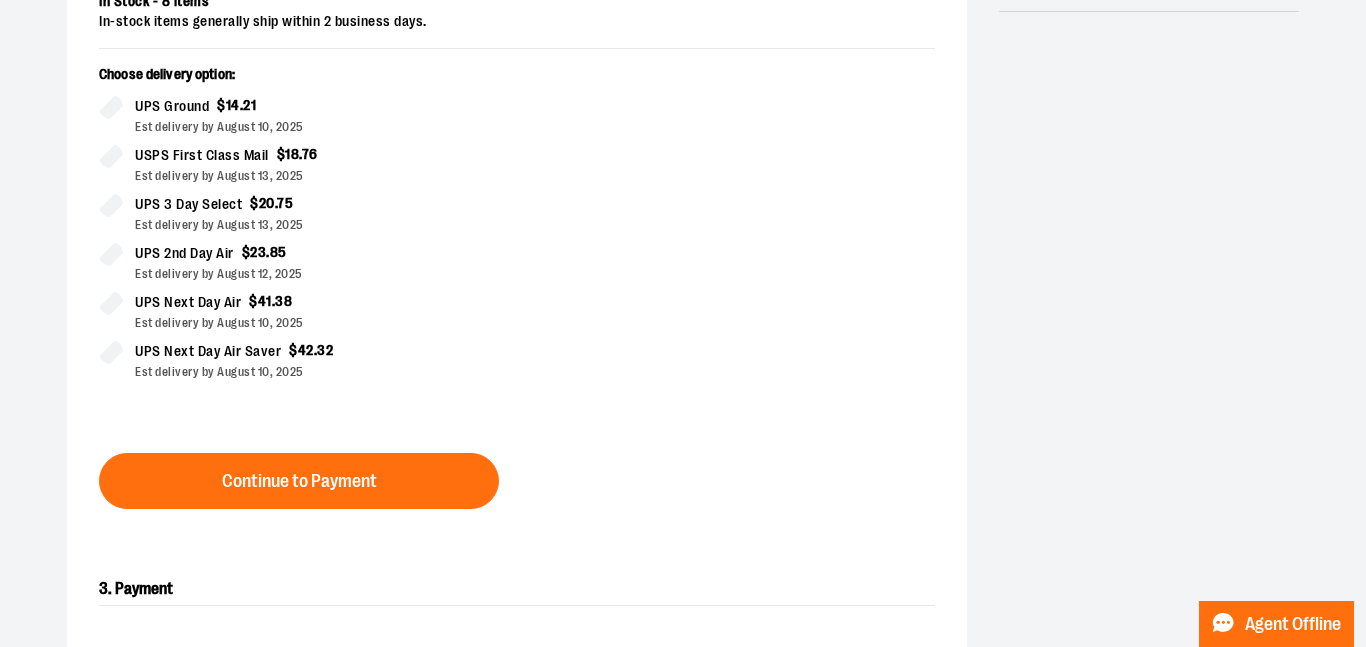 scroll, scrollTop: 572, scrollLeft: 0, axis: vertical 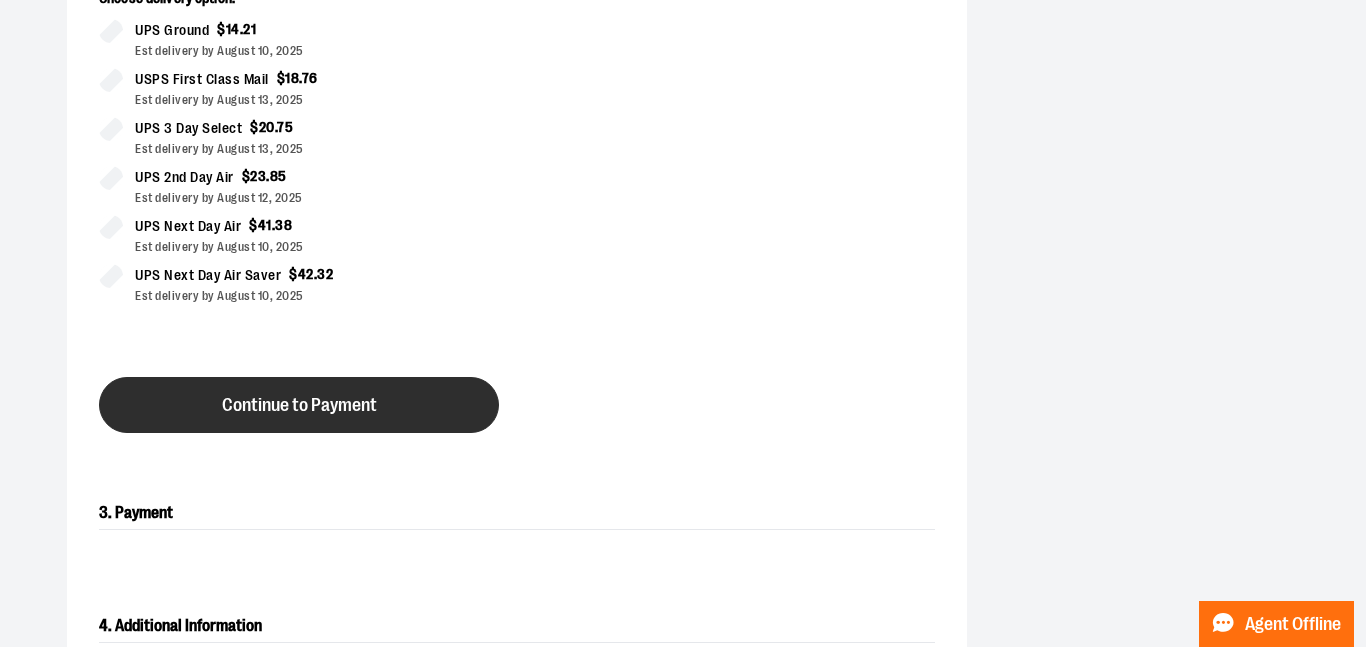 click on "Continue to Payment" at bounding box center [299, 405] 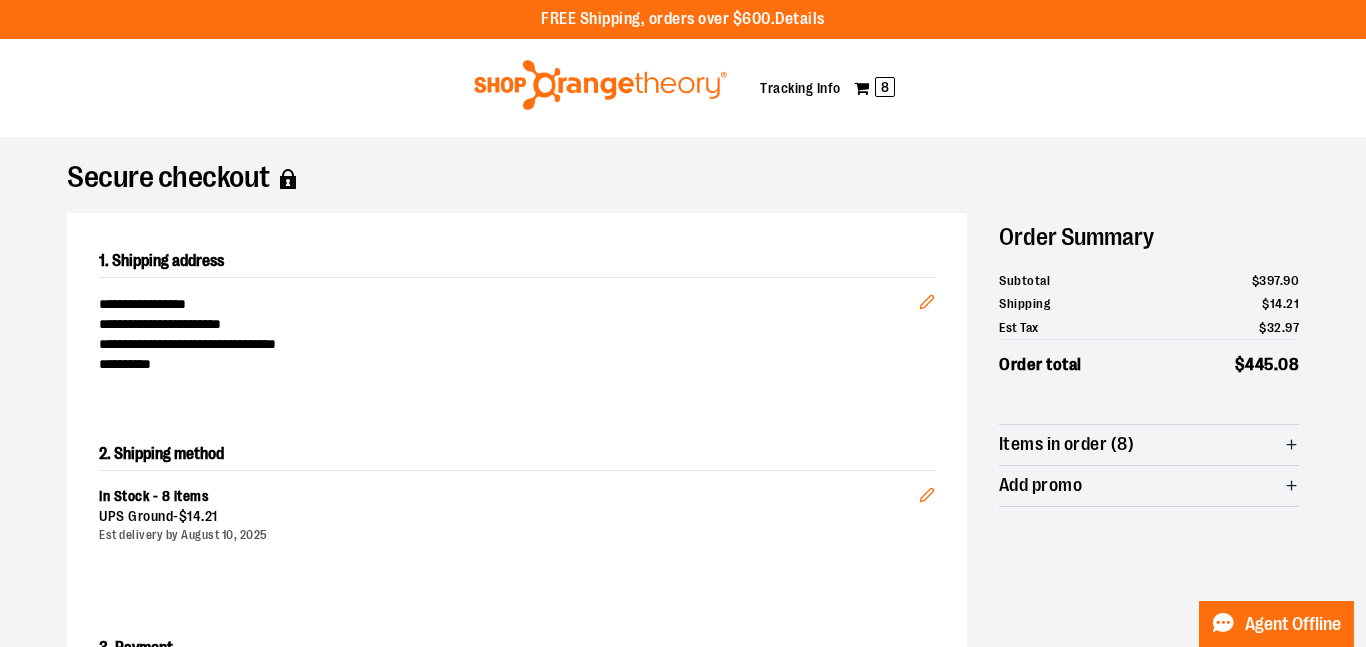 scroll, scrollTop: 0, scrollLeft: 0, axis: both 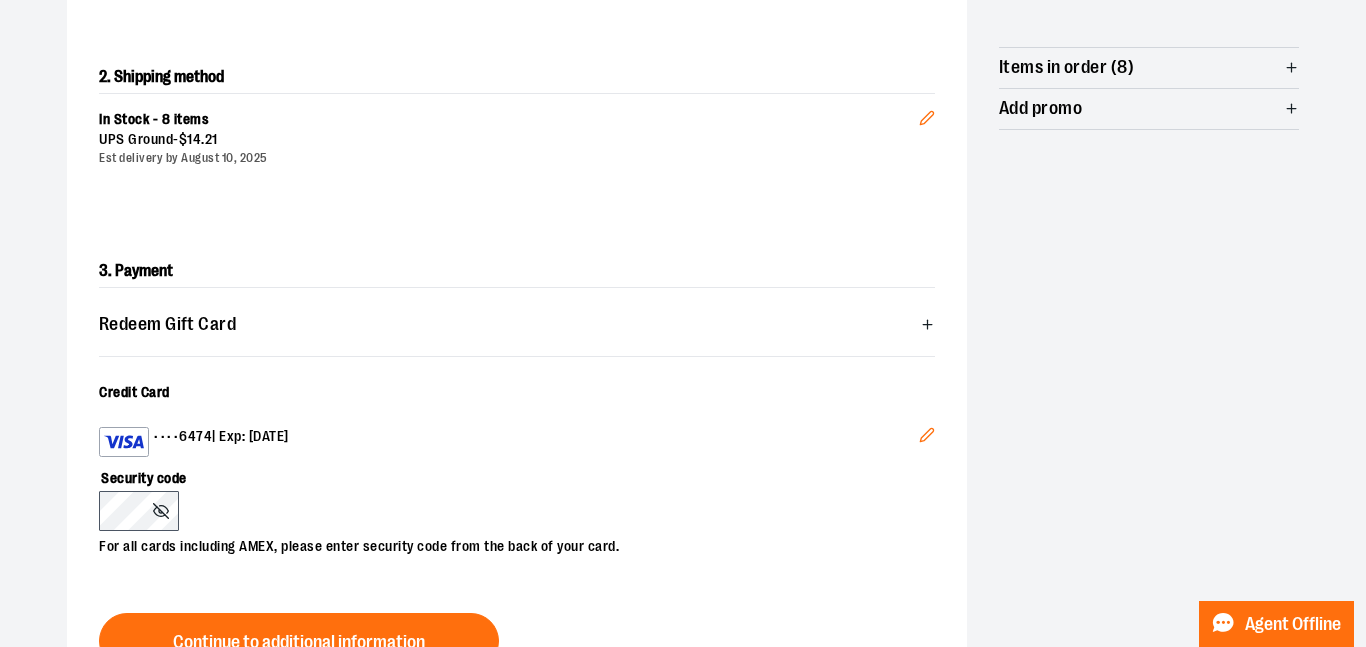 click 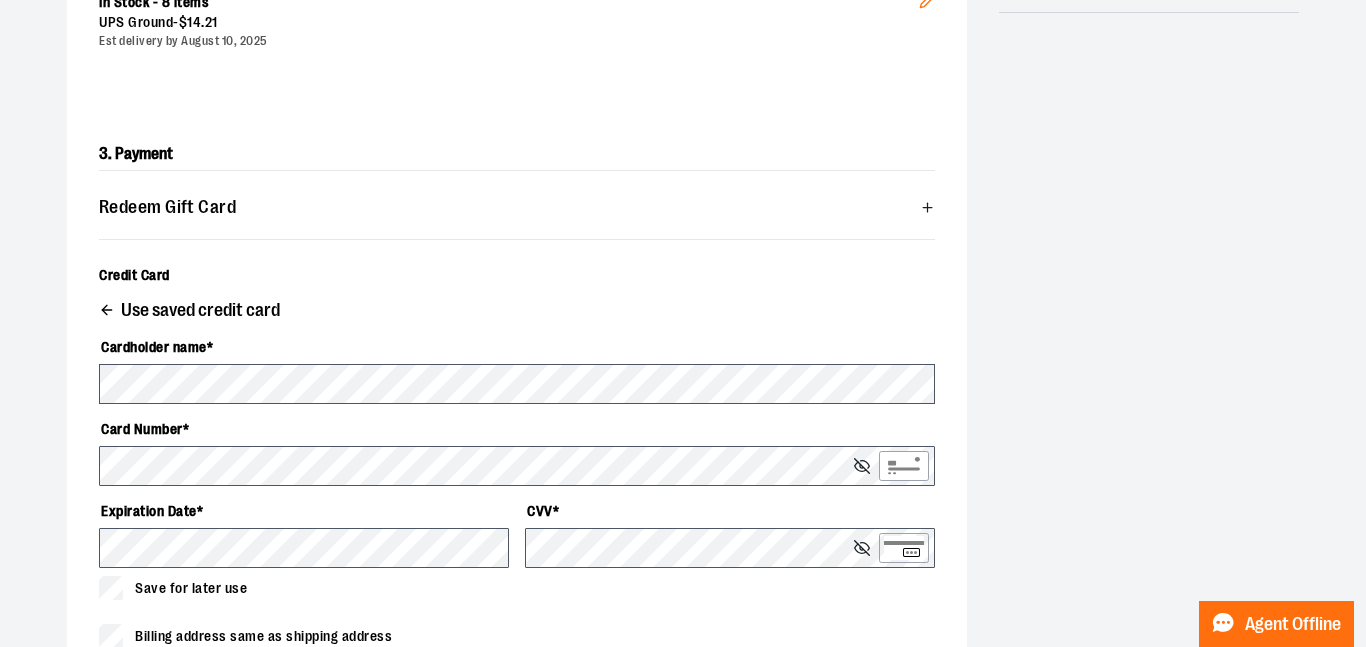 scroll, scrollTop: 499, scrollLeft: 0, axis: vertical 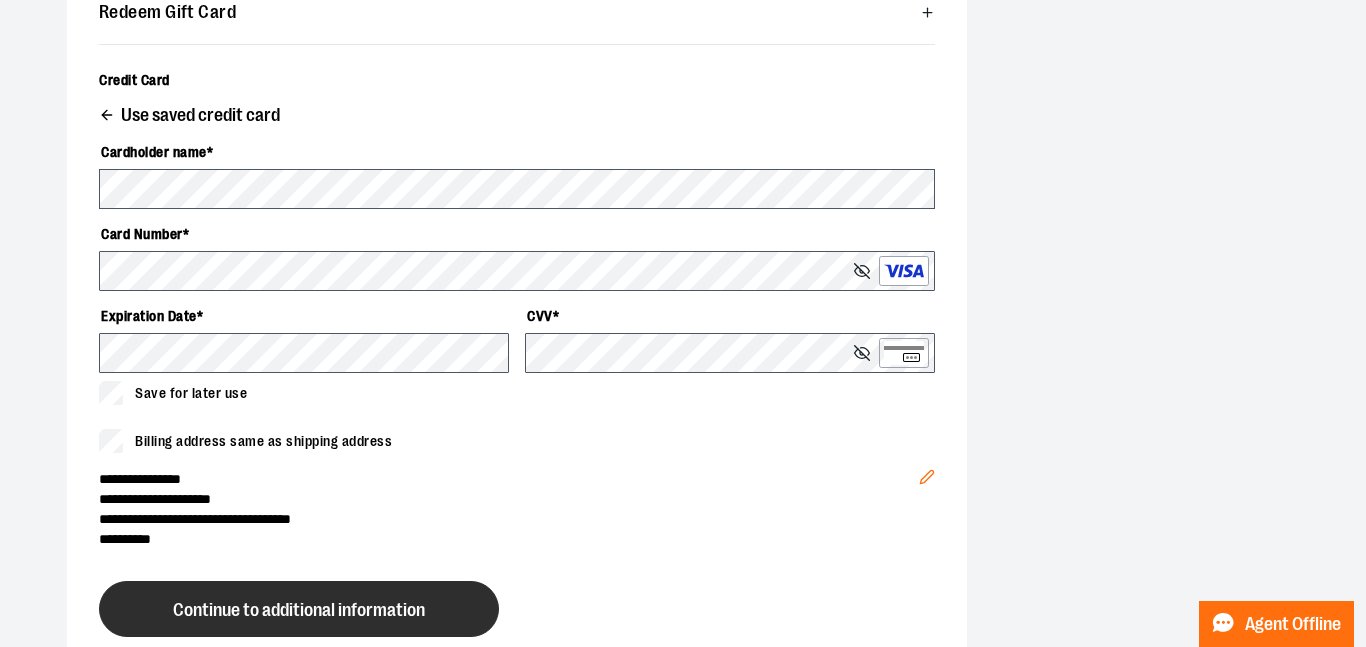 click on "Continue to additional information" at bounding box center [299, 609] 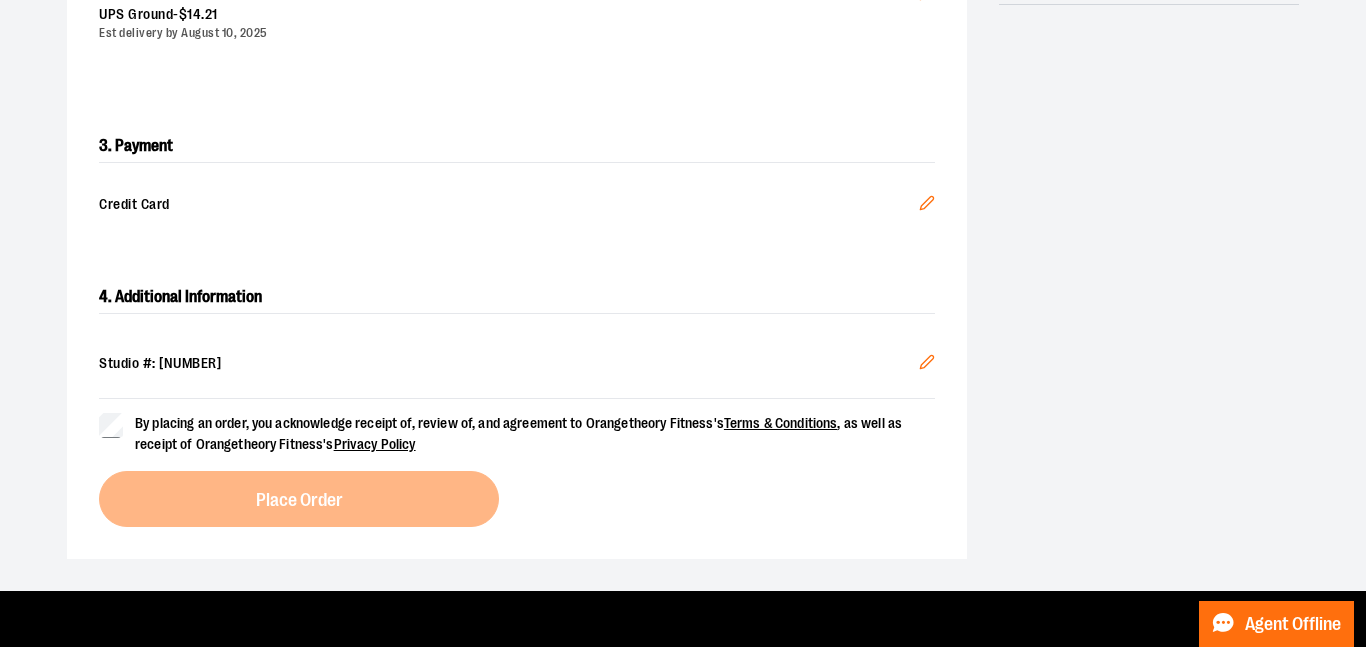 scroll, scrollTop: 515, scrollLeft: 0, axis: vertical 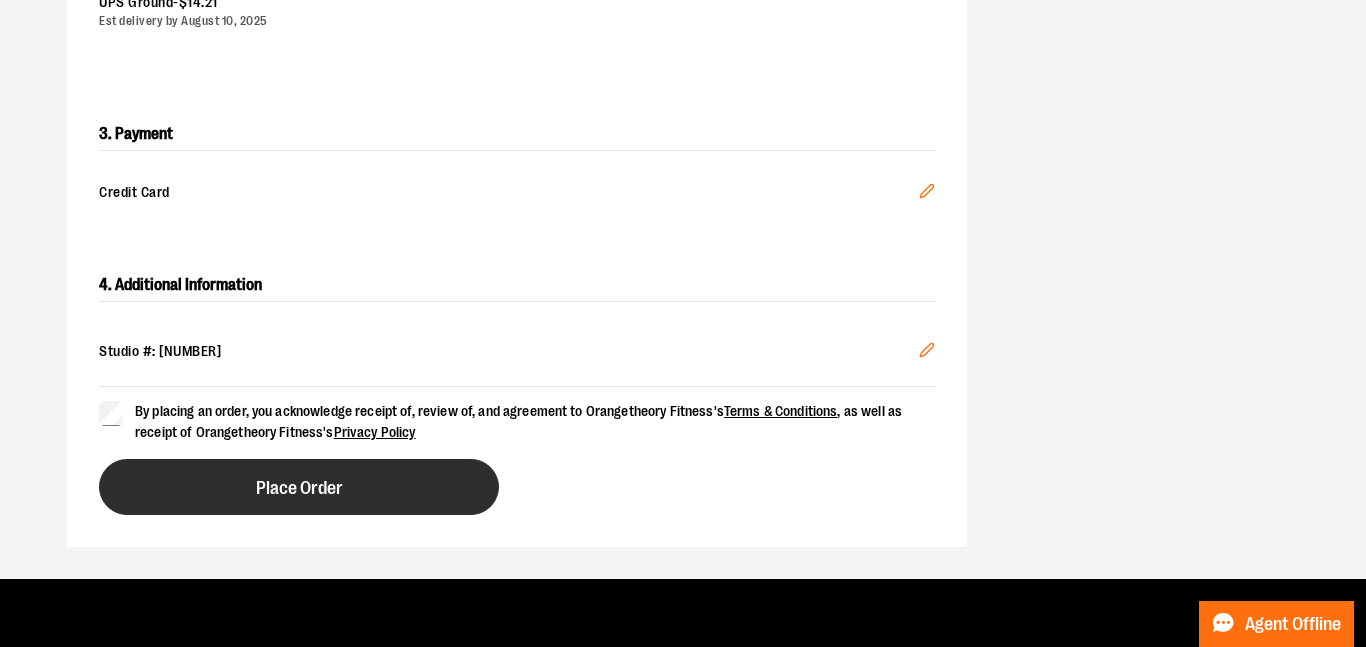 click on "Place Order" at bounding box center (299, 487) 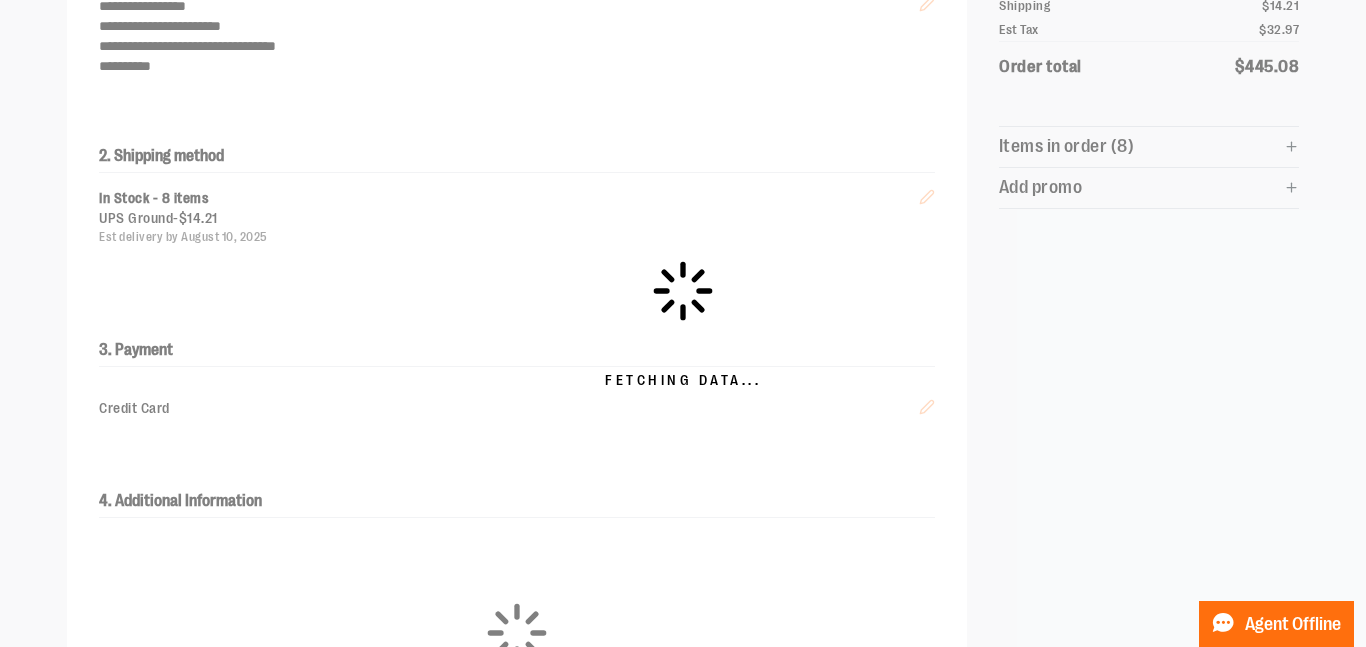 scroll, scrollTop: 291, scrollLeft: 0, axis: vertical 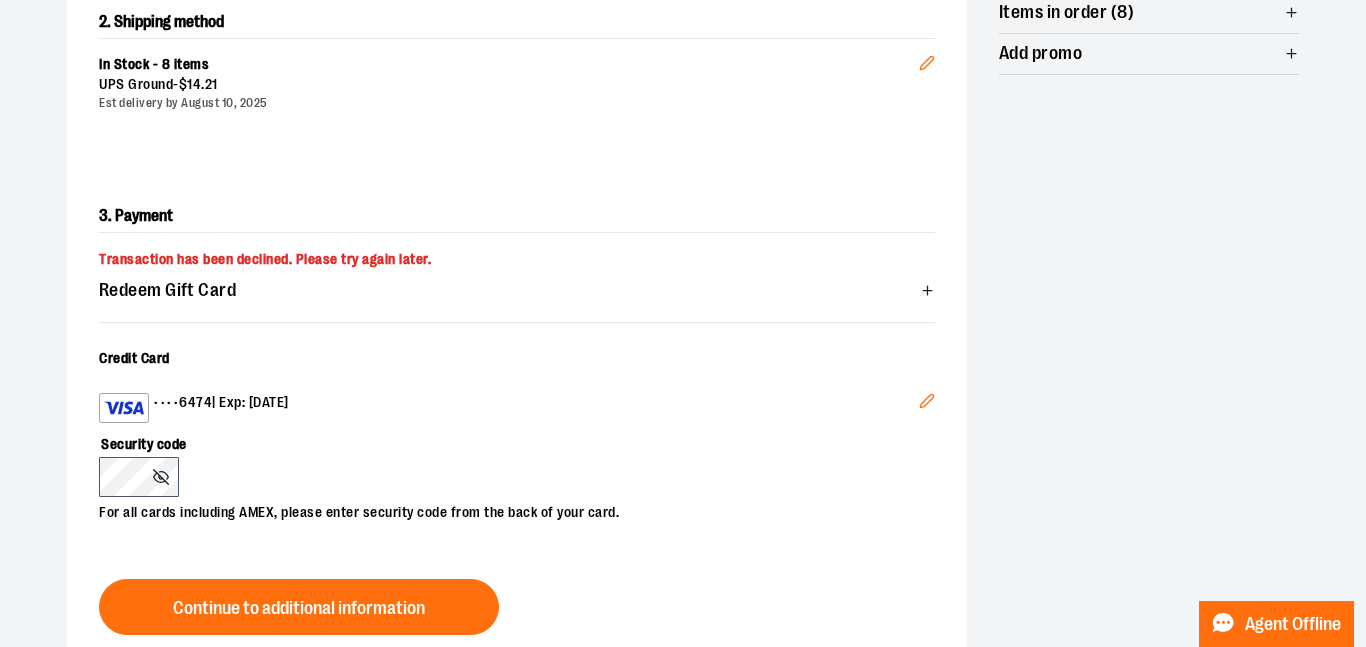 click on "Edit" at bounding box center (927, 404) 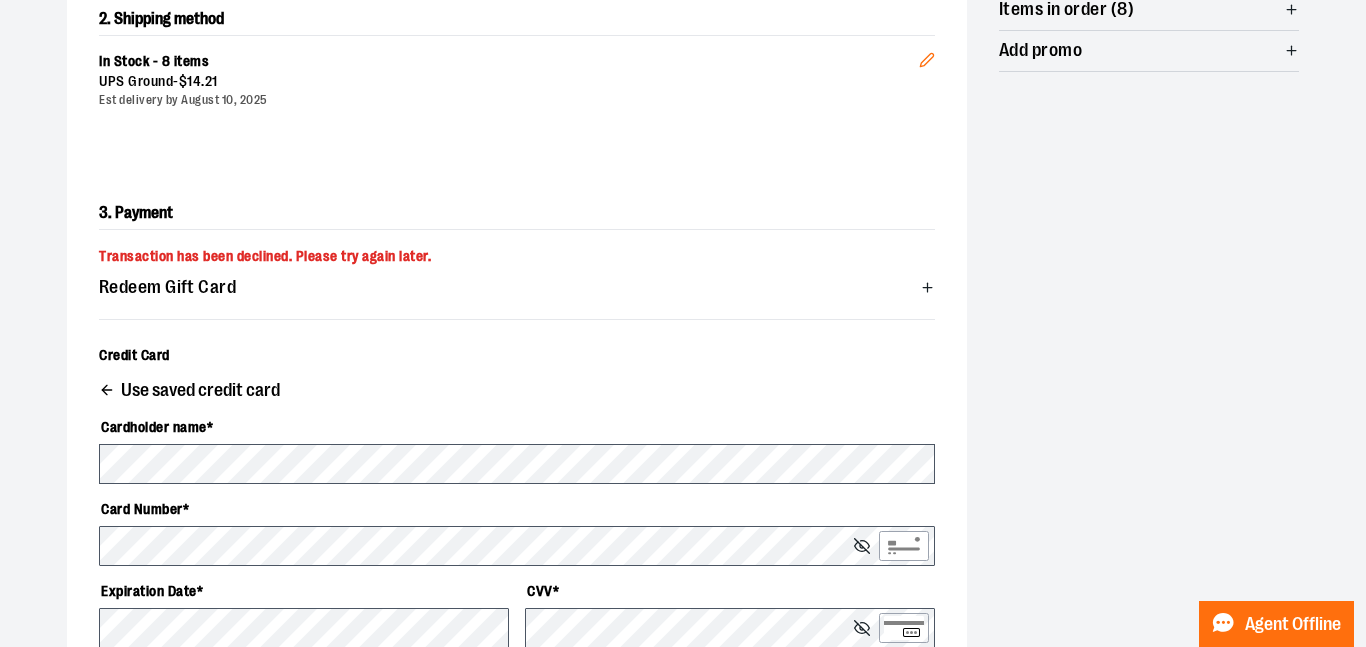 scroll, scrollTop: 444, scrollLeft: 0, axis: vertical 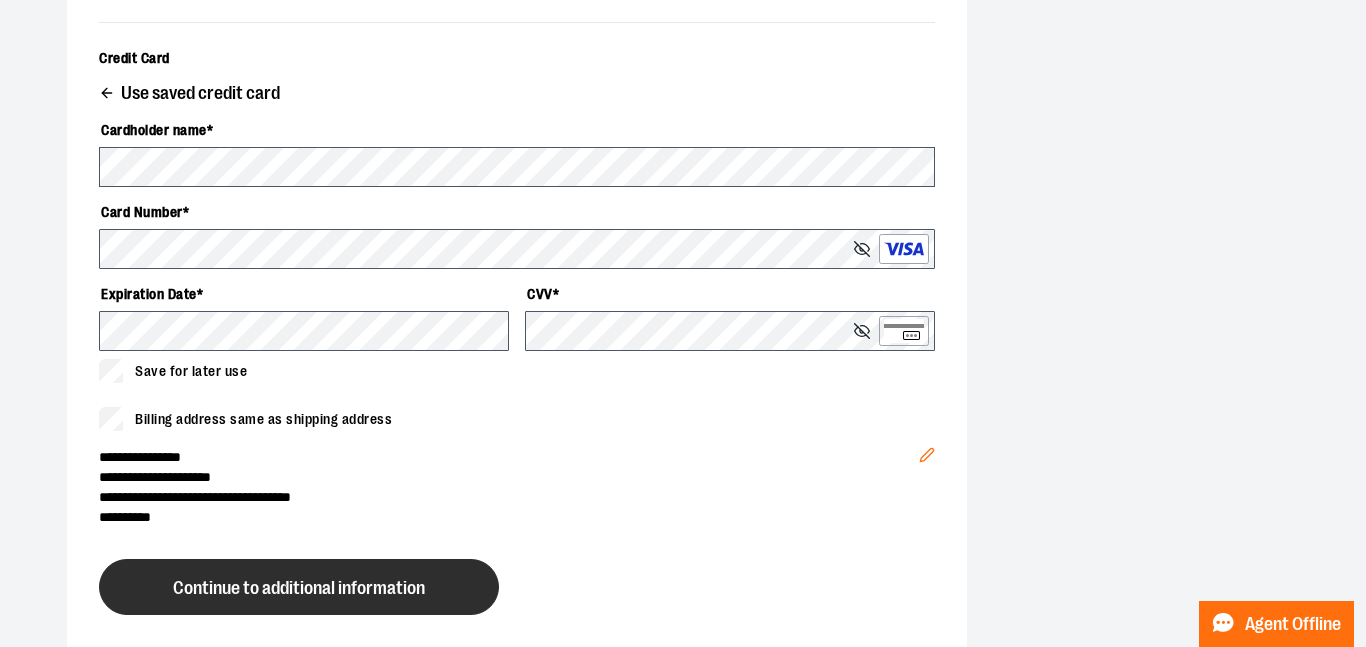 click on "Continue to additional information" at bounding box center [299, 588] 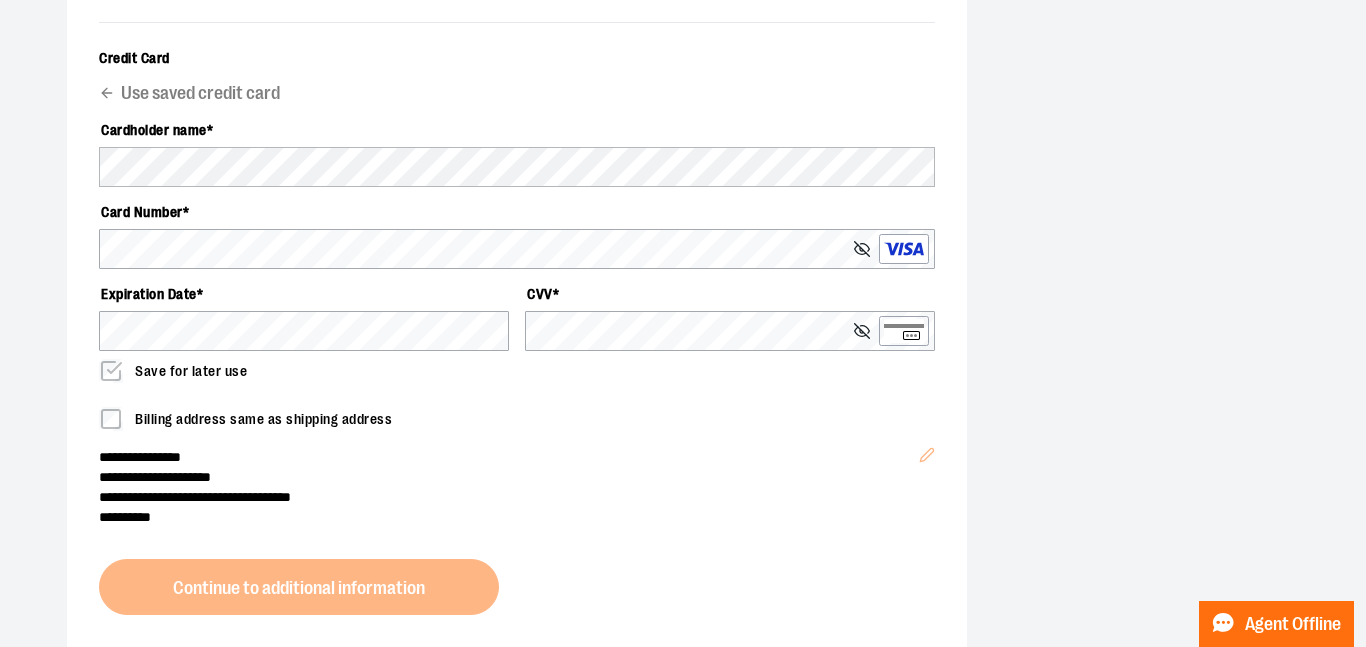 scroll, scrollTop: 440, scrollLeft: 0, axis: vertical 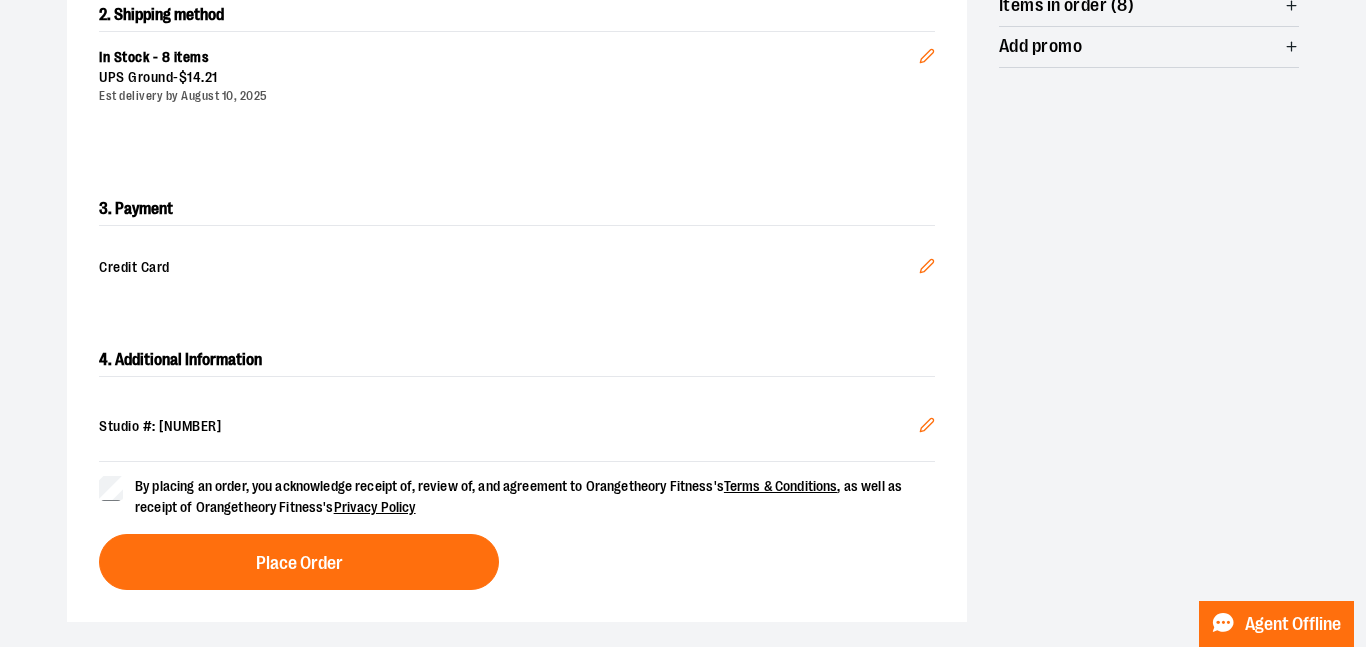 click on "By placing an order, you acknowledge receipt of, review of, and agreement to Orangetheory Fitness's  Terms & Conditions ,  as well as receipt of Orangetheory Fitness's  Privacy Policy Place Order" at bounding box center [517, 525] 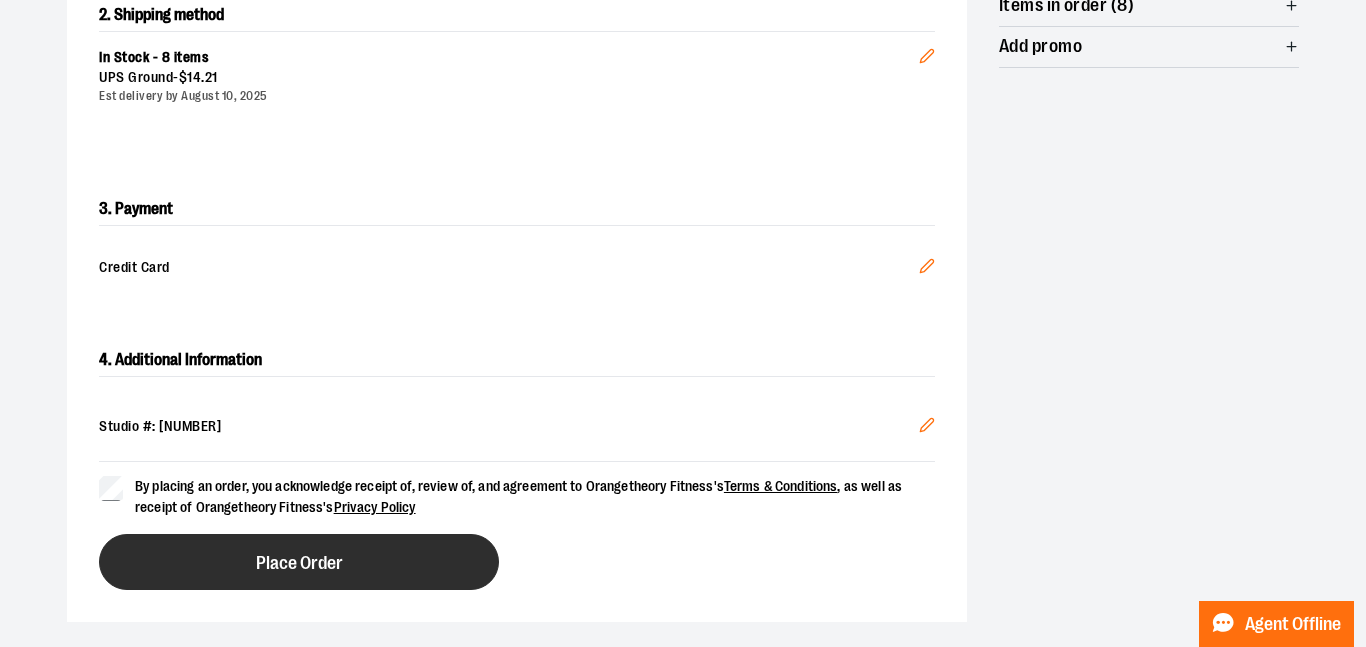 click on "Place Order" at bounding box center [299, 562] 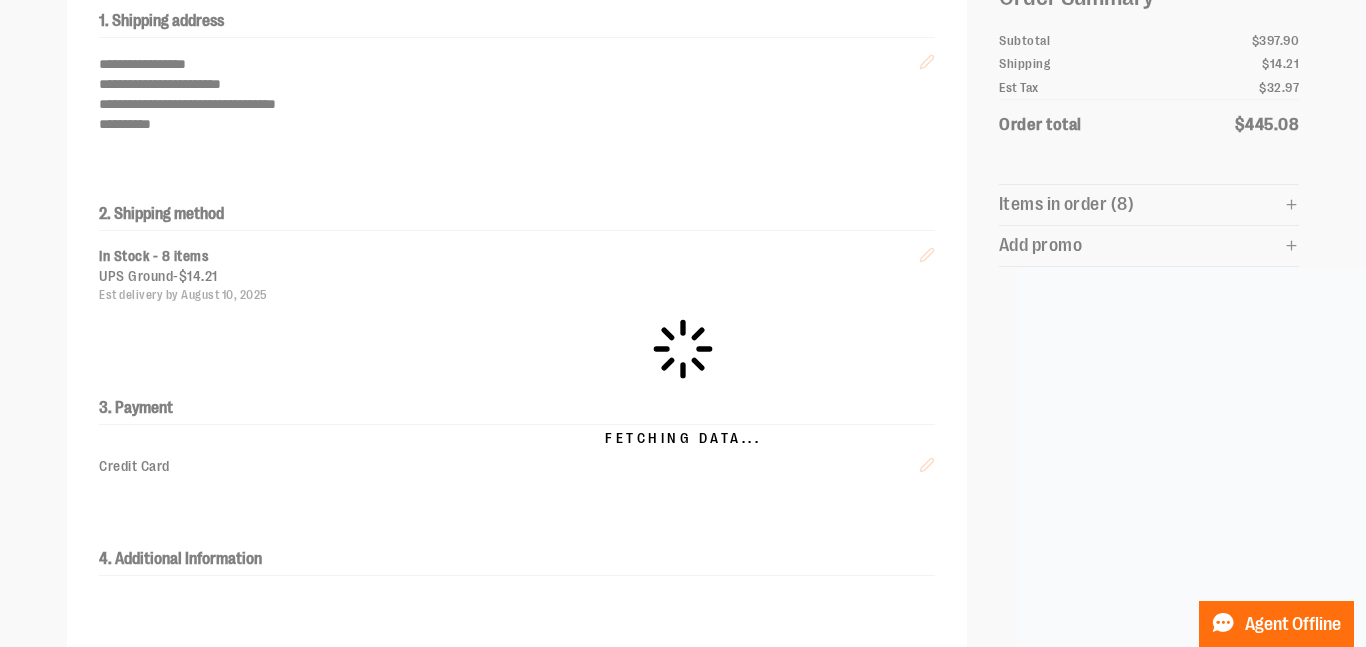 scroll, scrollTop: 254, scrollLeft: 0, axis: vertical 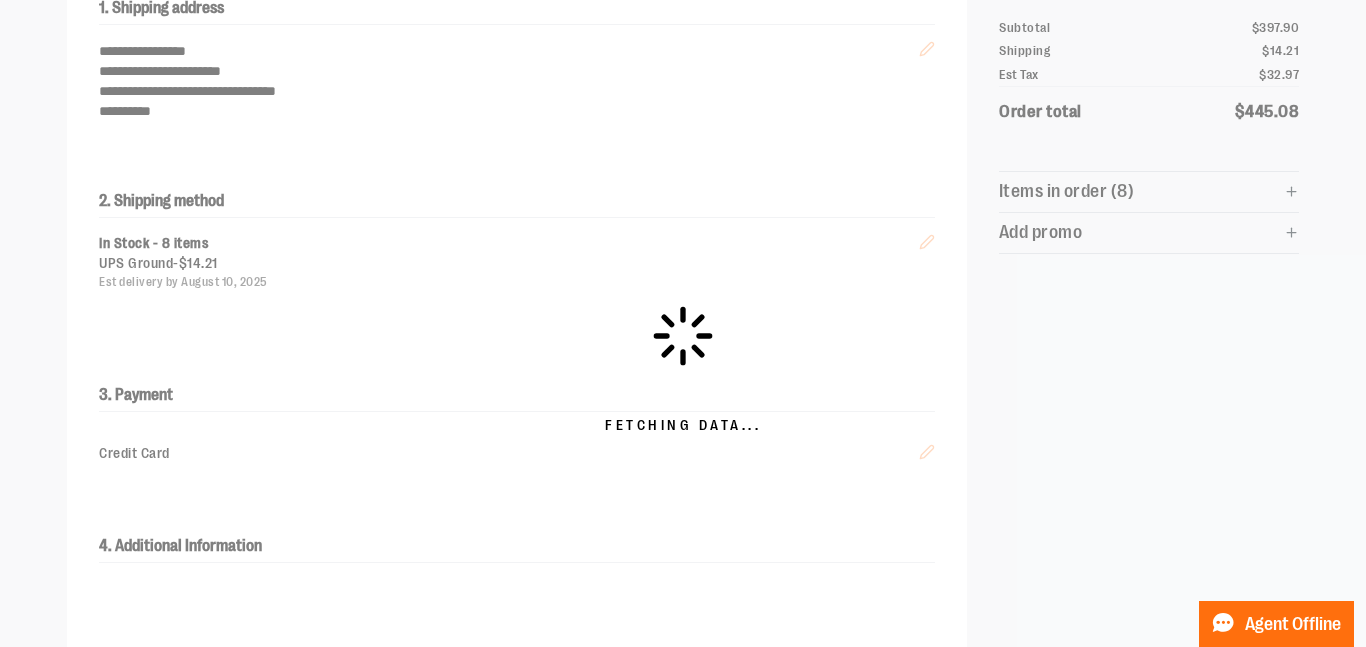 click on "Fetching Data..." at bounding box center [683, 369] 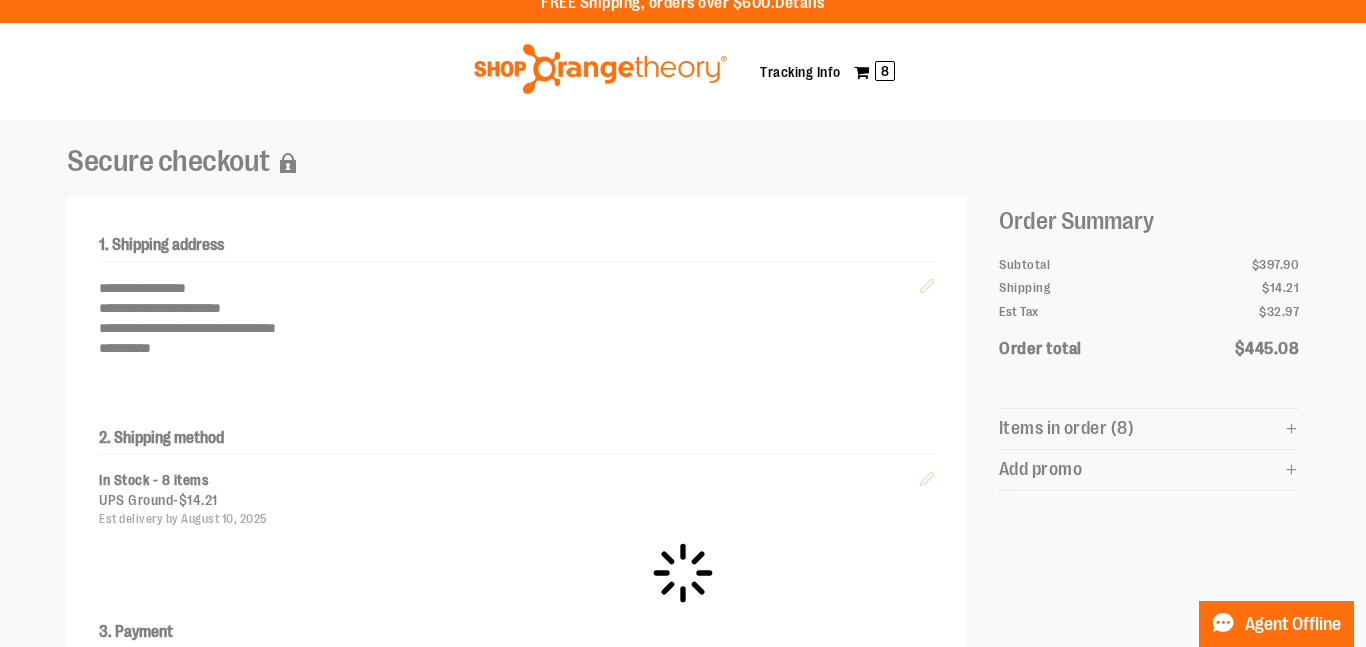 scroll, scrollTop: 0, scrollLeft: 0, axis: both 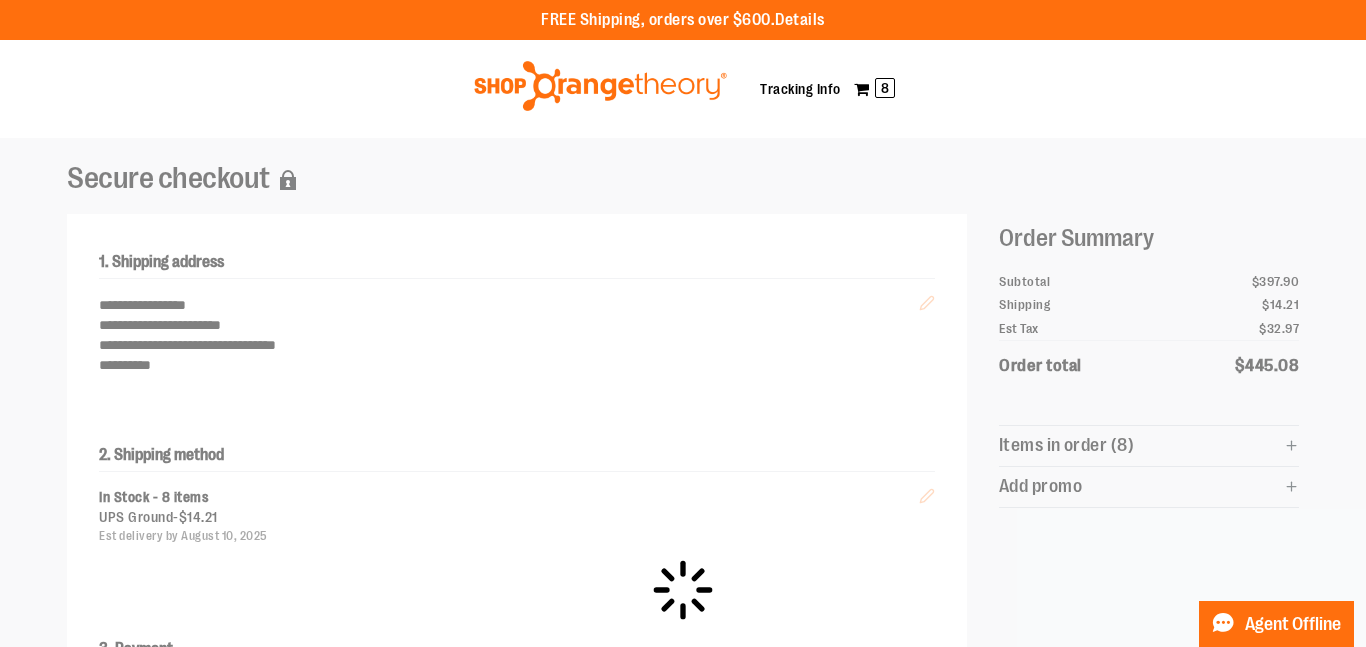 click on "Fetching Data..." at bounding box center [683, 623] 